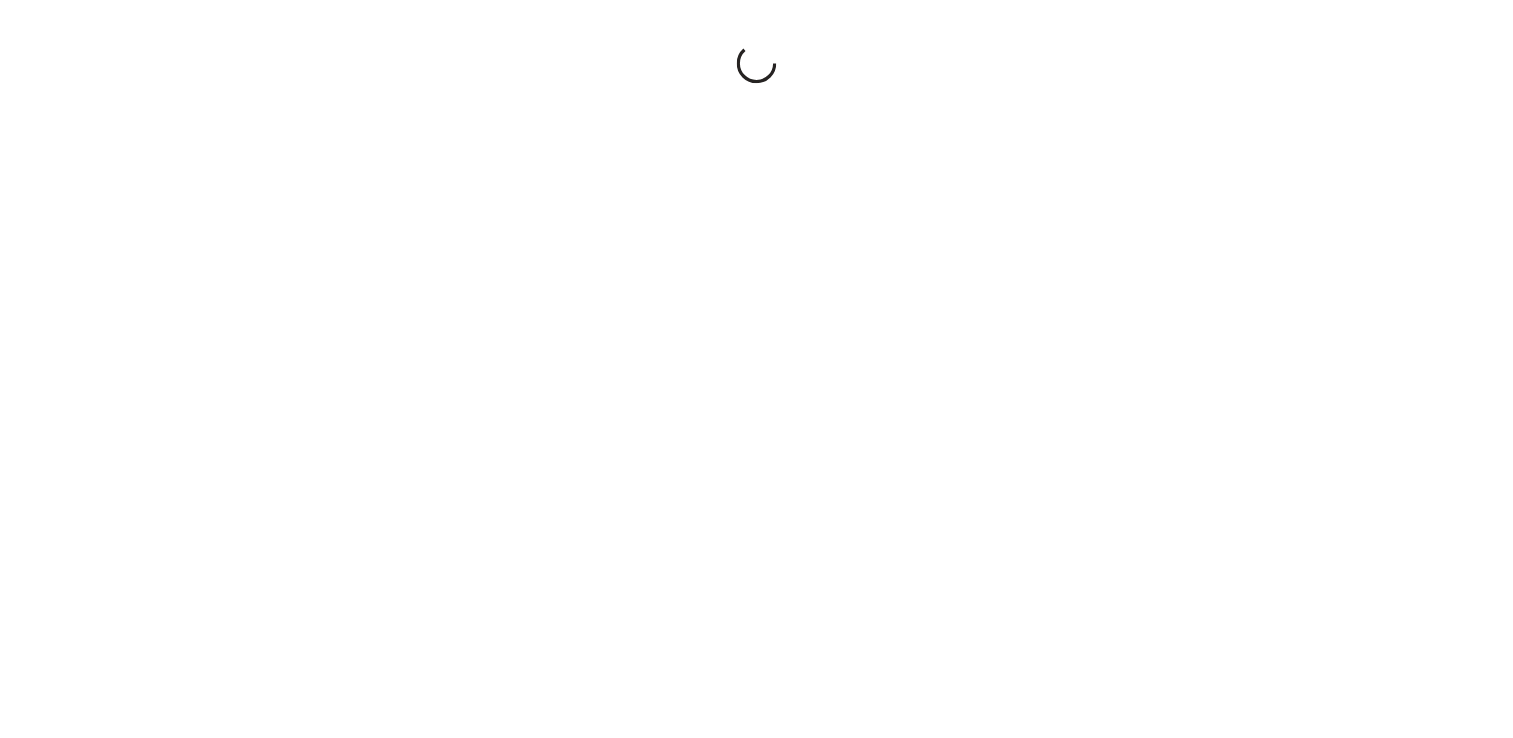scroll, scrollTop: 0, scrollLeft: 0, axis: both 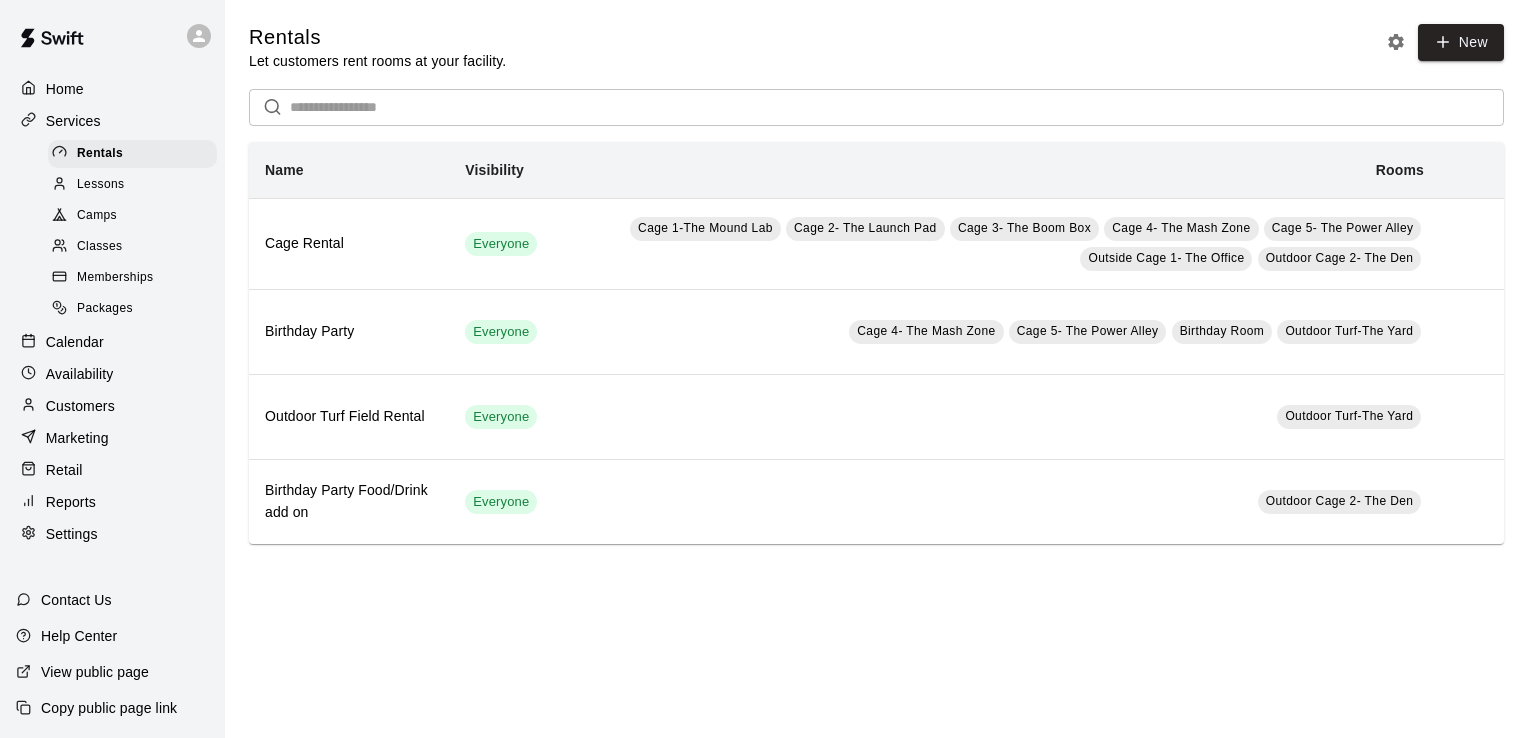 click on "Lessons" at bounding box center [101, 185] 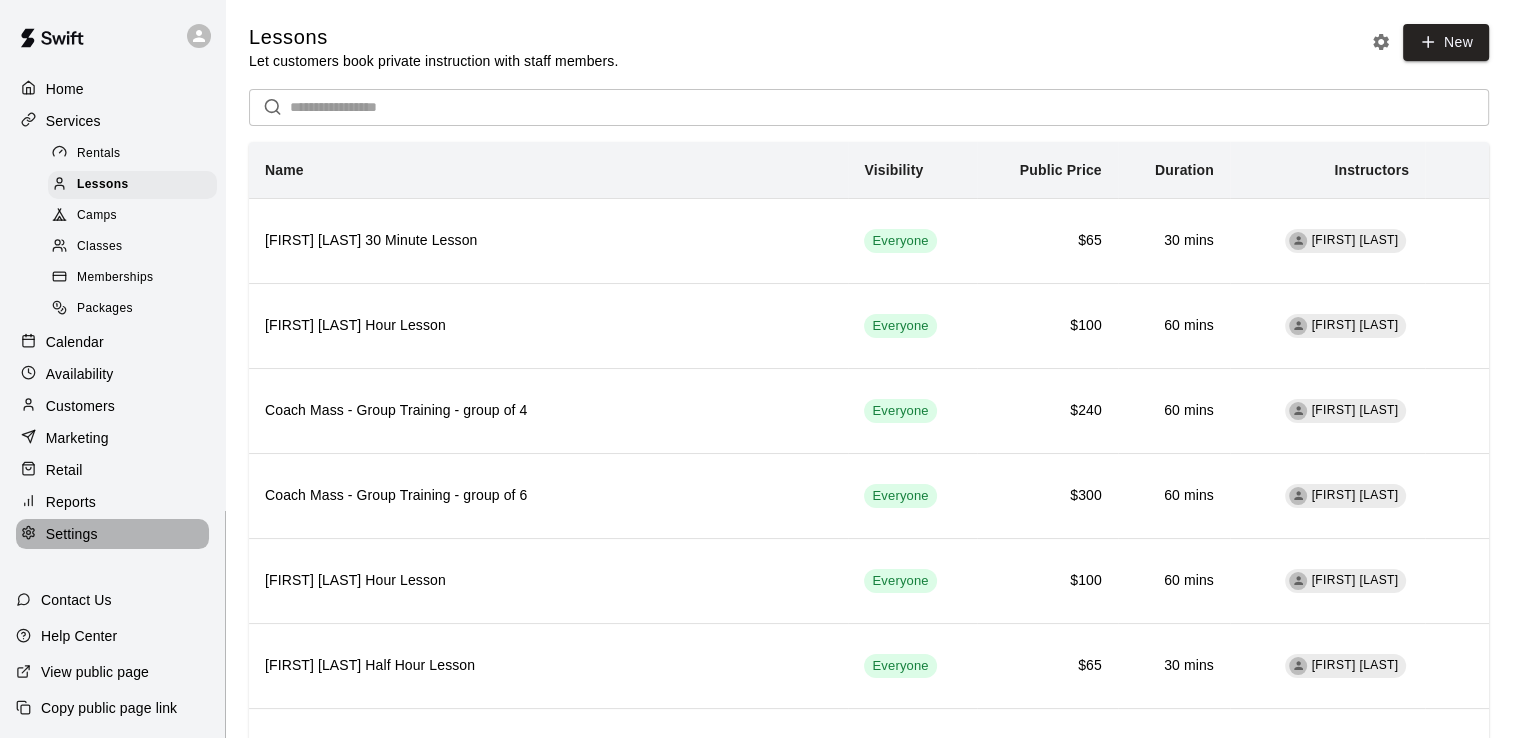 click on "Settings" at bounding box center [72, 534] 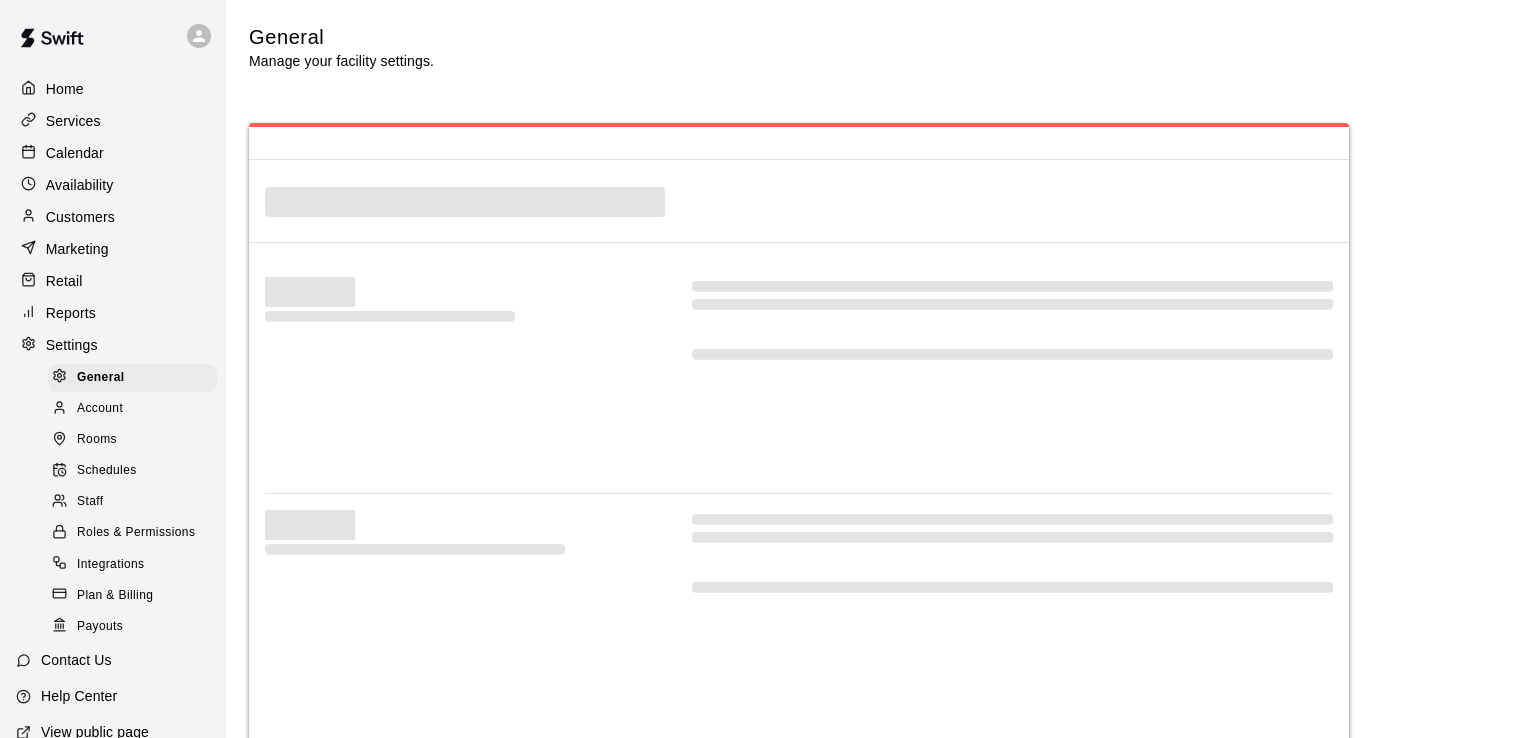 select on "**" 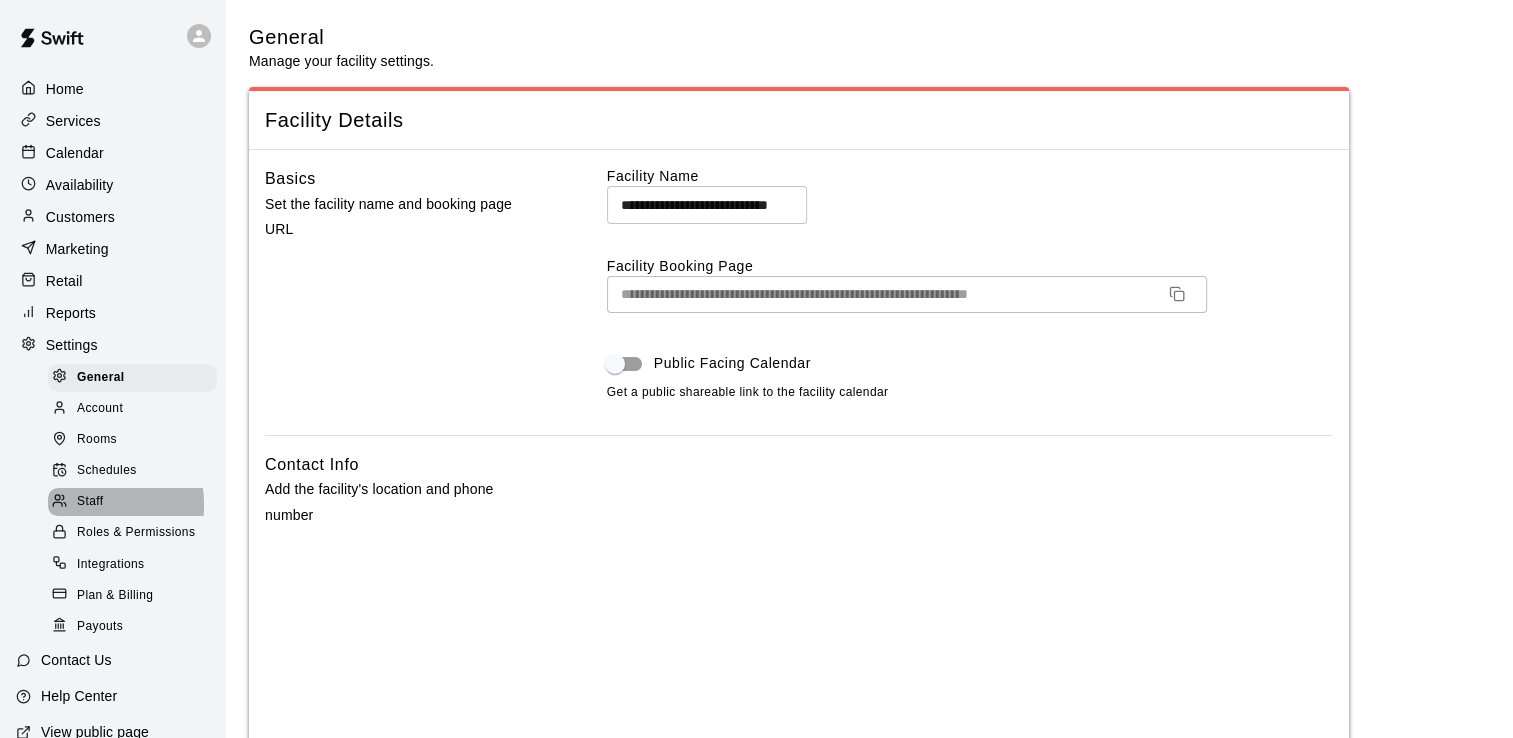 click on "Staff" at bounding box center [90, 502] 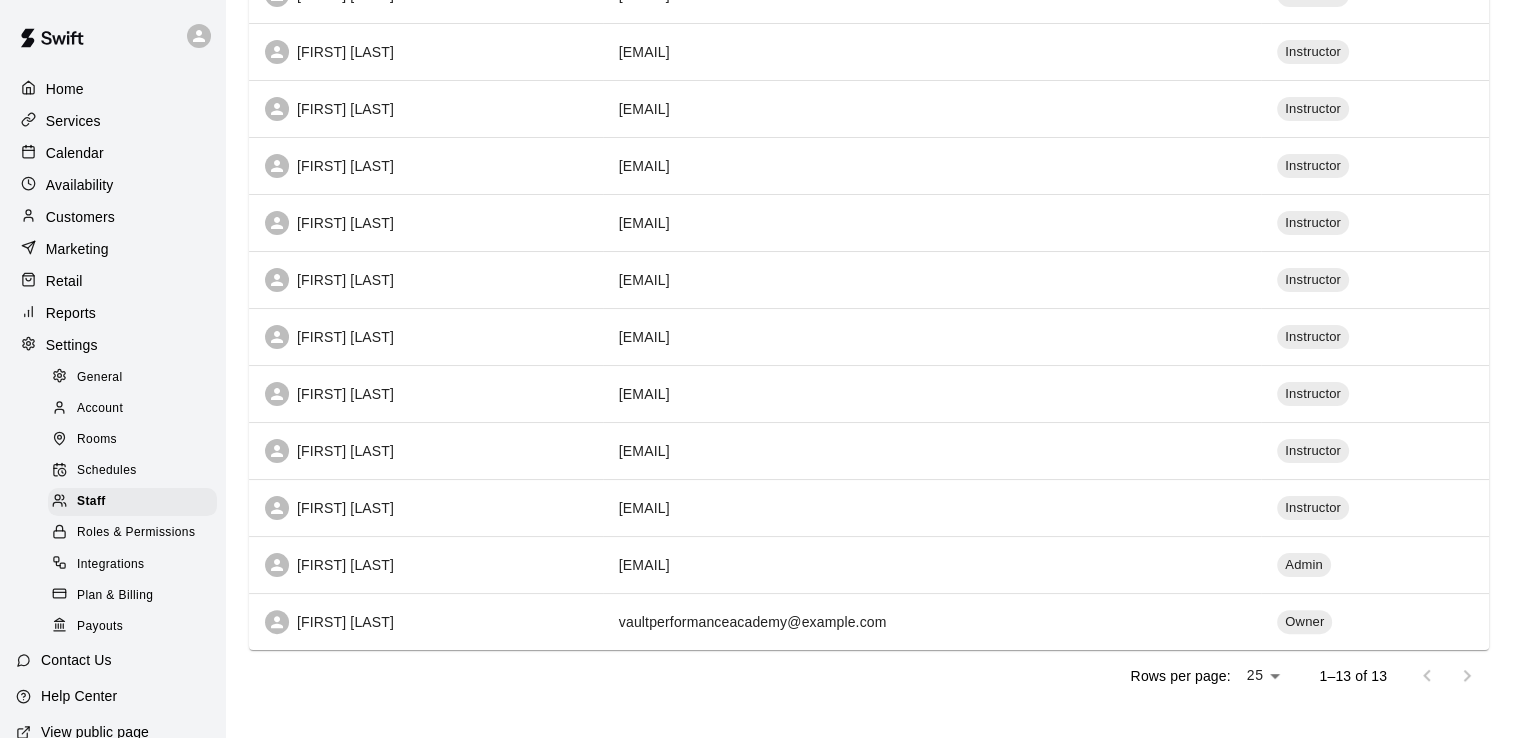 scroll, scrollTop: 373, scrollLeft: 0, axis: vertical 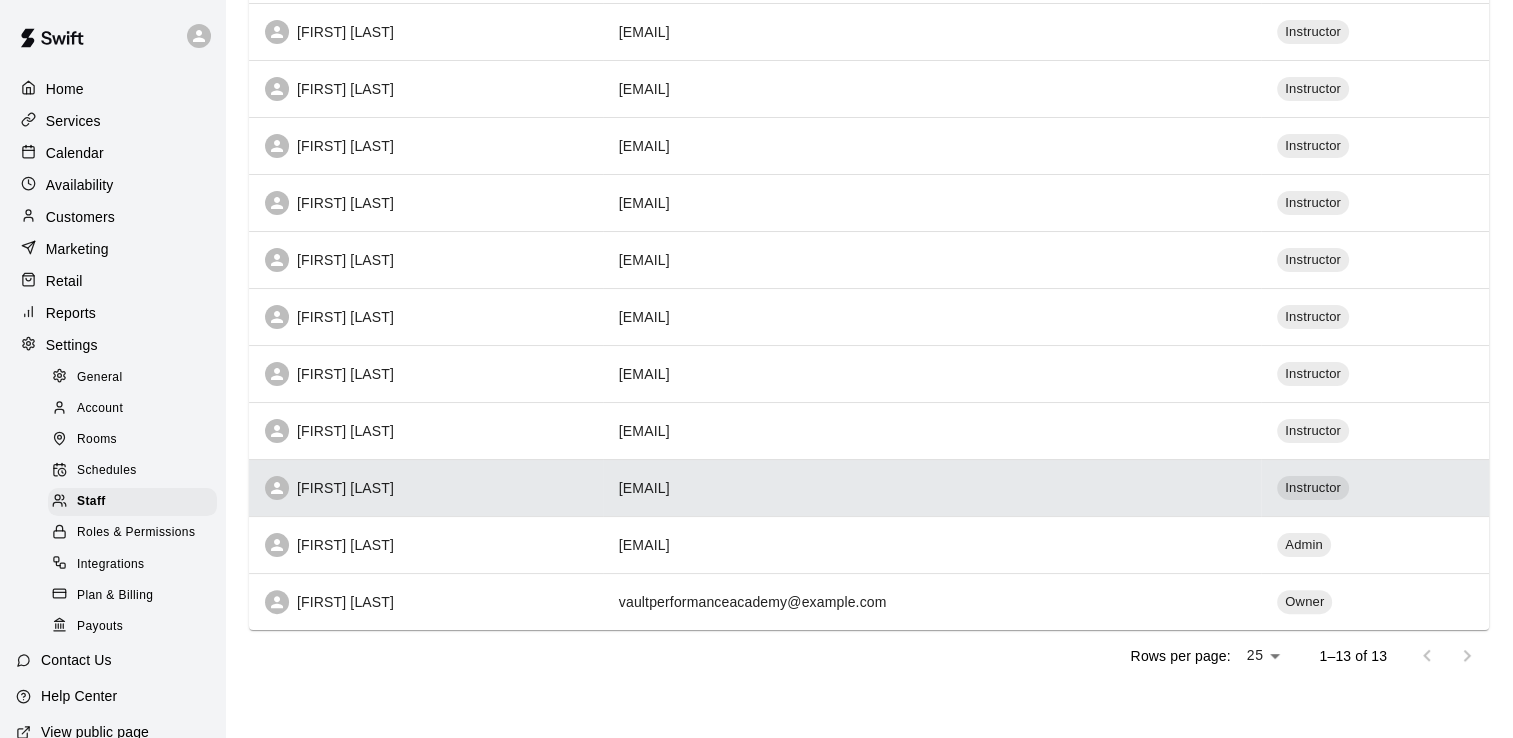 click on "[FIRST] [LAST]" at bounding box center (426, 488) 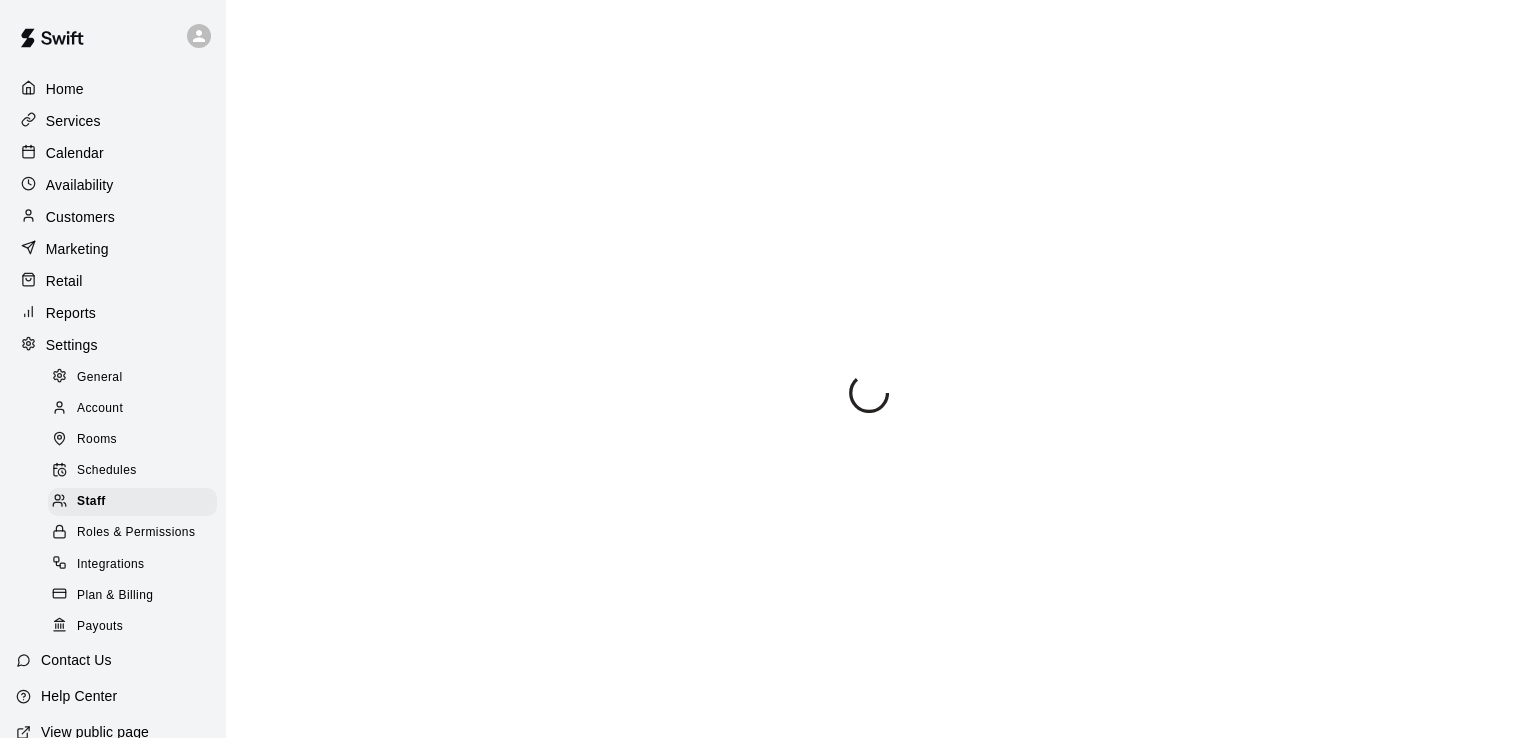 scroll, scrollTop: 176, scrollLeft: 0, axis: vertical 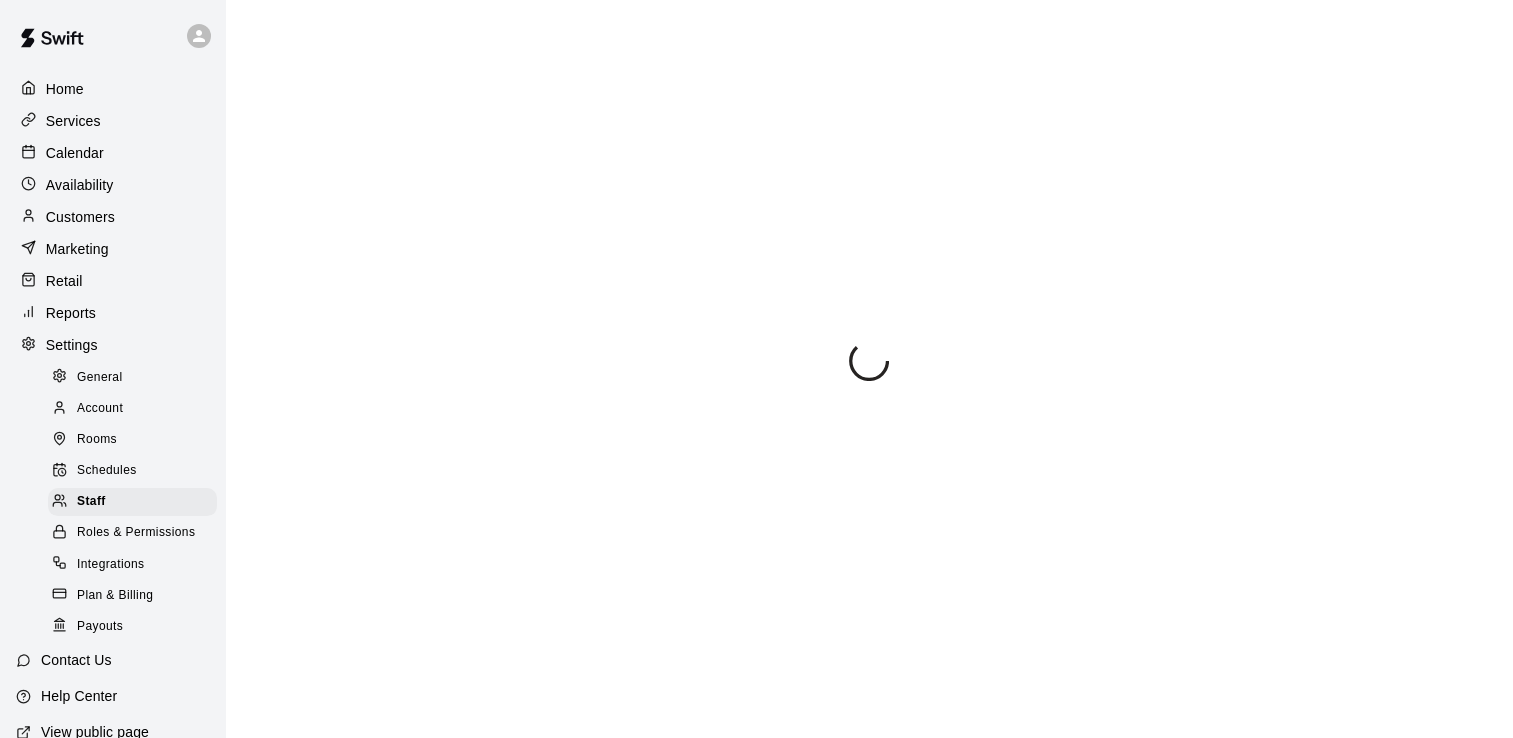 select on "**" 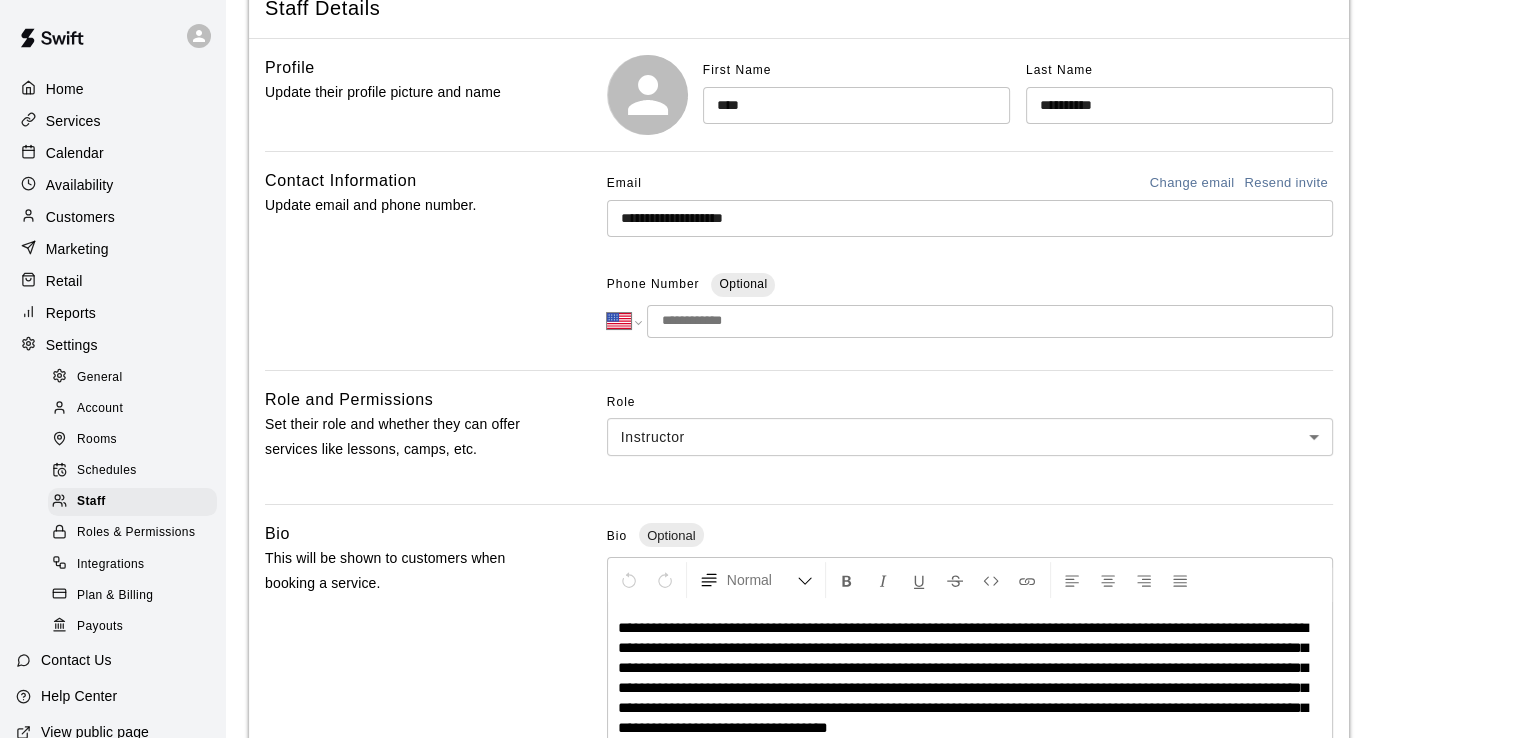 scroll, scrollTop: 0, scrollLeft: 0, axis: both 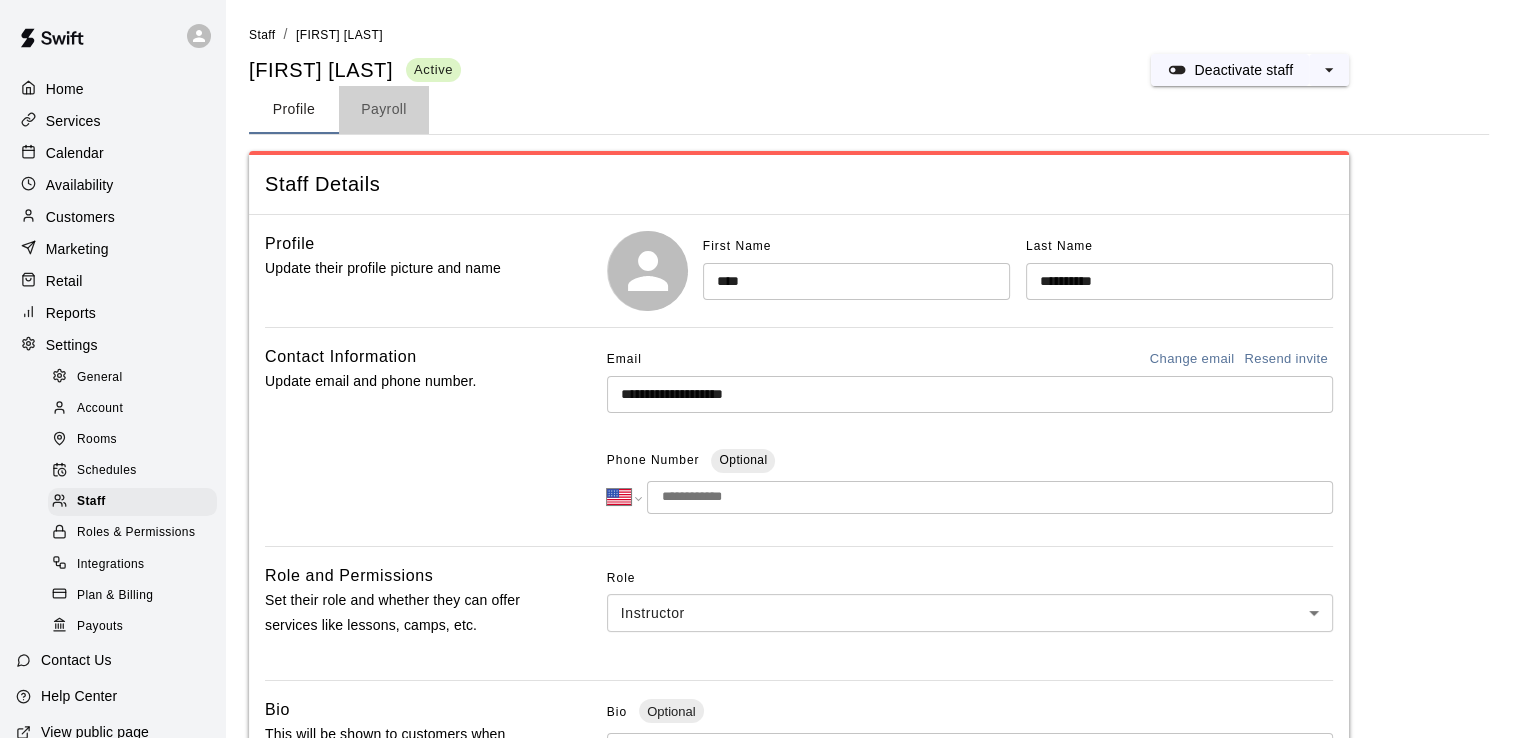 click on "Payroll" at bounding box center [384, 110] 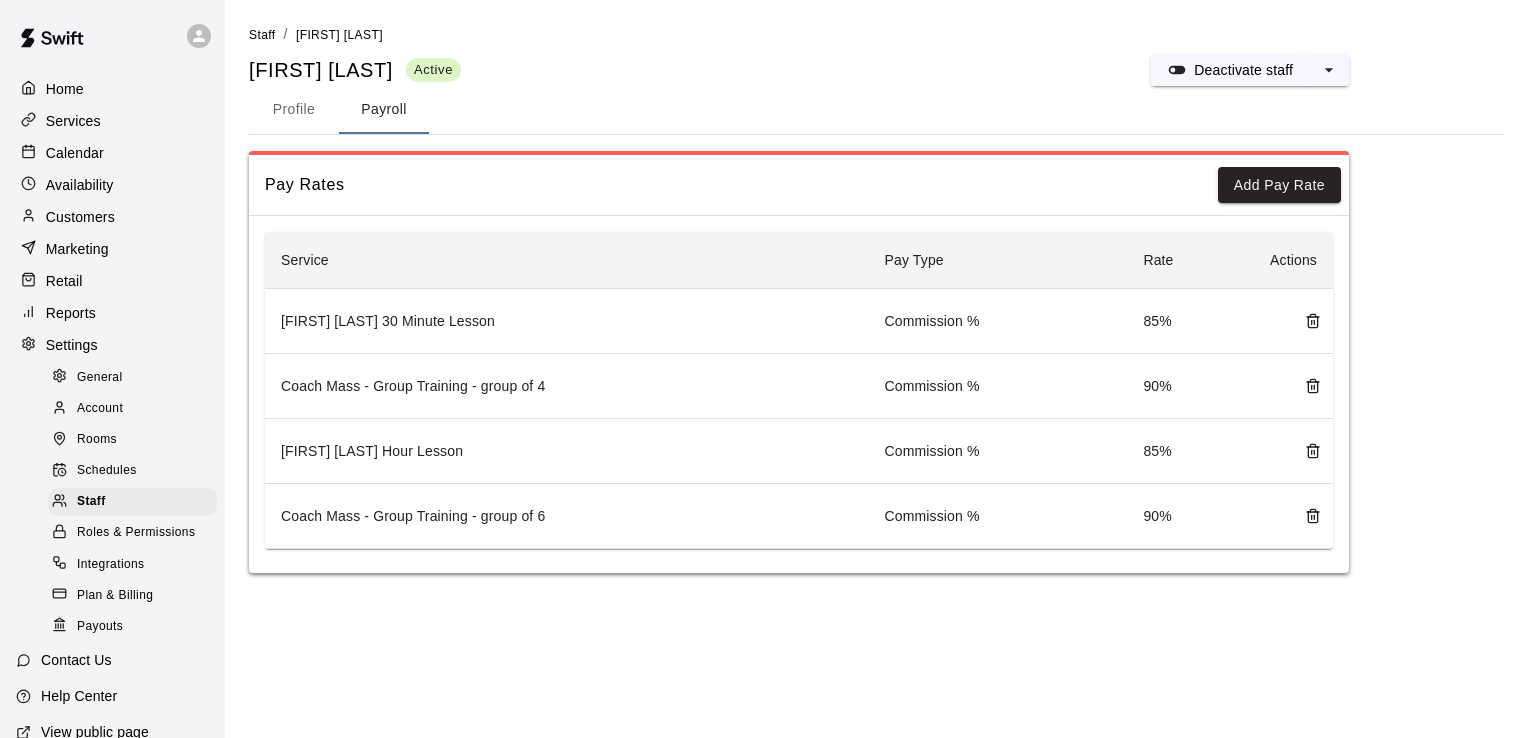 click on "Home" at bounding box center (65, 89) 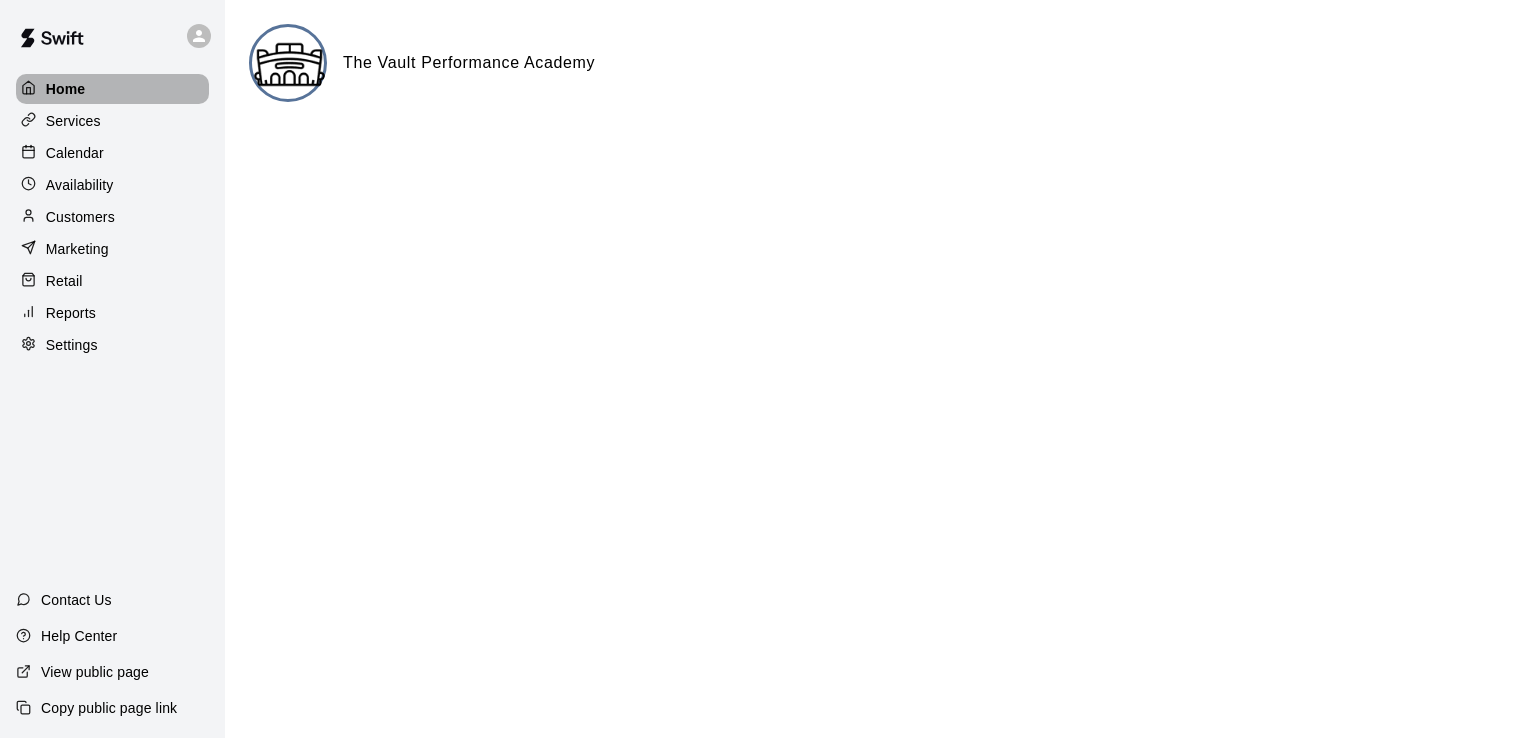 click on "Home" at bounding box center [66, 89] 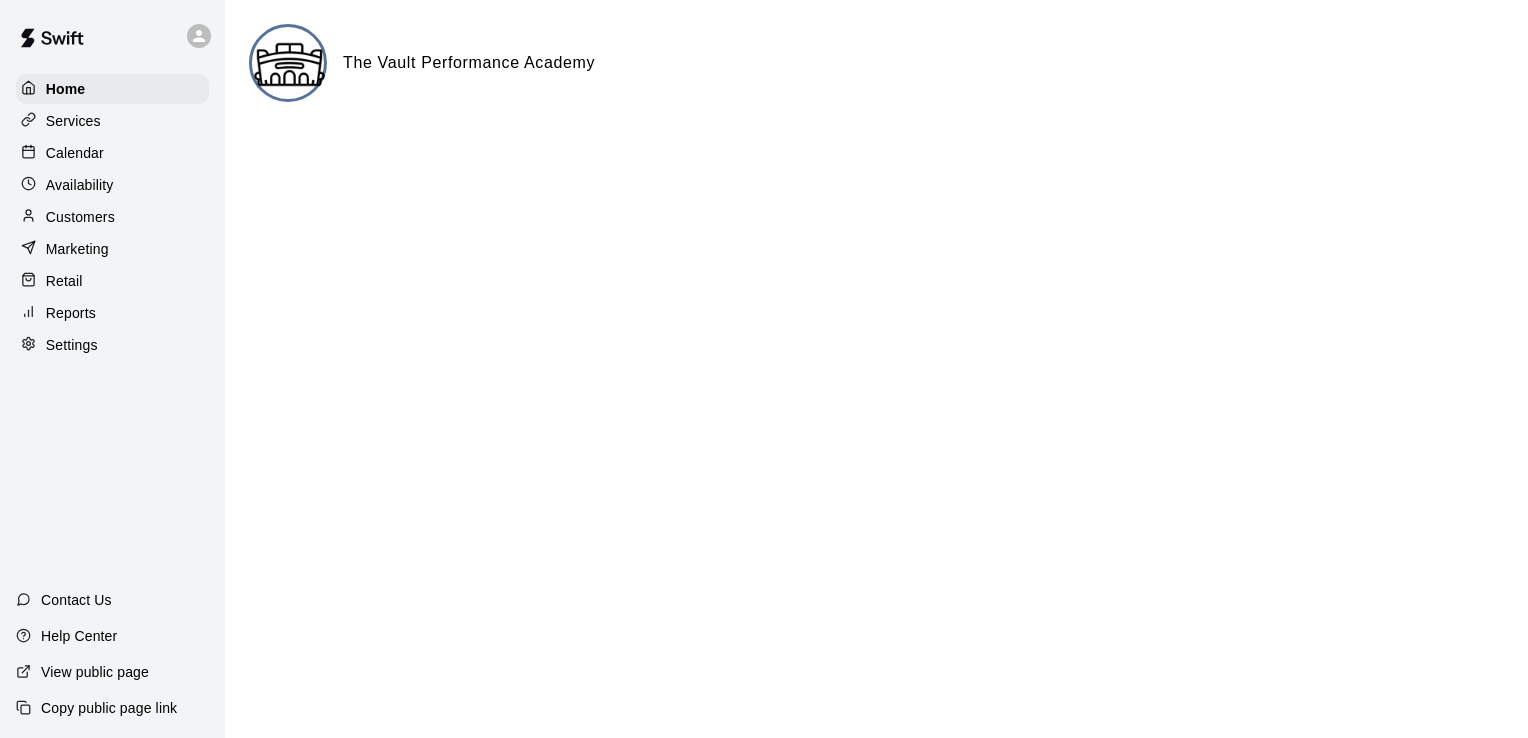 click on "Services" at bounding box center [73, 121] 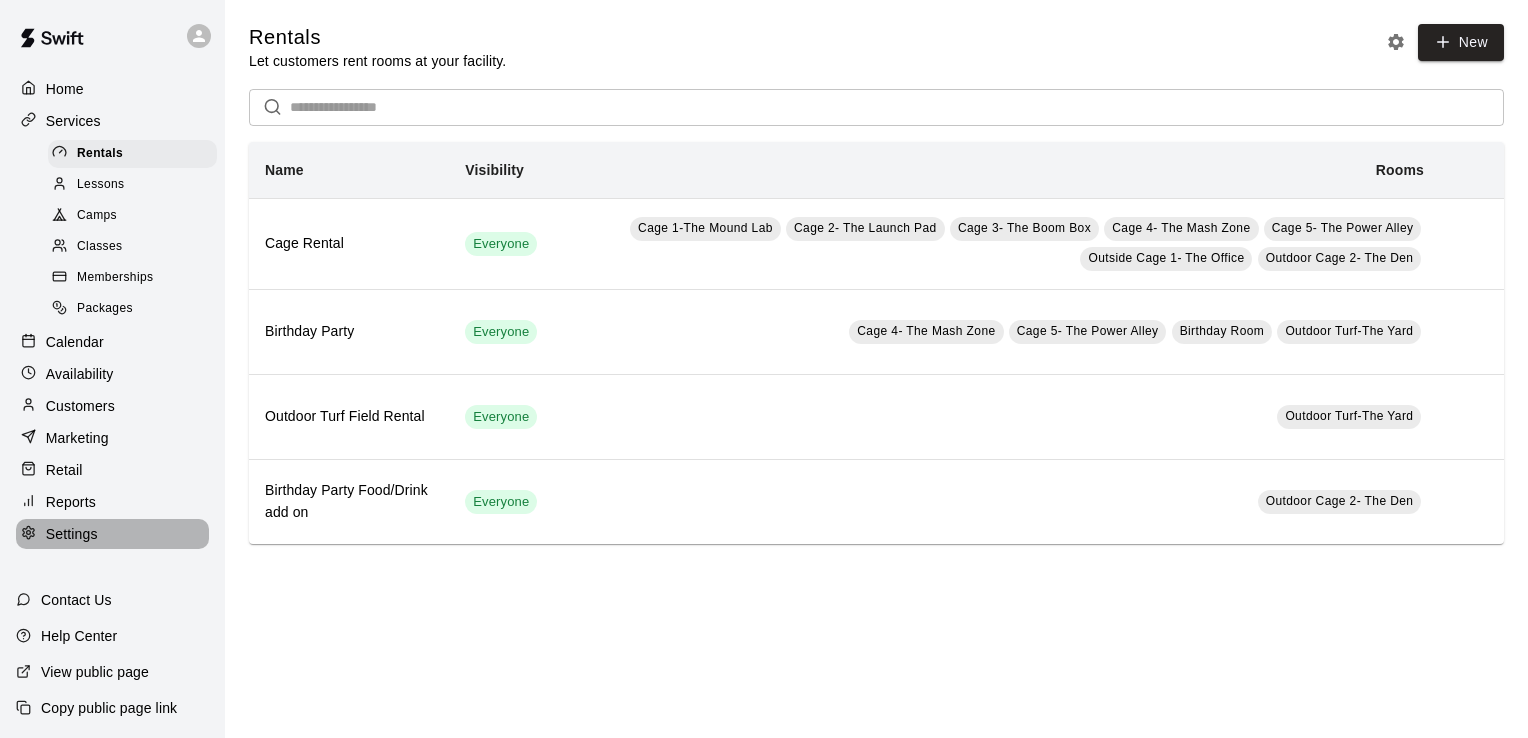 click on "Settings" at bounding box center (112, 534) 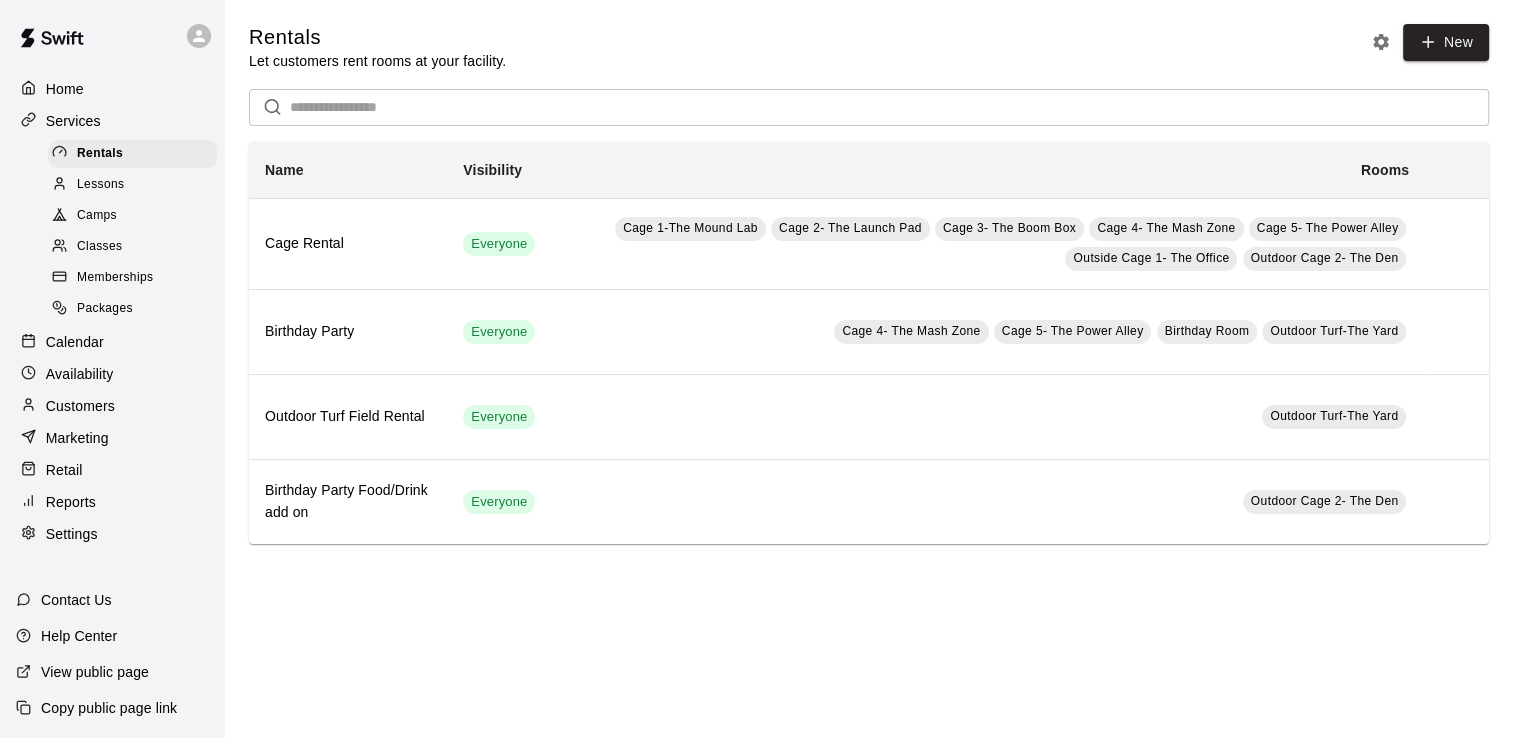 select on "**" 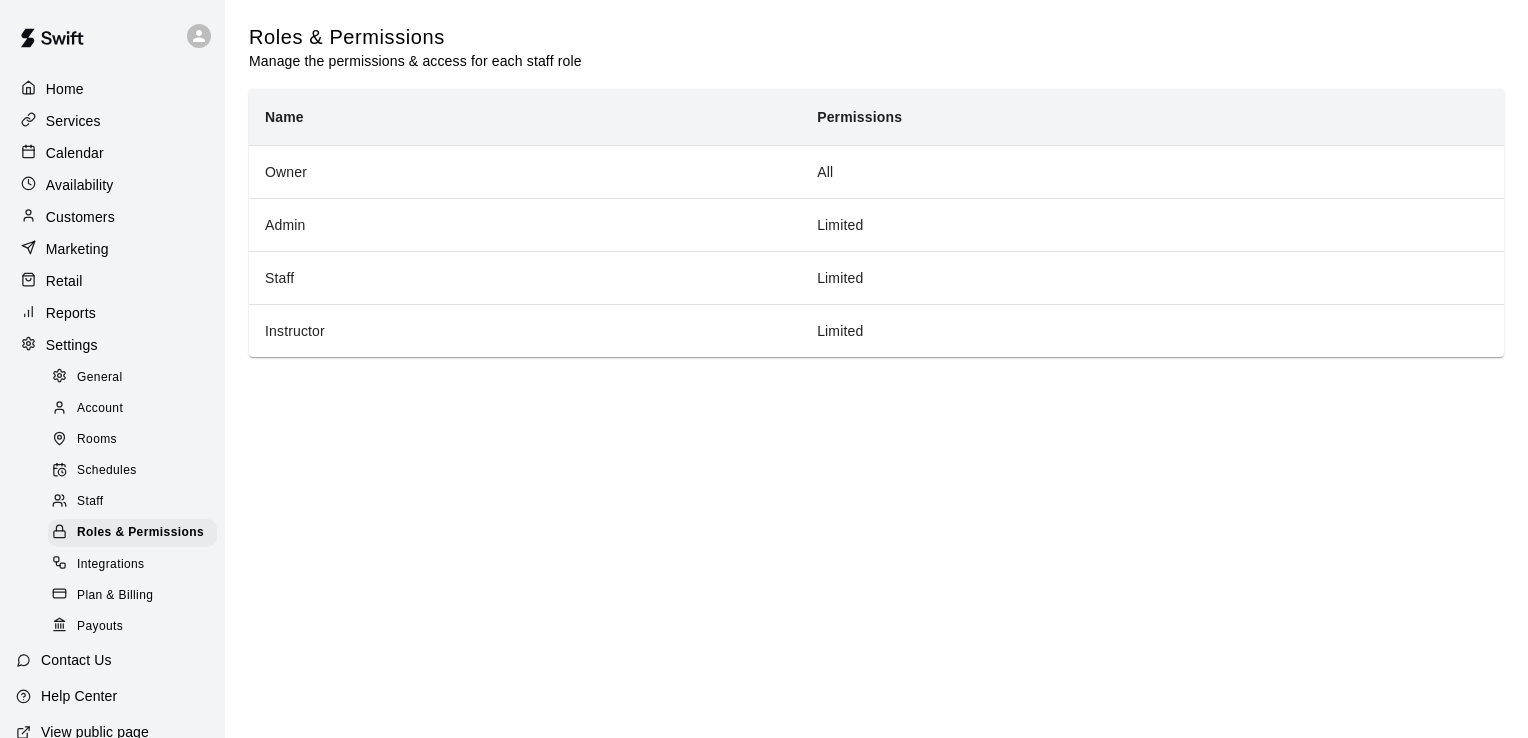 click on "Staff" at bounding box center [90, 502] 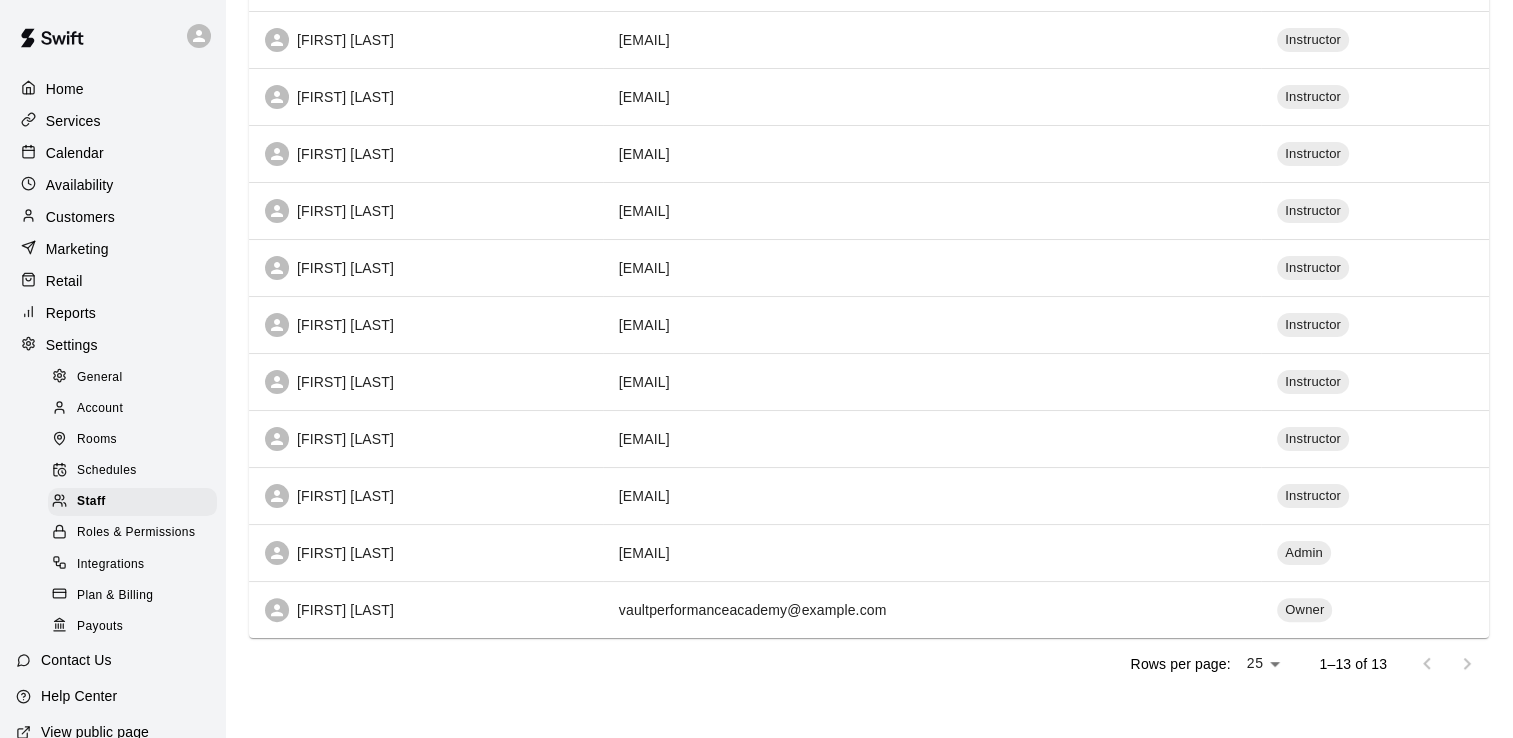 scroll, scrollTop: 366, scrollLeft: 0, axis: vertical 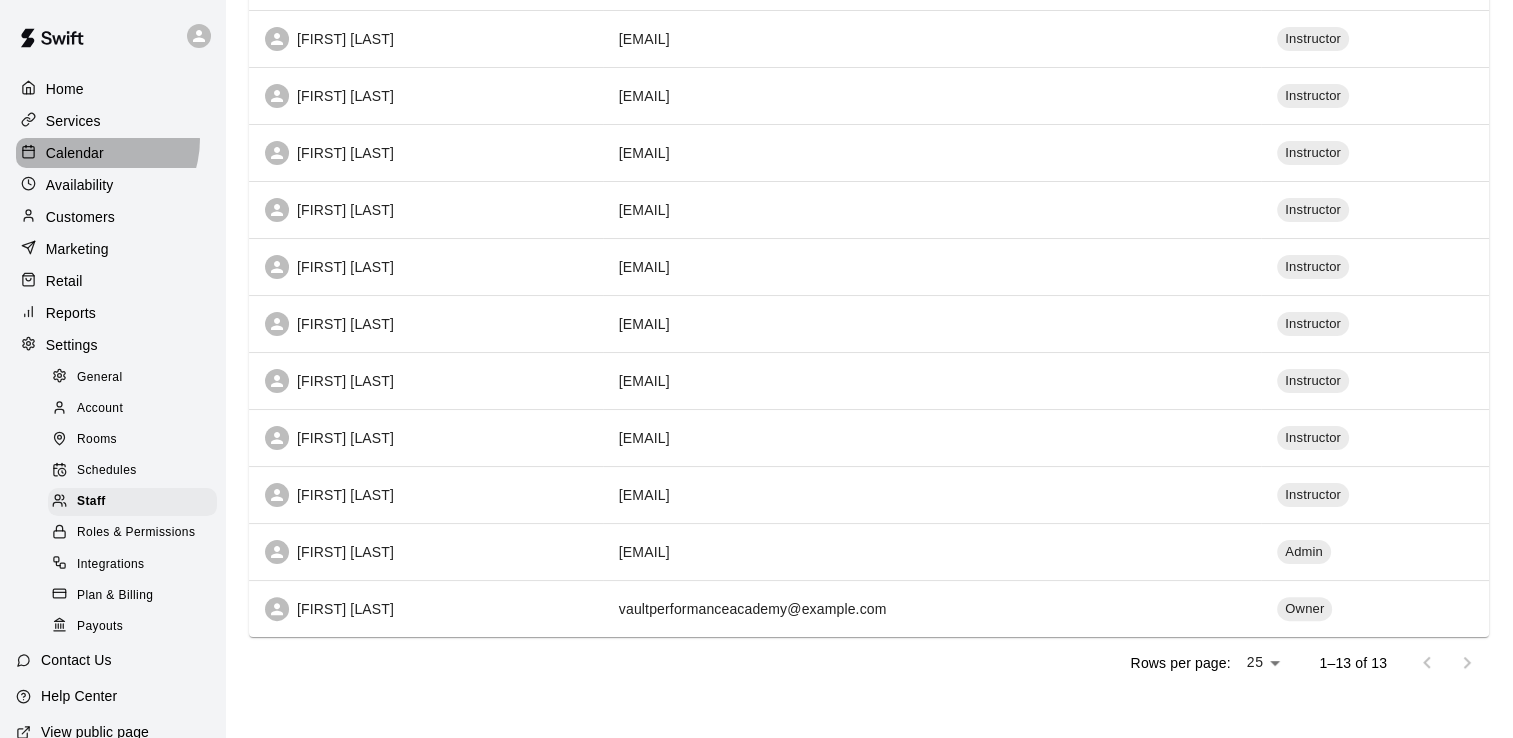 click on "Calendar" at bounding box center (112, 153) 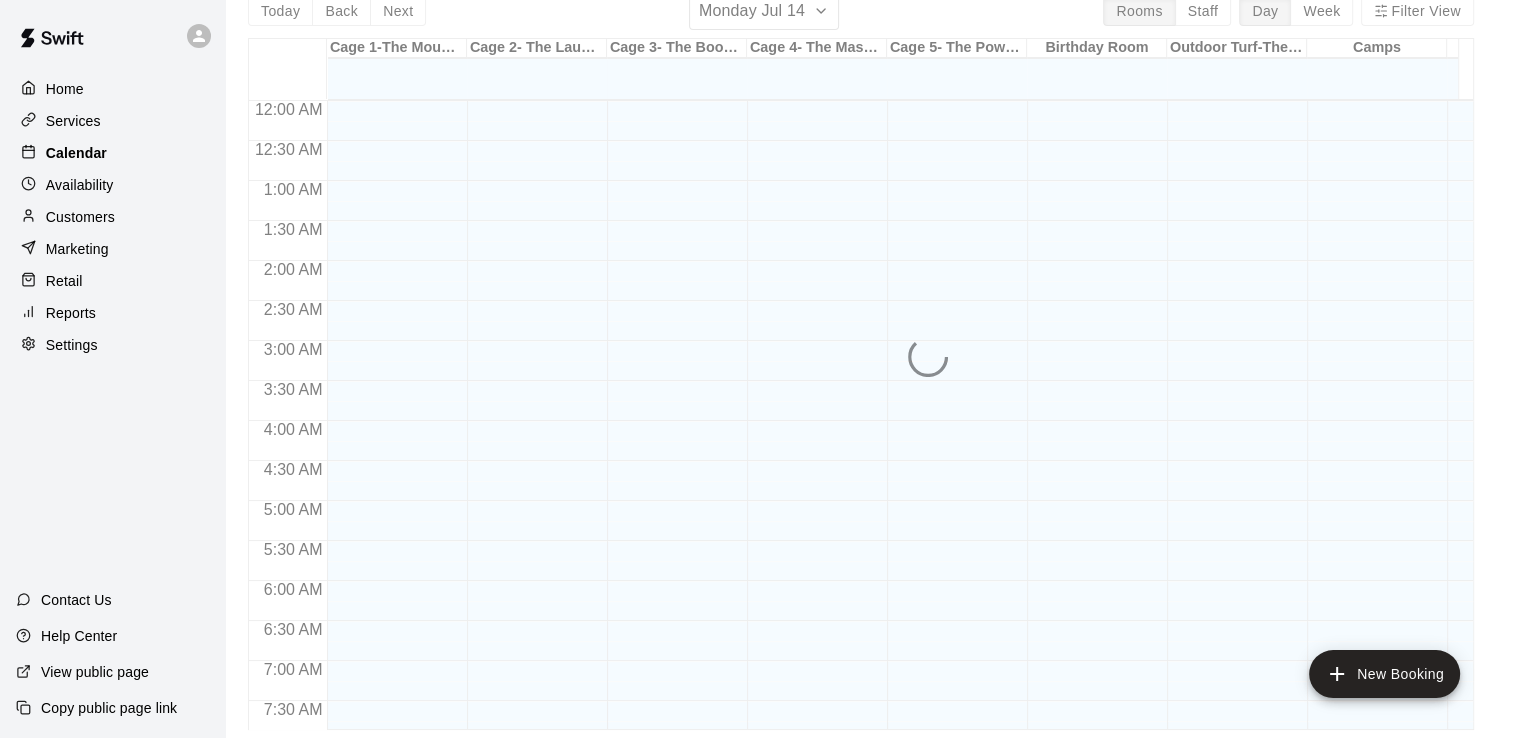 scroll, scrollTop: 0, scrollLeft: 0, axis: both 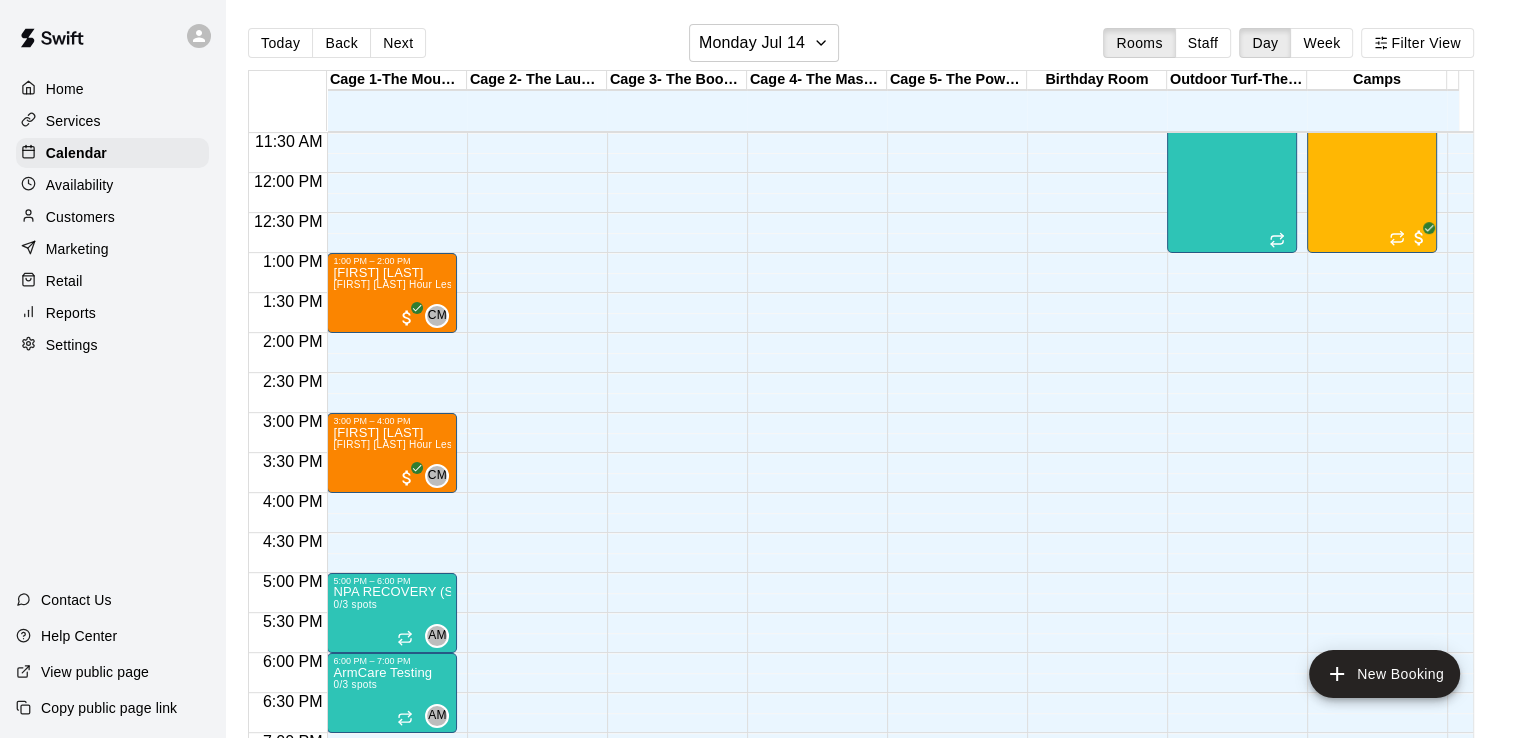 click on "12:00 AM – 9:00 AM Closed 9:00 PM – 11:59 PM Closed" at bounding box center (812, 173) 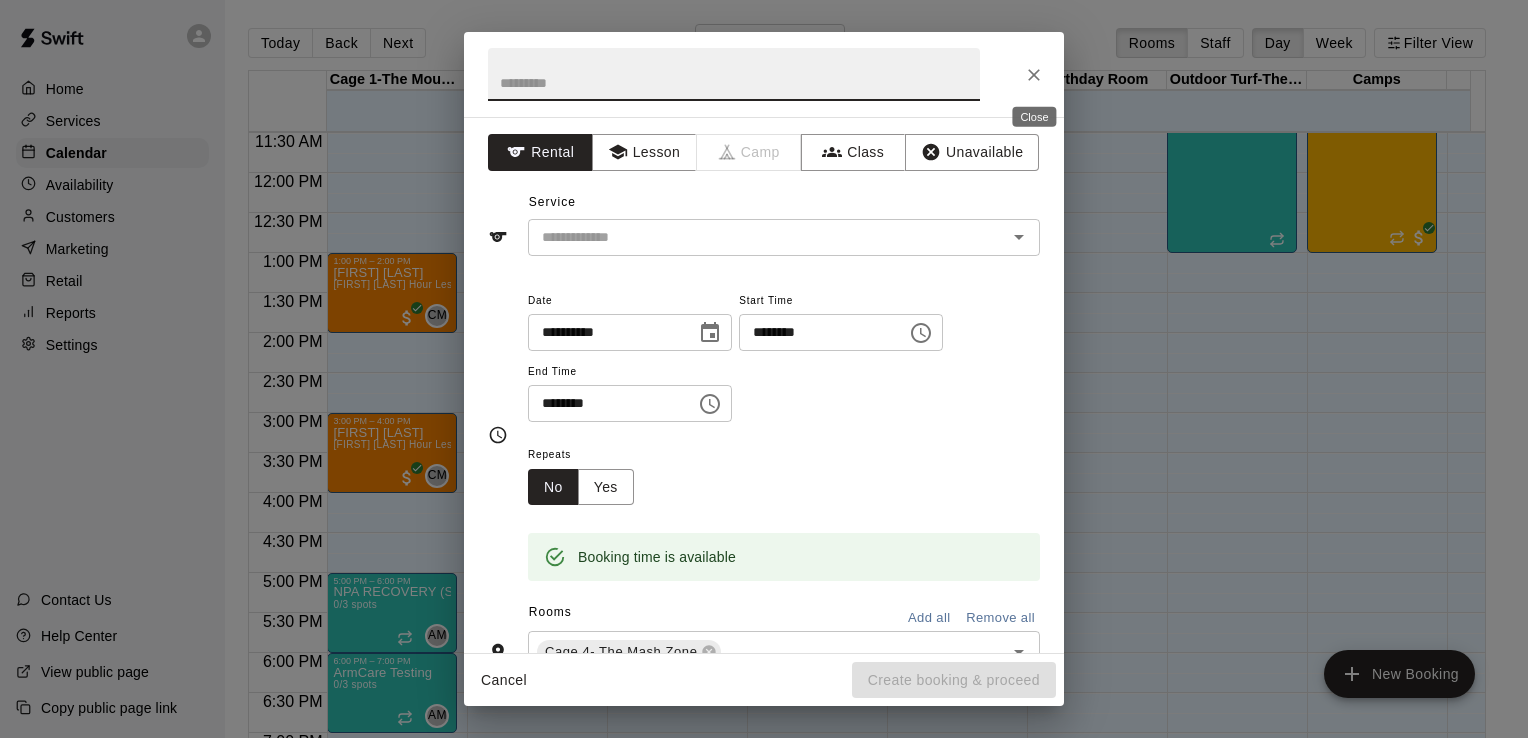 click 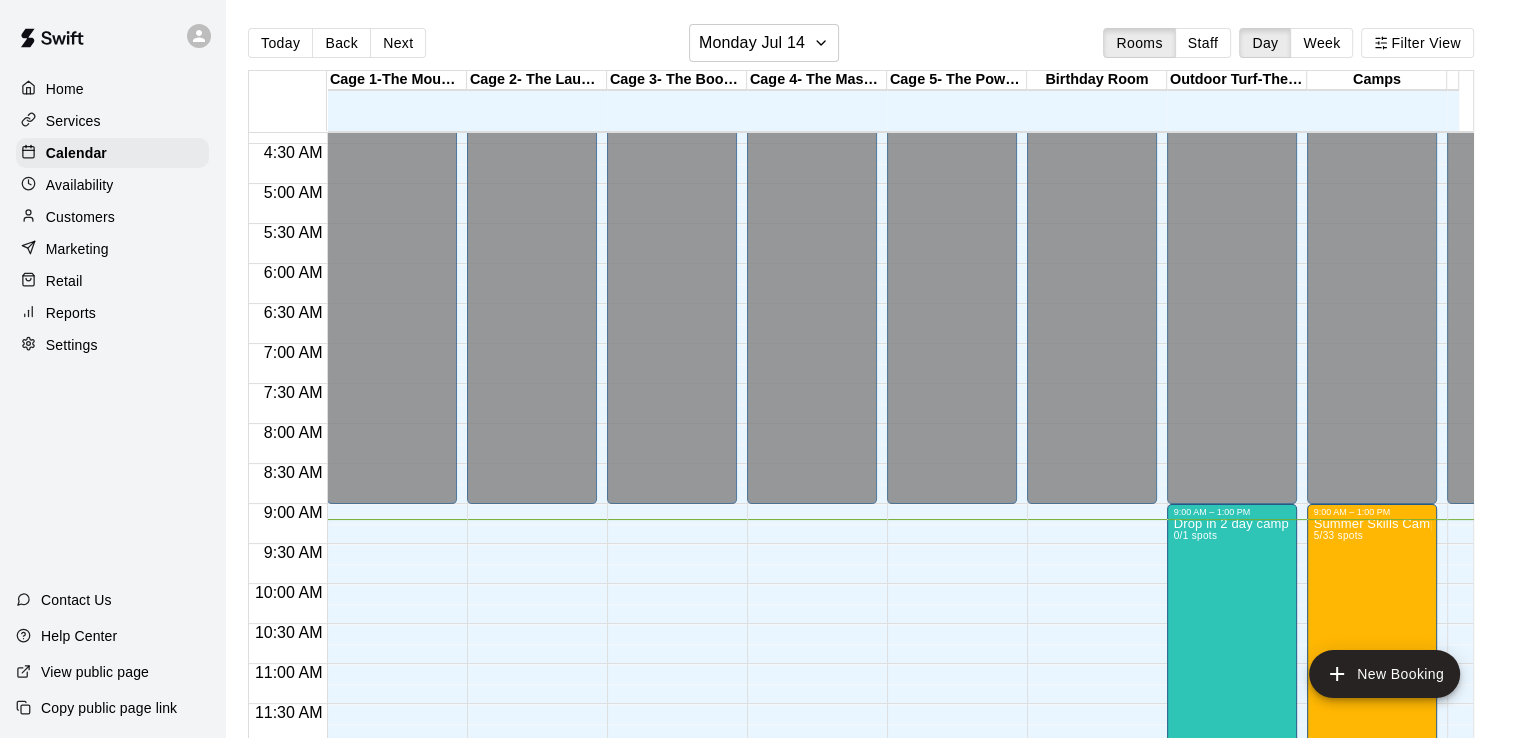 scroll, scrollTop: 0, scrollLeft: 0, axis: both 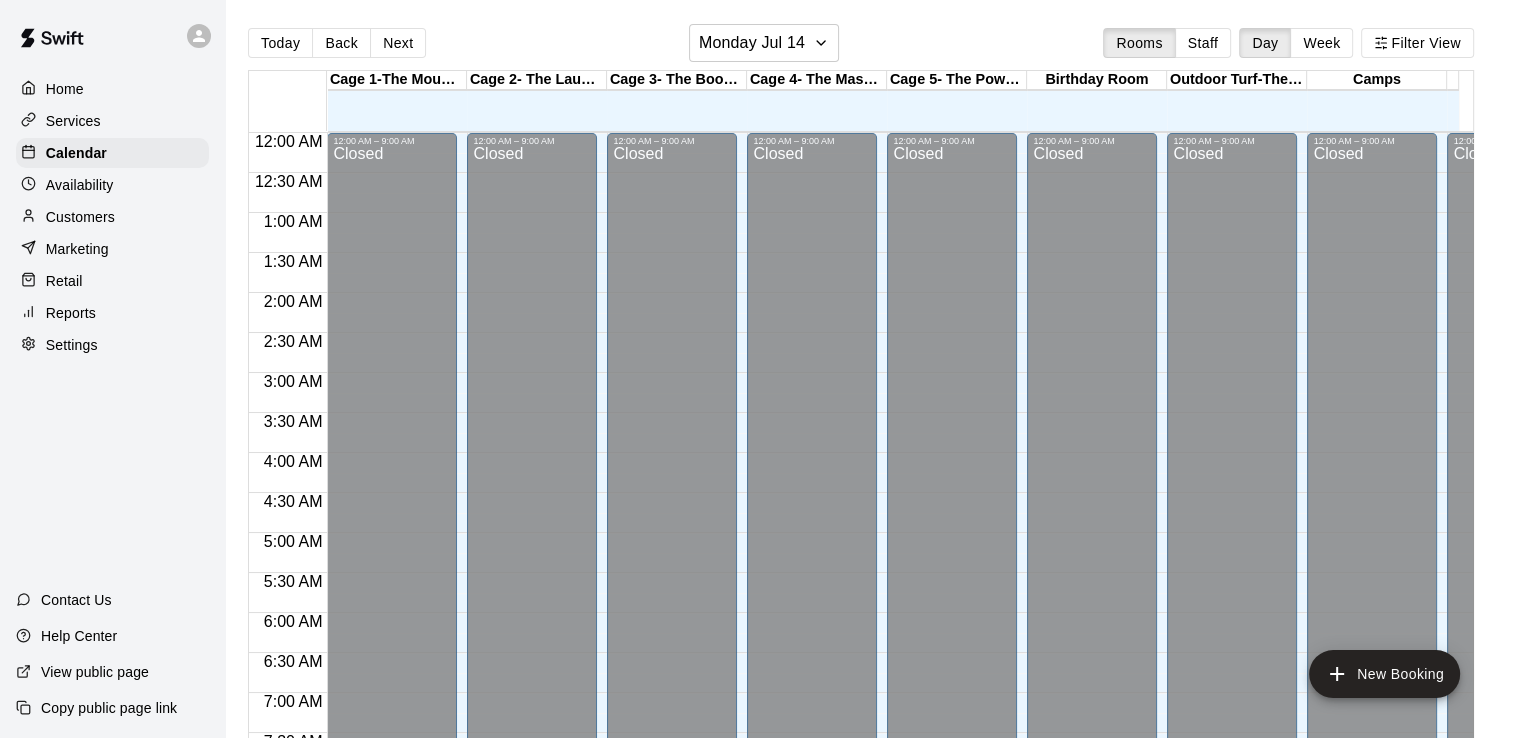 click on "Services" at bounding box center [73, 121] 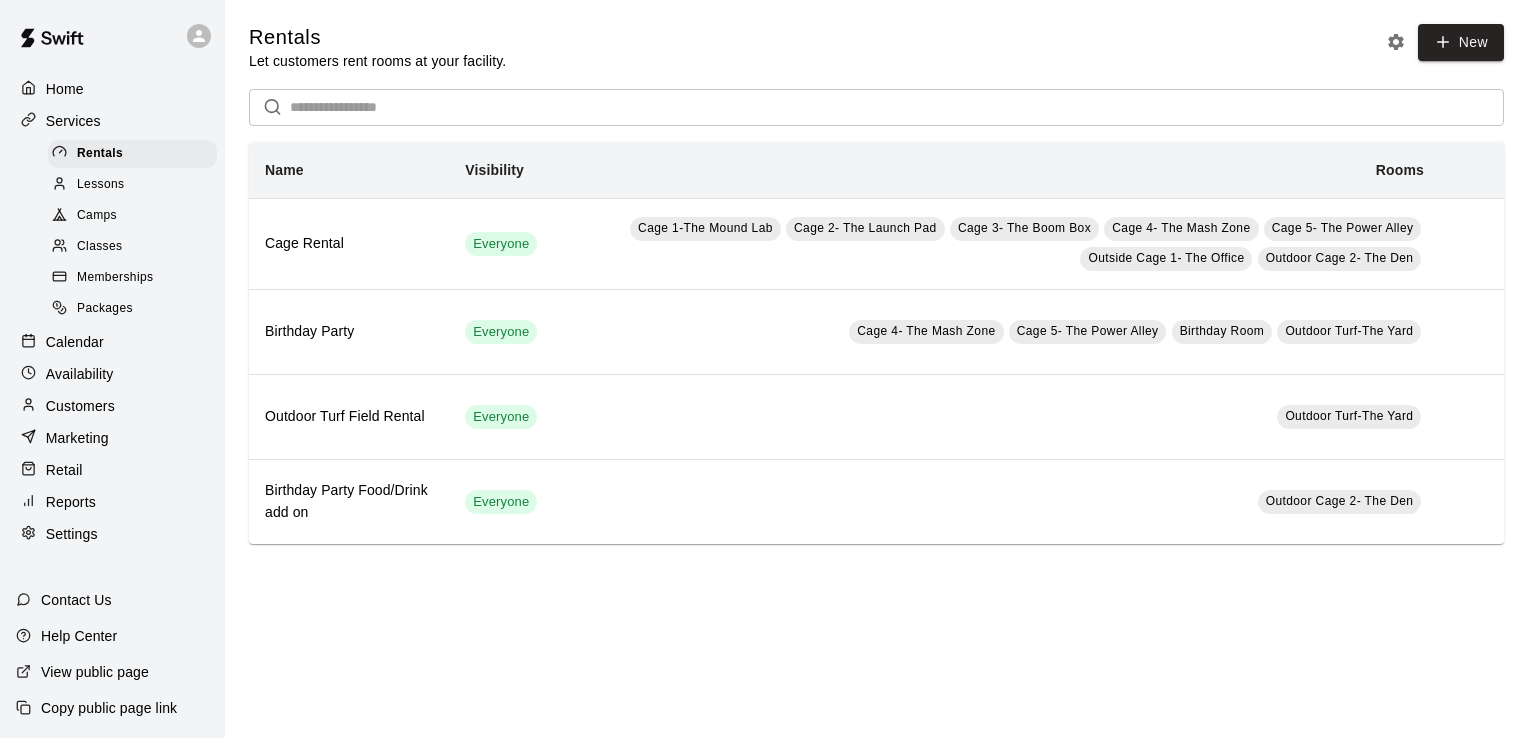 click on "Camps" at bounding box center (97, 216) 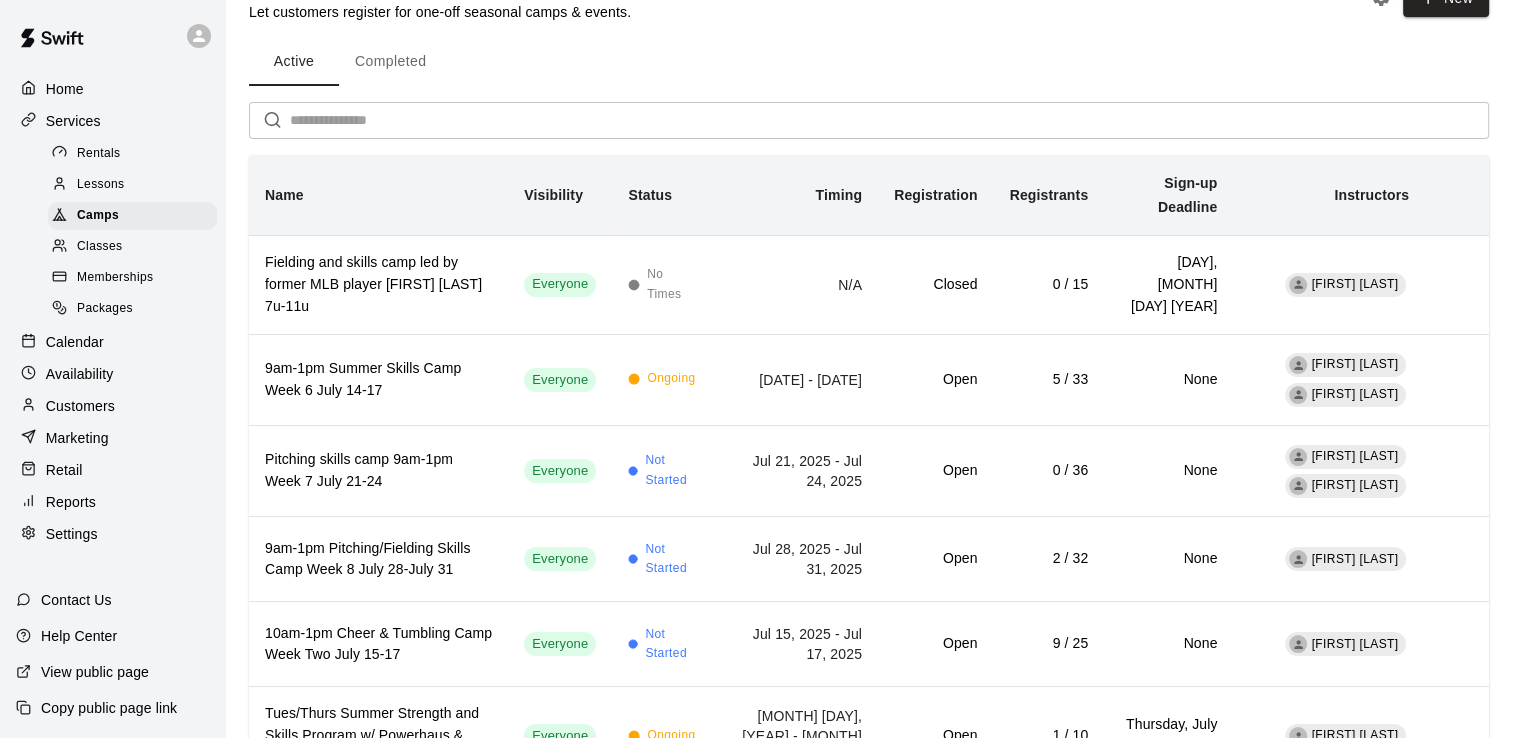 scroll, scrollTop: 0, scrollLeft: 0, axis: both 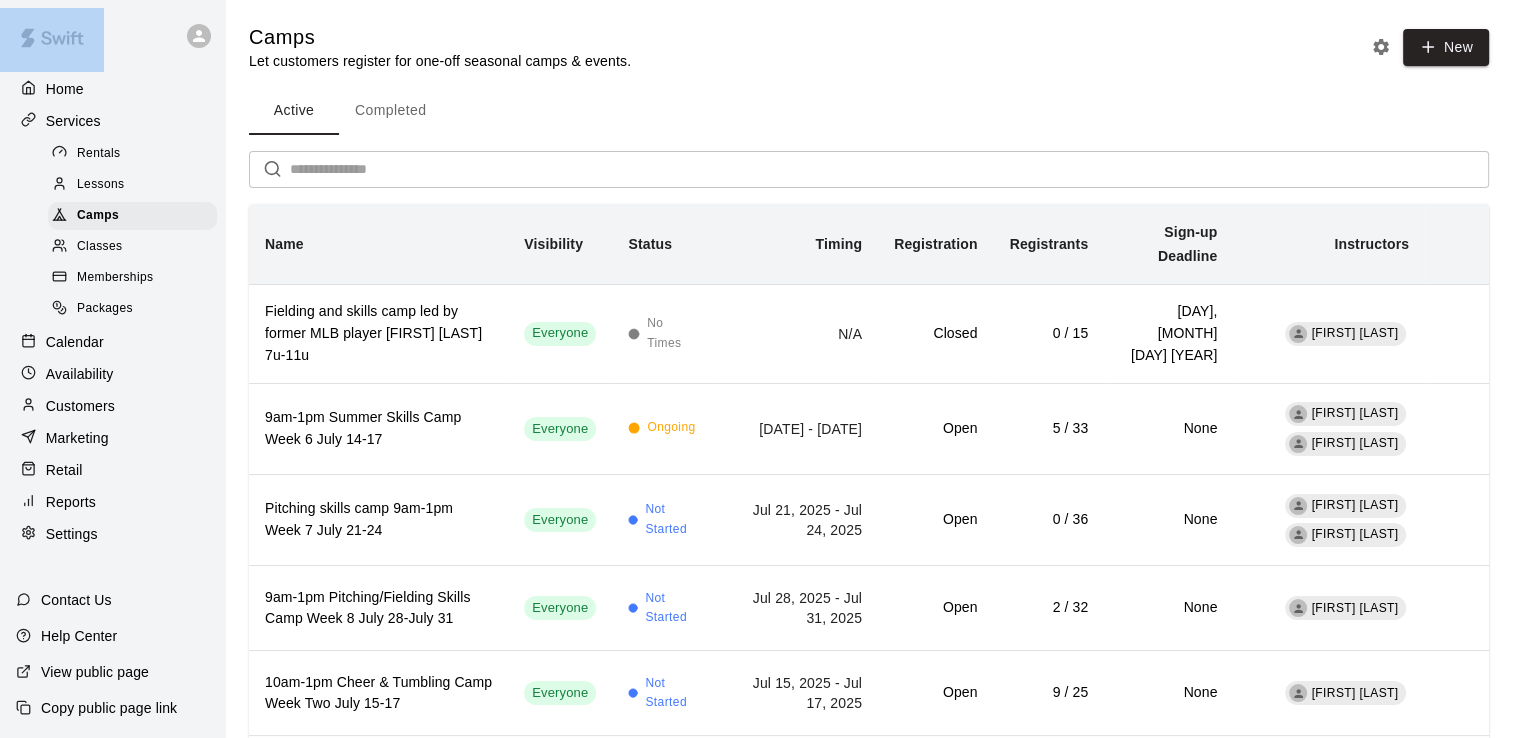 click on "Home Services Rentals Lessons Camps Classes Memberships Packages Calendar Availability Customers Marketing Retail Reports Settings Contact Us Help Center View public page Copy public page link Camps Let customers register for one-off seasonal camps & events.   New Active Completed ​ Name Visibility Status Timing Registration Registrants Sign-up Deadline Instructors Fielding and skills camp led by former MLB player [FIRST] [LAST] 7u-11u Everyone No Times N/A Closed 0 / 15 Tuesday, July 08 2025 [FIRST] [LAST] 9am-1pm Summer Skills Camp Week 6 July 14-17 Everyone Ongoing Jul 14, 2025 - Jul 17, 2025 Open 5 / 33 None [FIRST] [LAST] [FIRST] [LAST] Pitching skills camp 9am-1pm Week 7 July 21-24 Everyone Not Started Jul 21, 2025 - Jul 24, 2025 Open 0 / 36 None [FIRST] [LAST] 10am-1pm Cheer & Tumbling Camp Week Two July 15-17 Everyone Not Started Open 9 / 25 None" at bounding box center (756, 491) 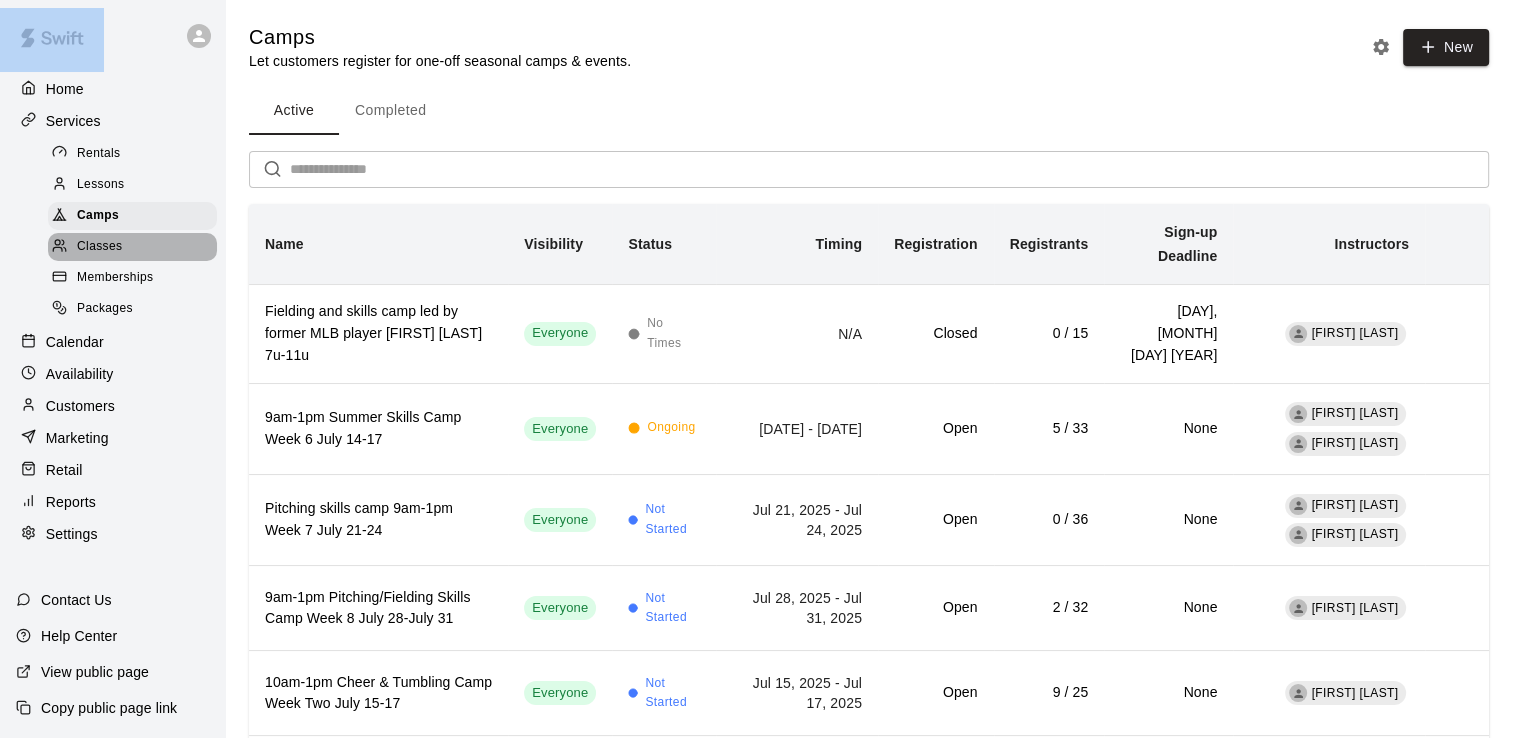 click on "Classes" at bounding box center [99, 247] 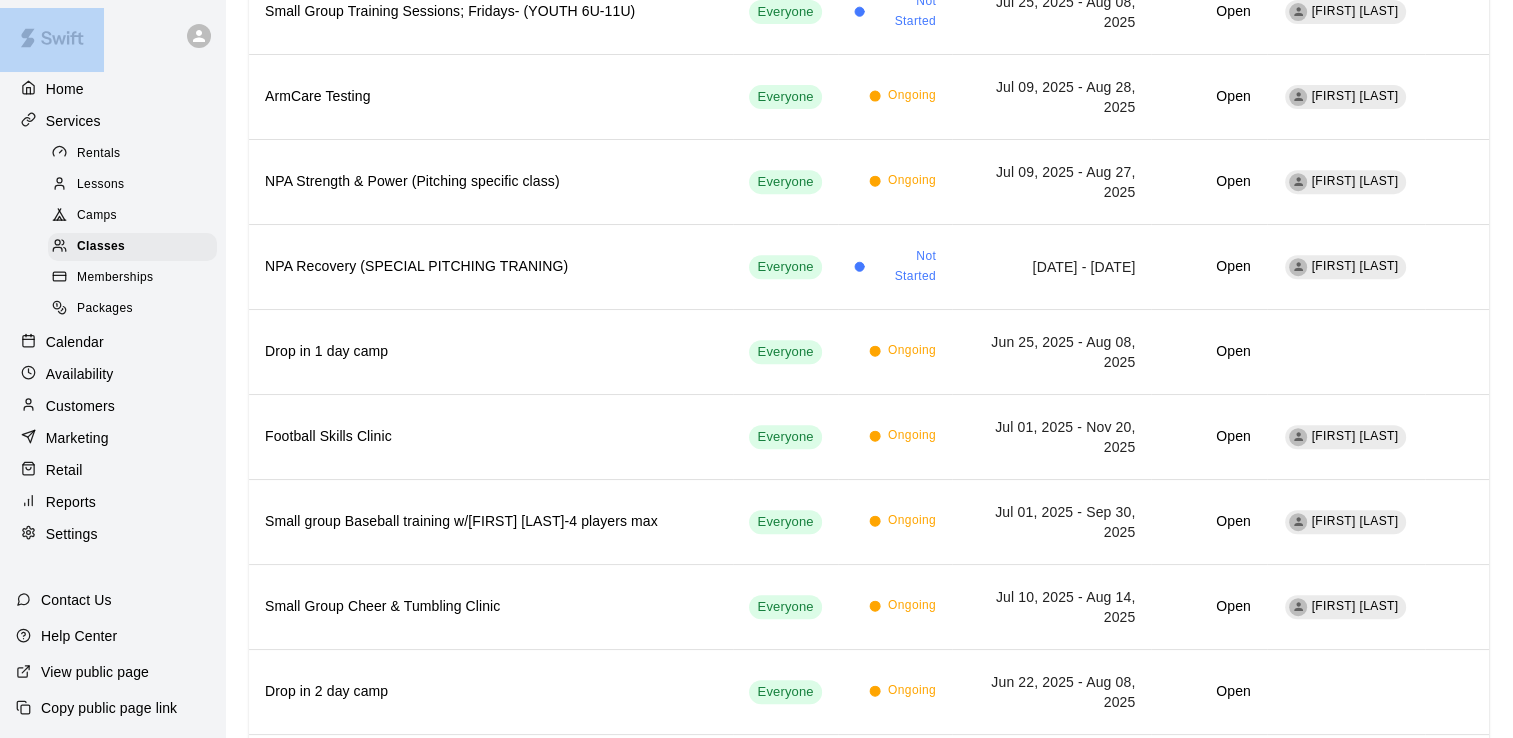 scroll, scrollTop: 838, scrollLeft: 0, axis: vertical 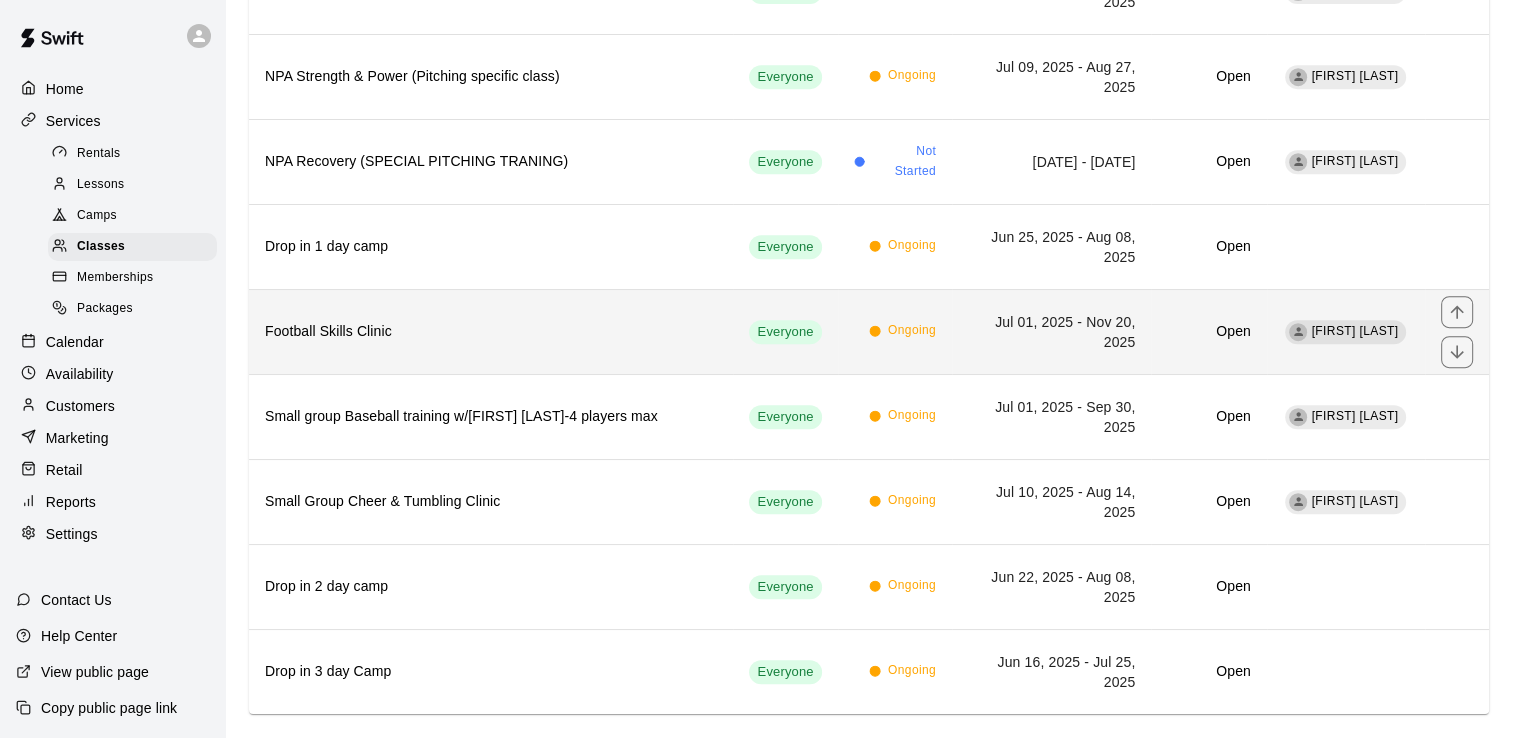 click on "Football Skills Clinic" at bounding box center (491, 332) 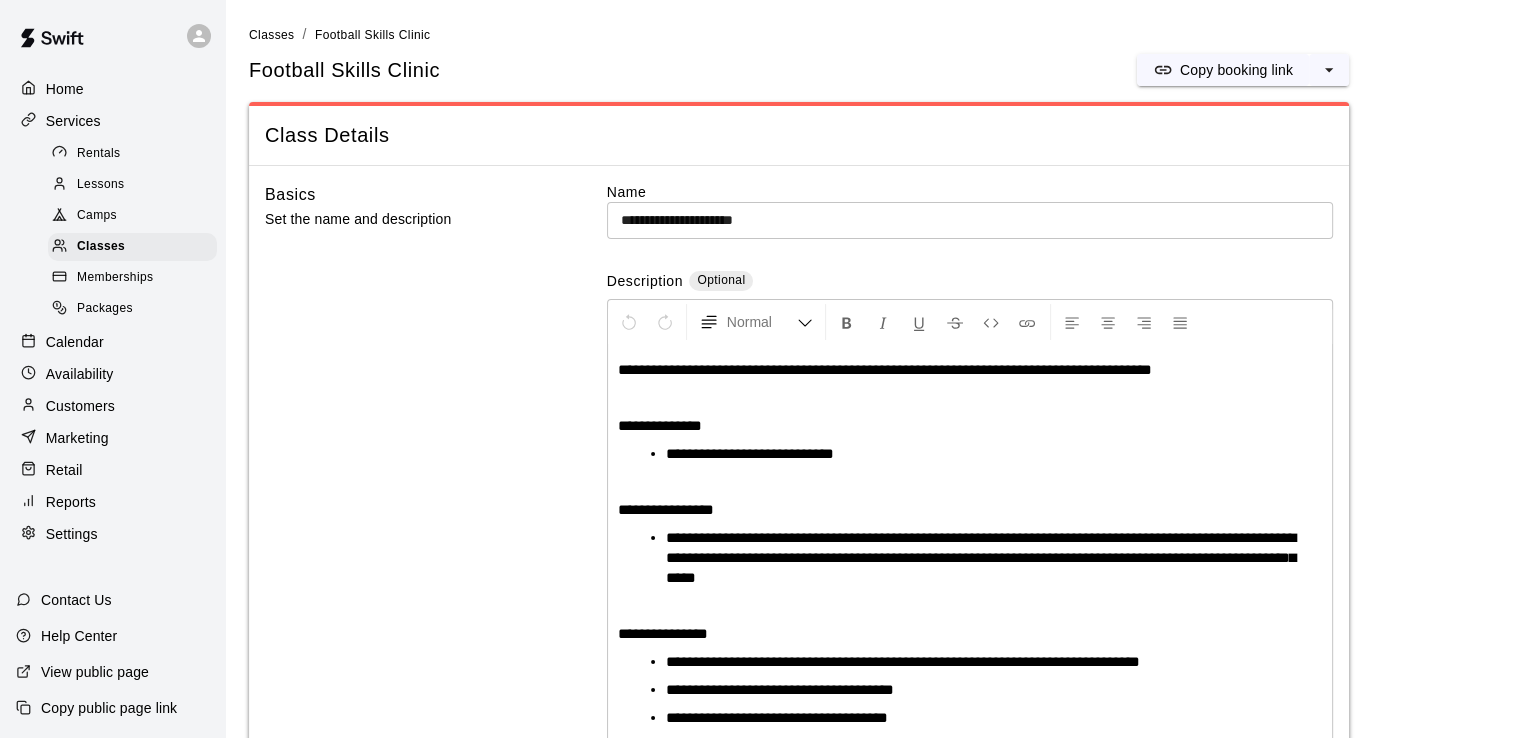 scroll, scrollTop: 73, scrollLeft: 0, axis: vertical 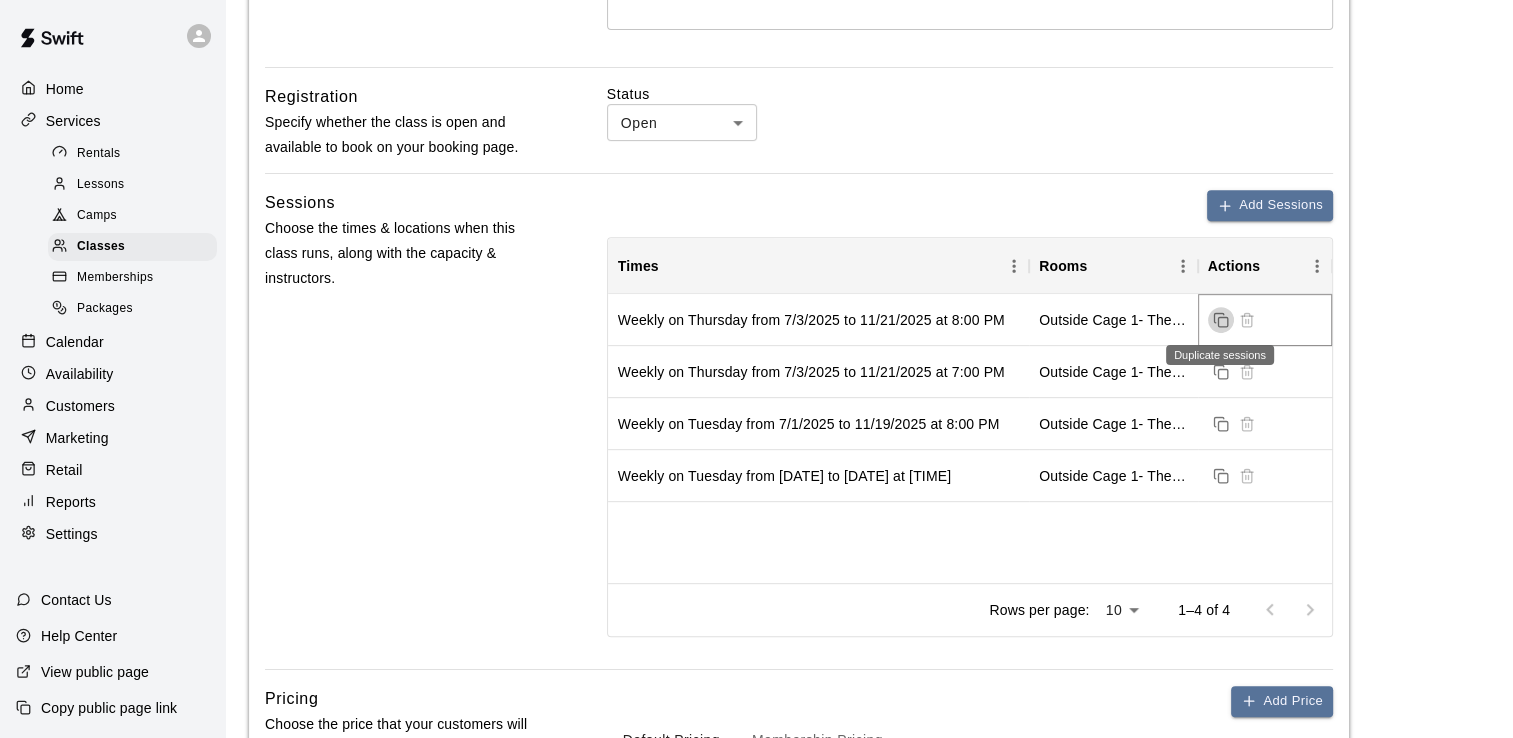 click 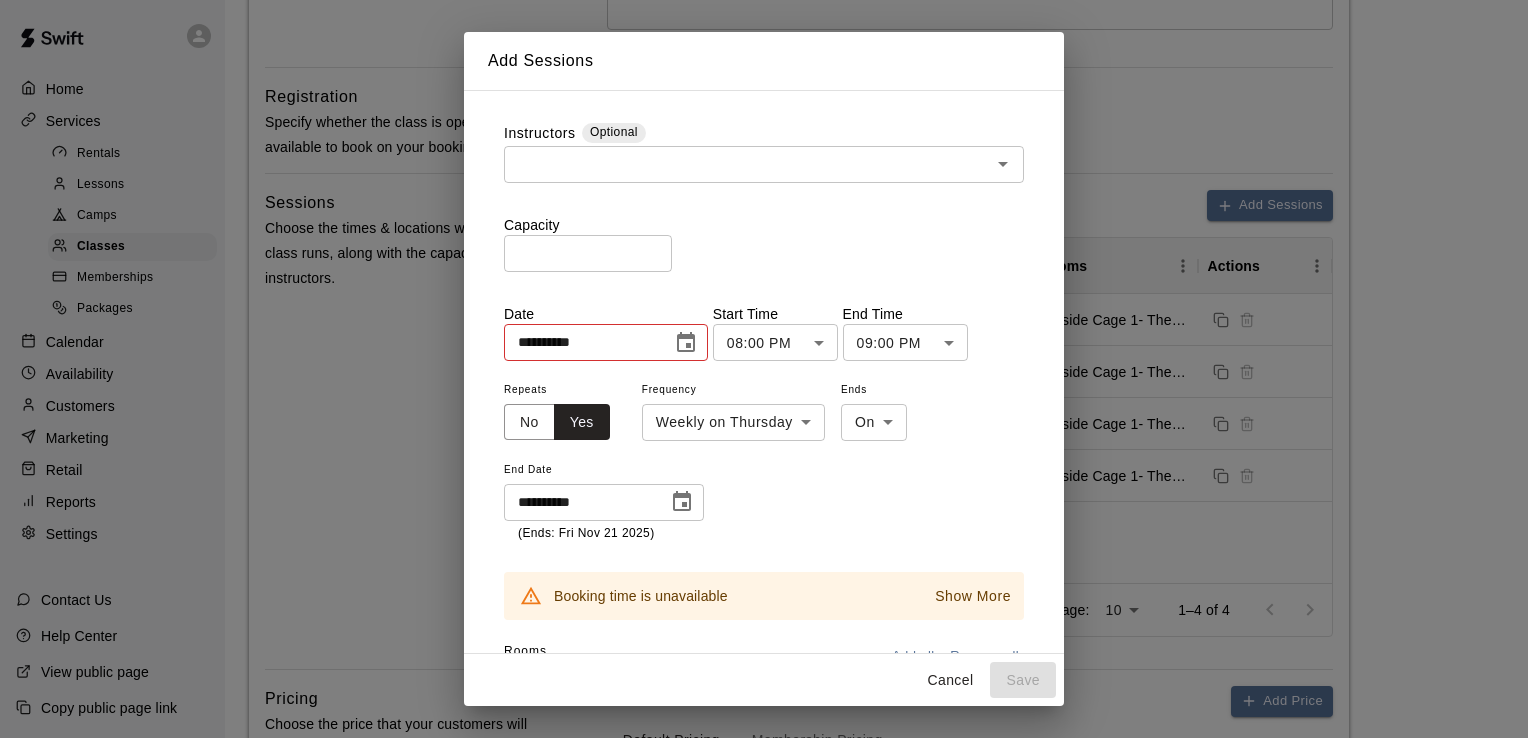 click 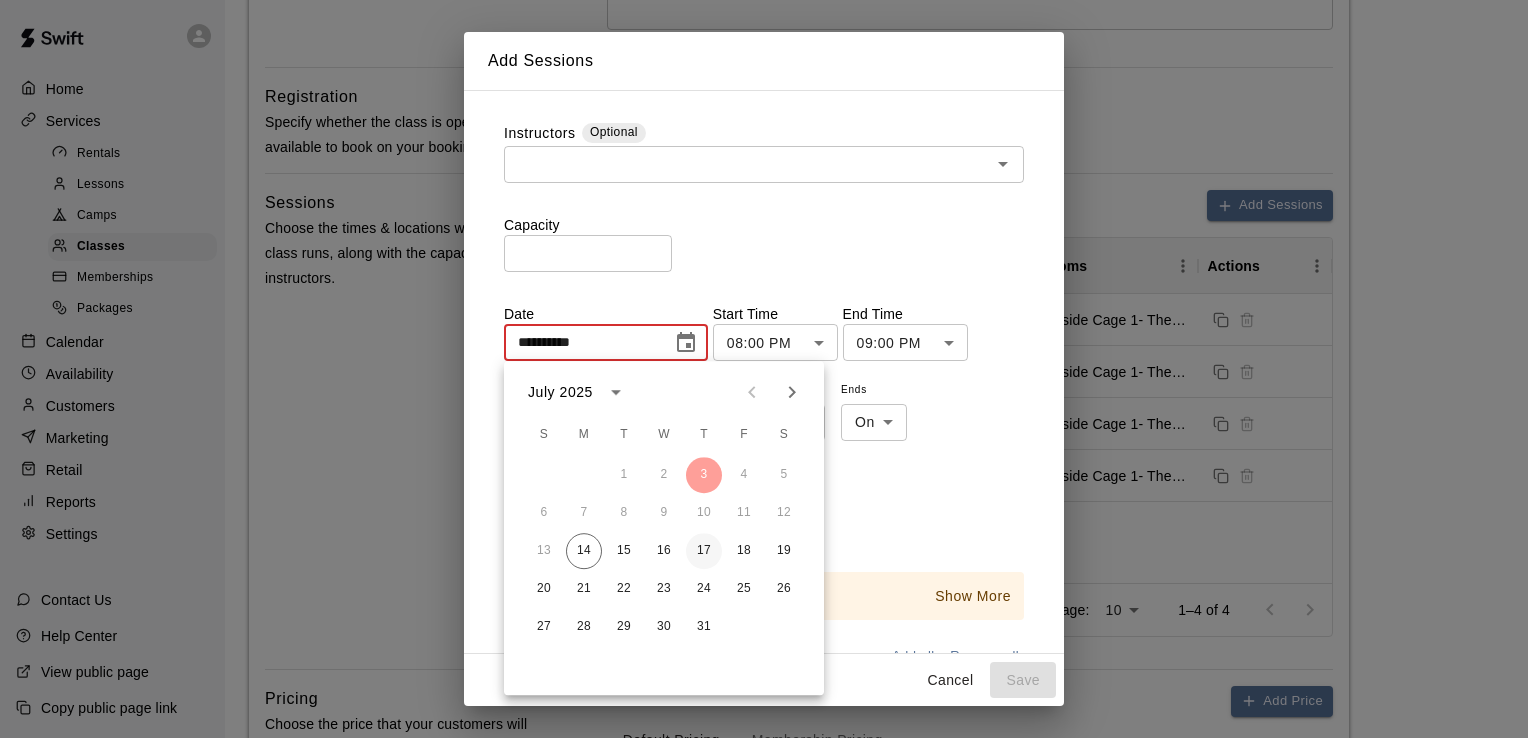 click on "17" at bounding box center [704, 551] 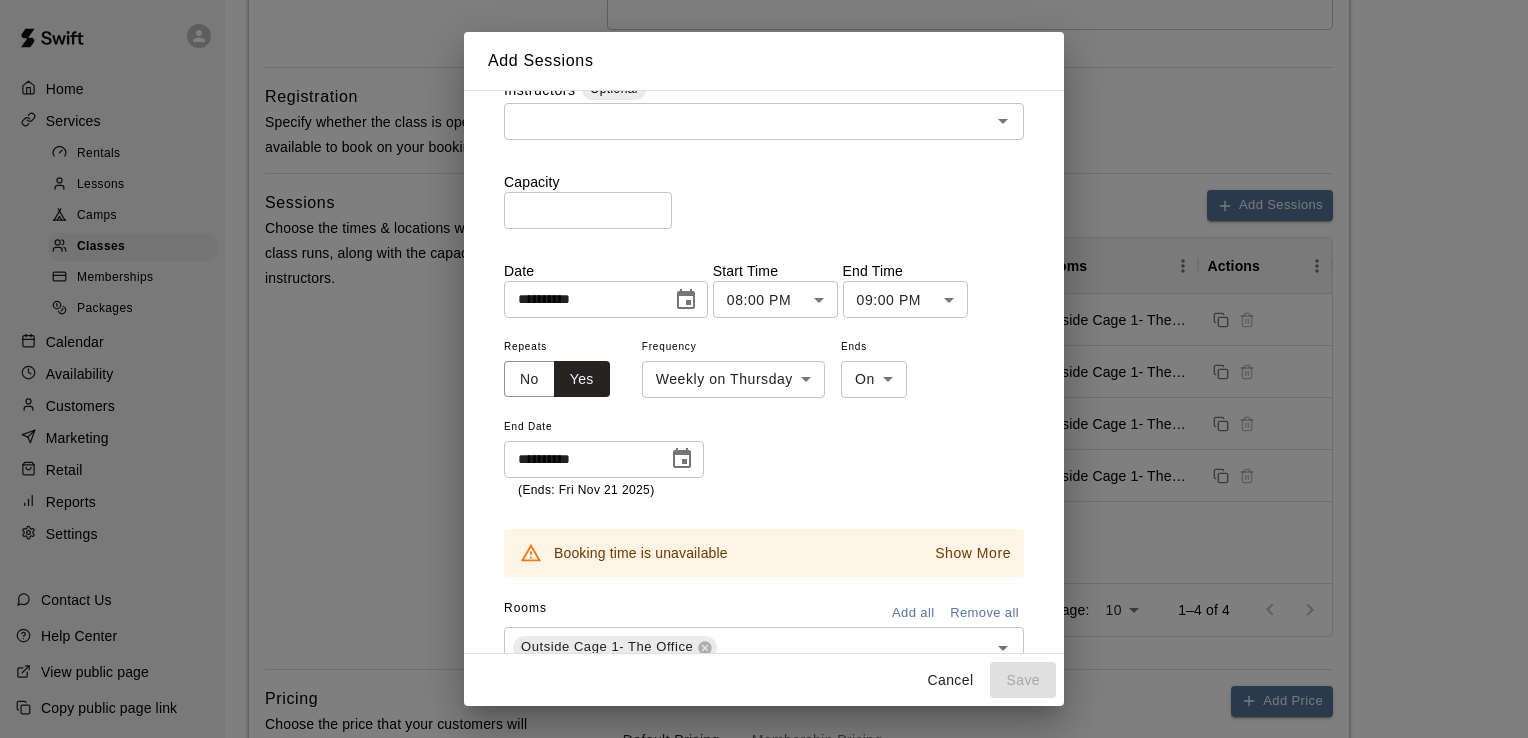 scroll, scrollTop: 88, scrollLeft: 0, axis: vertical 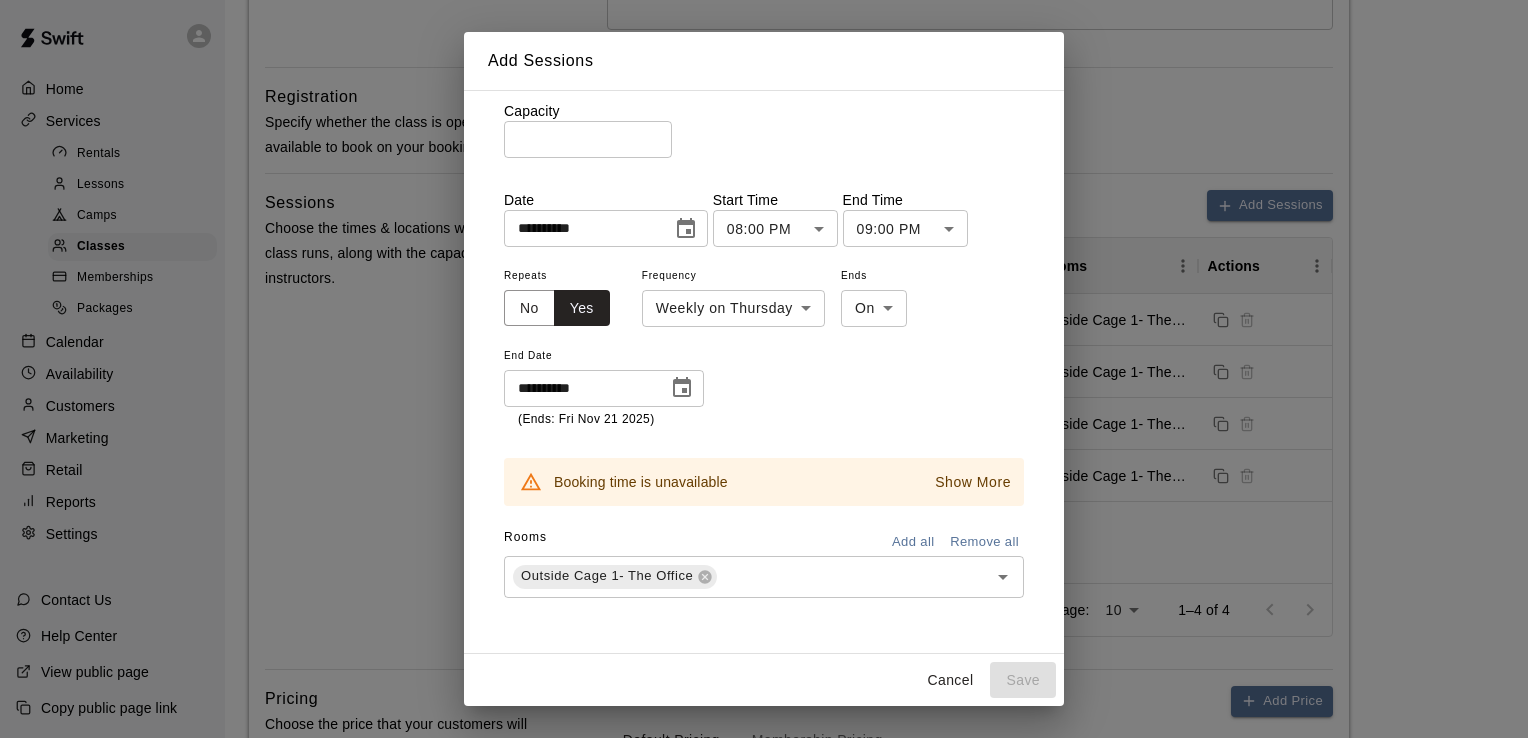 click on "**********" at bounding box center [764, 343] 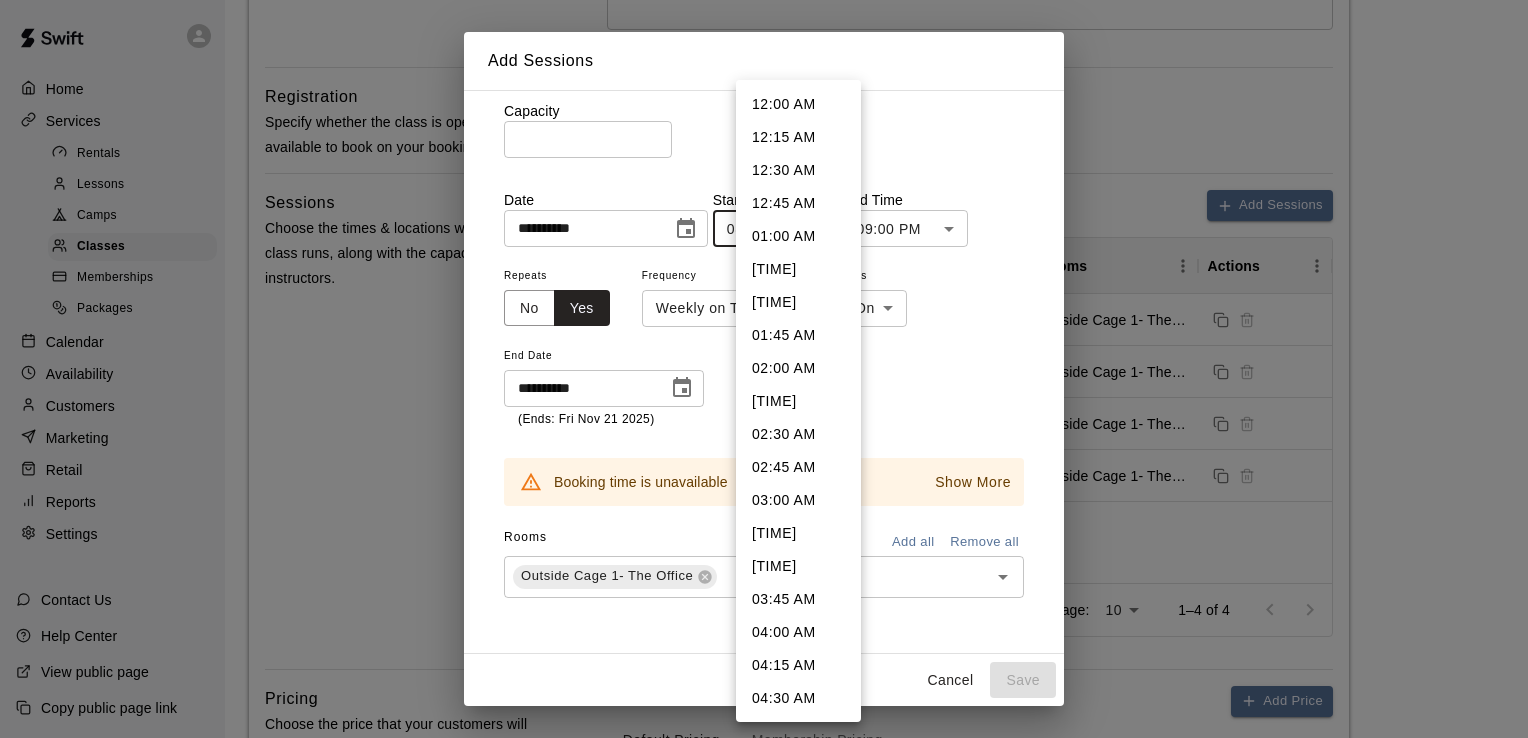 scroll, scrollTop: 2343, scrollLeft: 0, axis: vertical 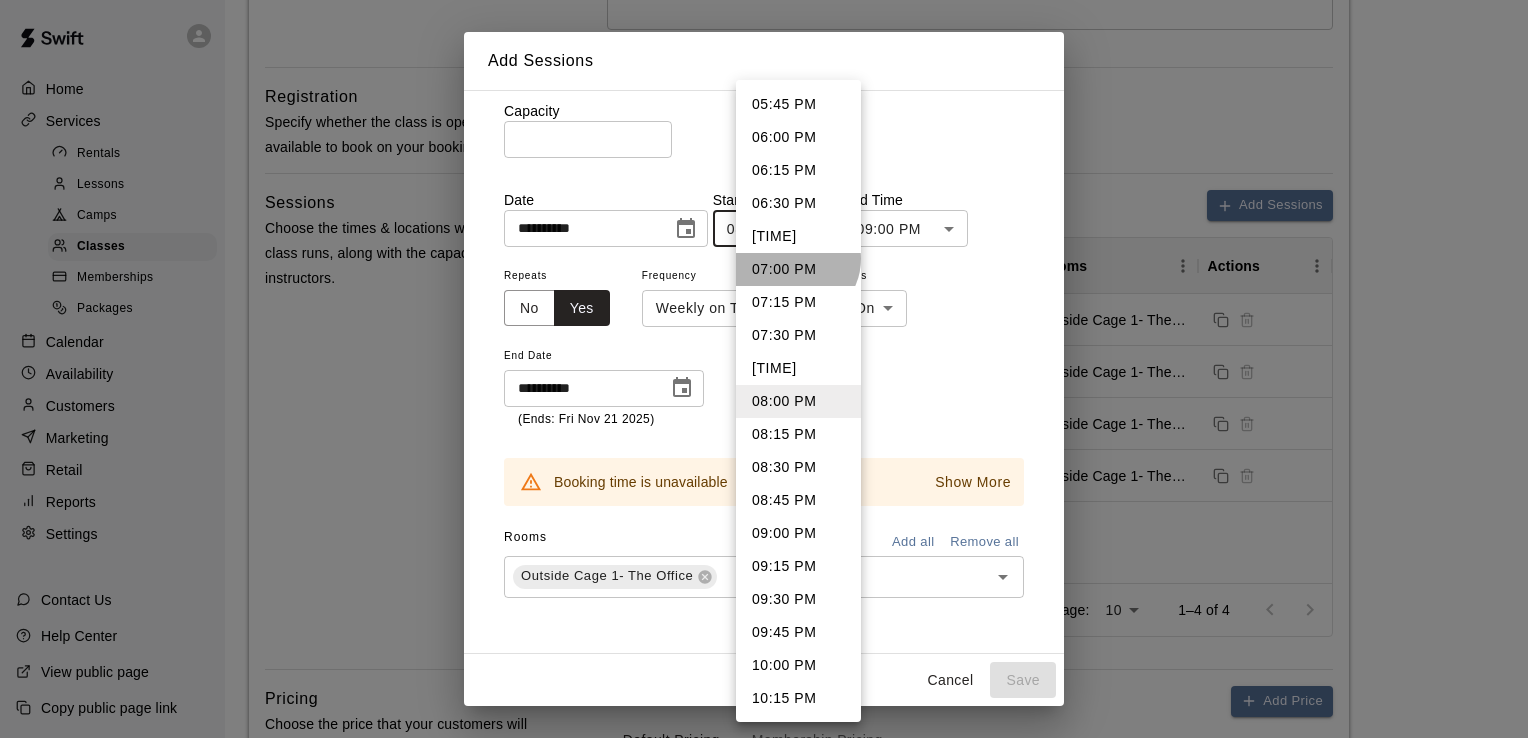 click on "07:00 PM" at bounding box center [798, 269] 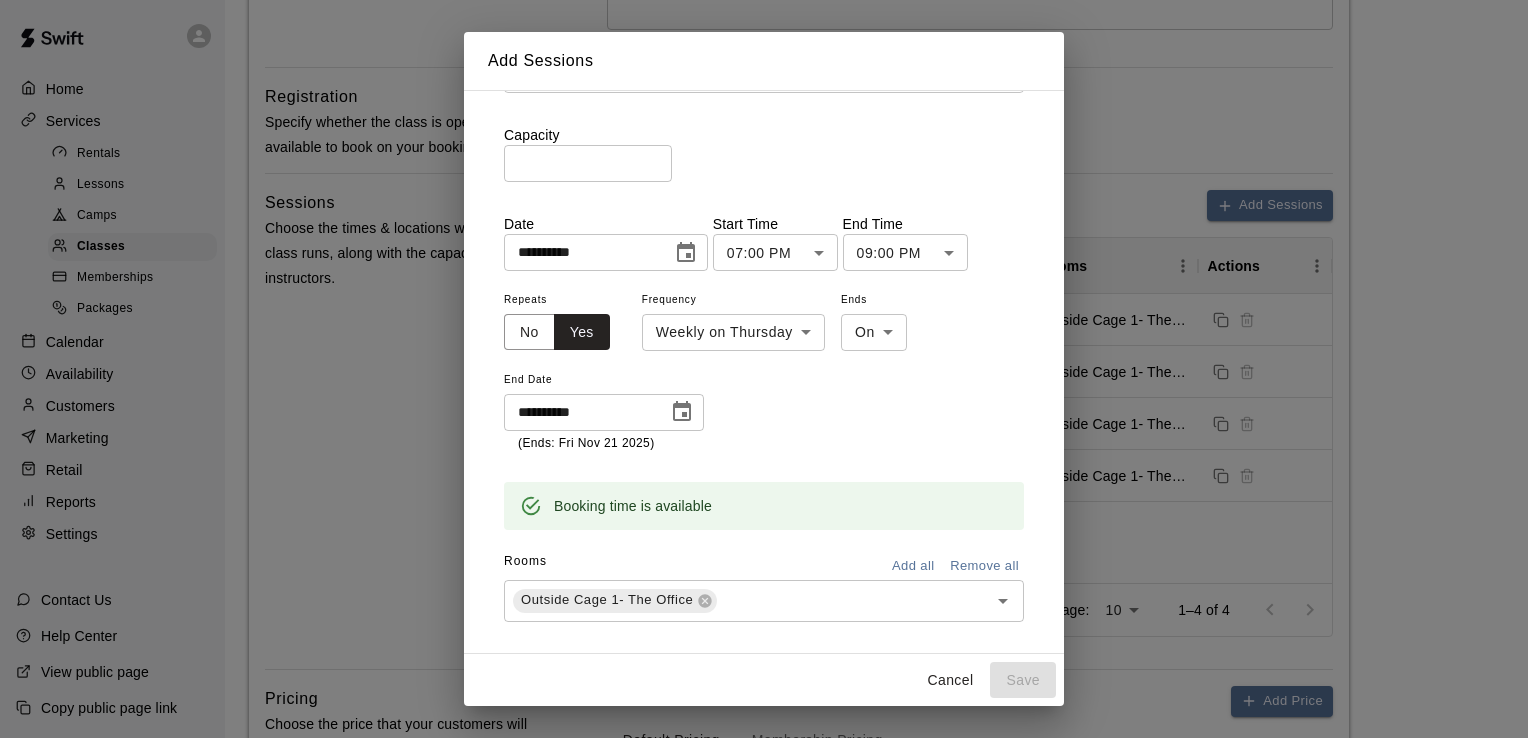 scroll, scrollTop: 114, scrollLeft: 0, axis: vertical 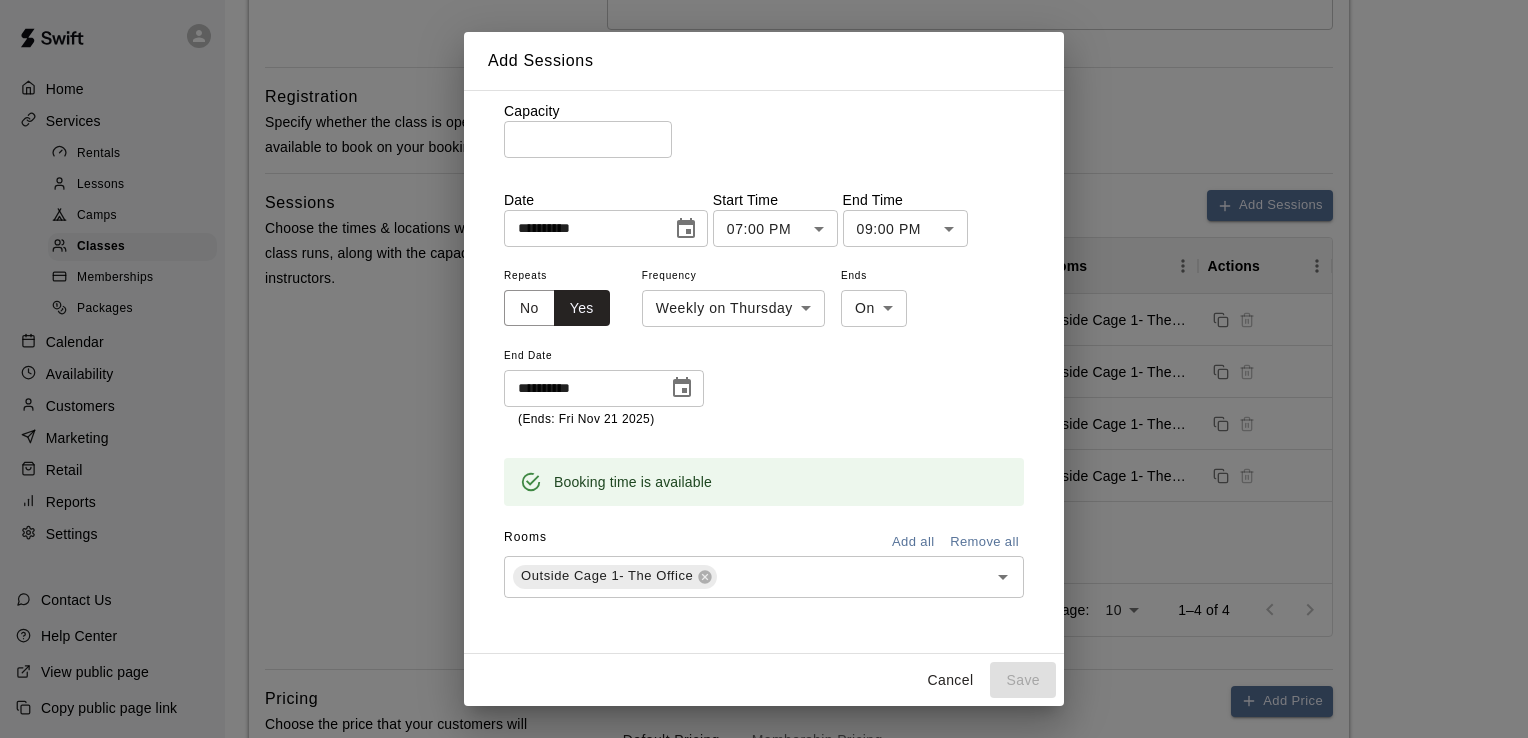 click on "**********" at bounding box center [764, 303] 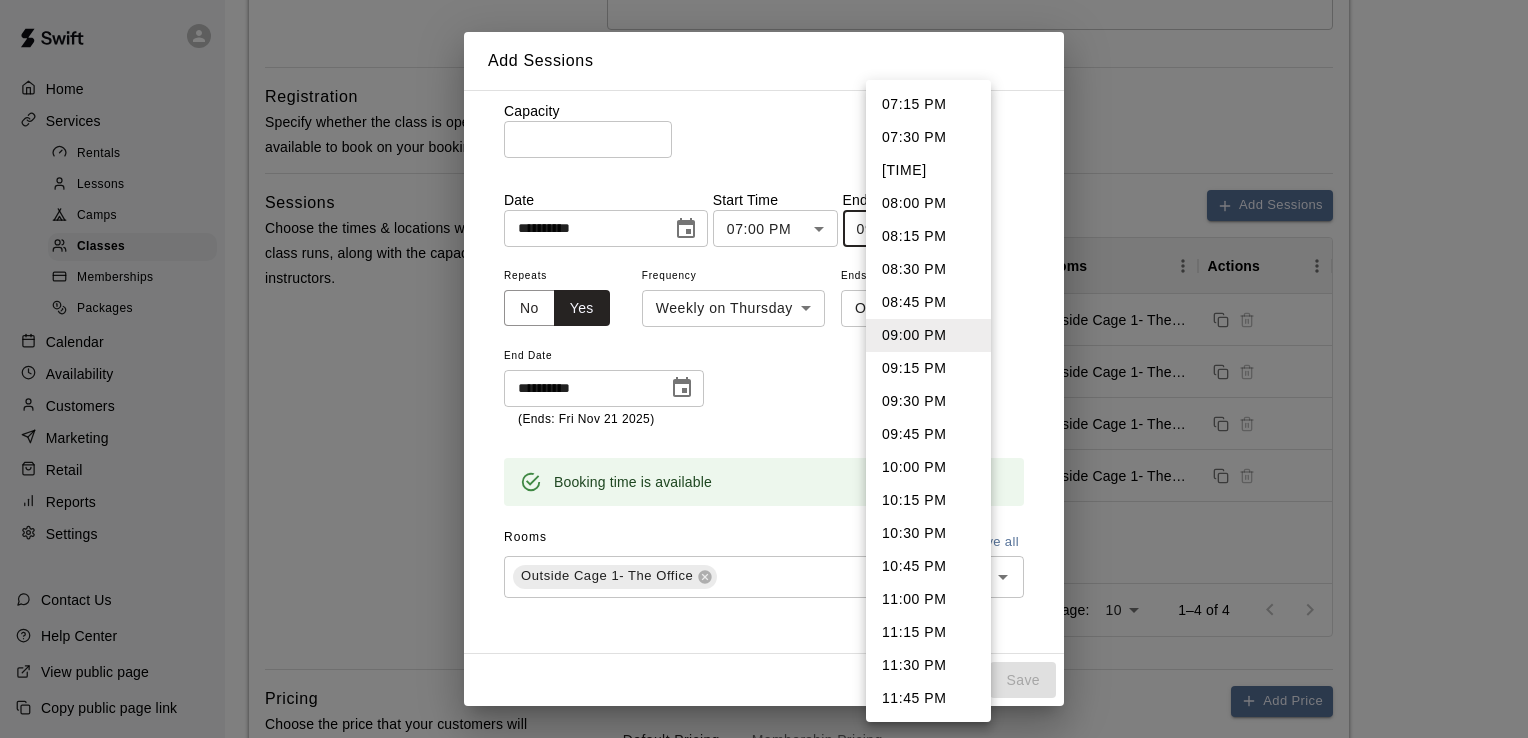 click on "08:00 PM" at bounding box center [928, 203] 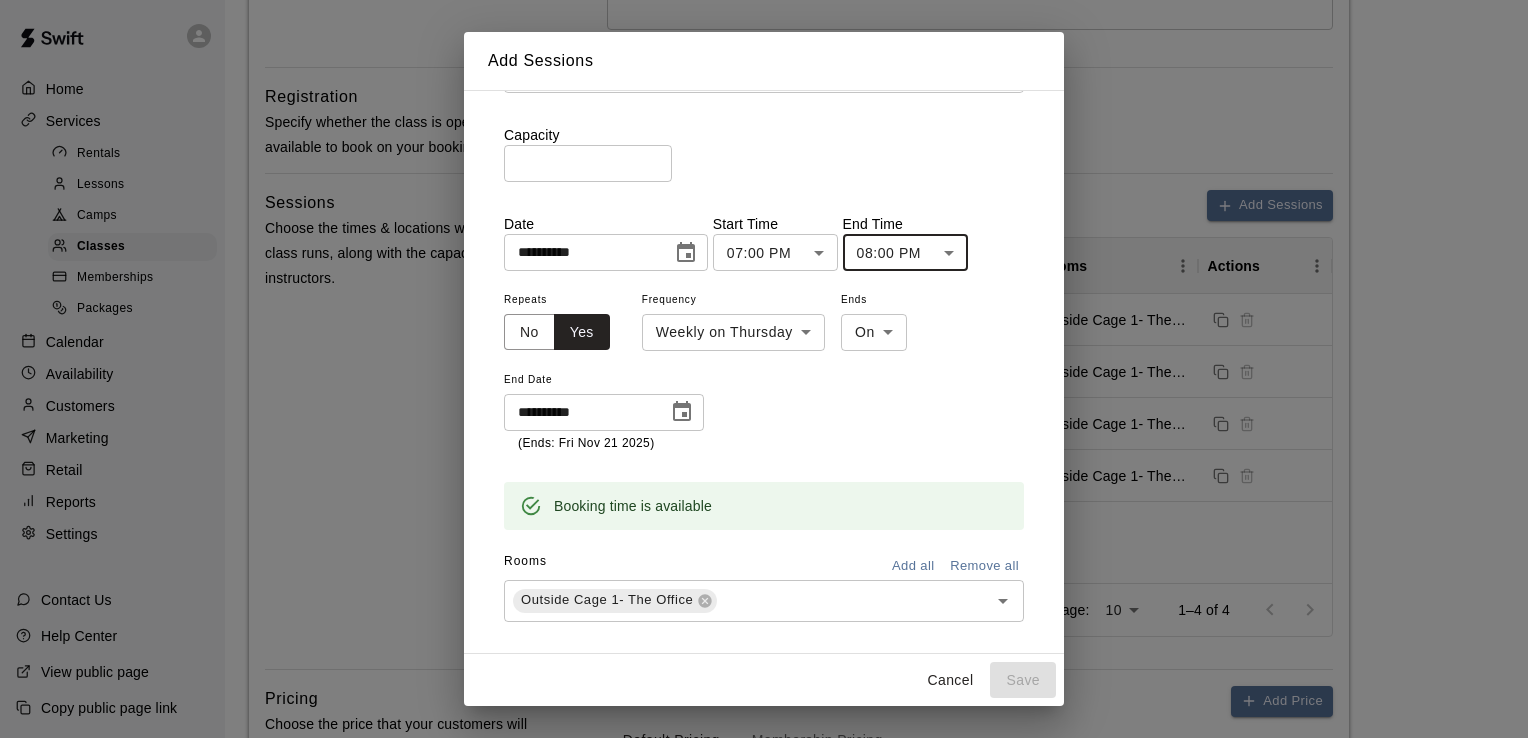 scroll, scrollTop: 114, scrollLeft: 0, axis: vertical 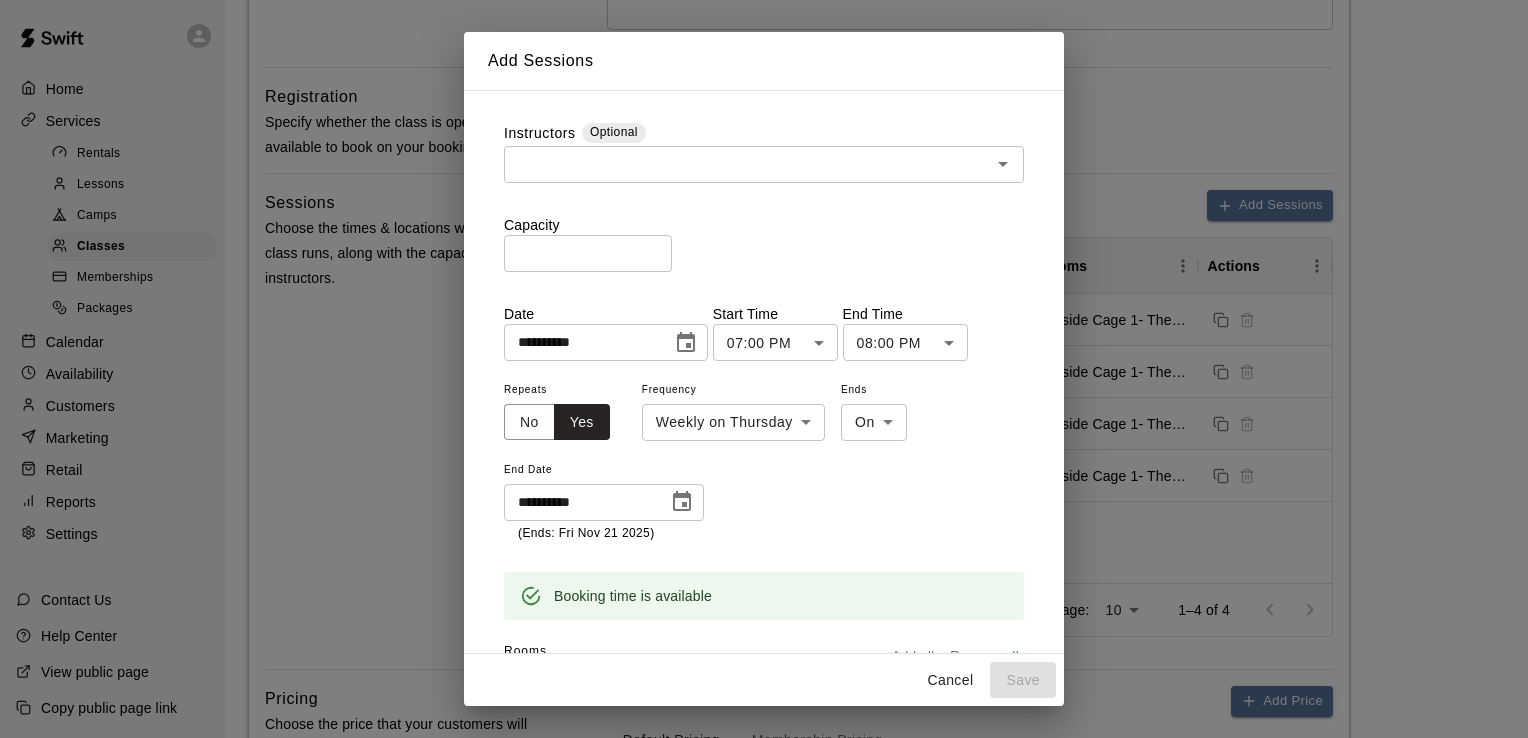 click on "**********" at bounding box center [764, 343] 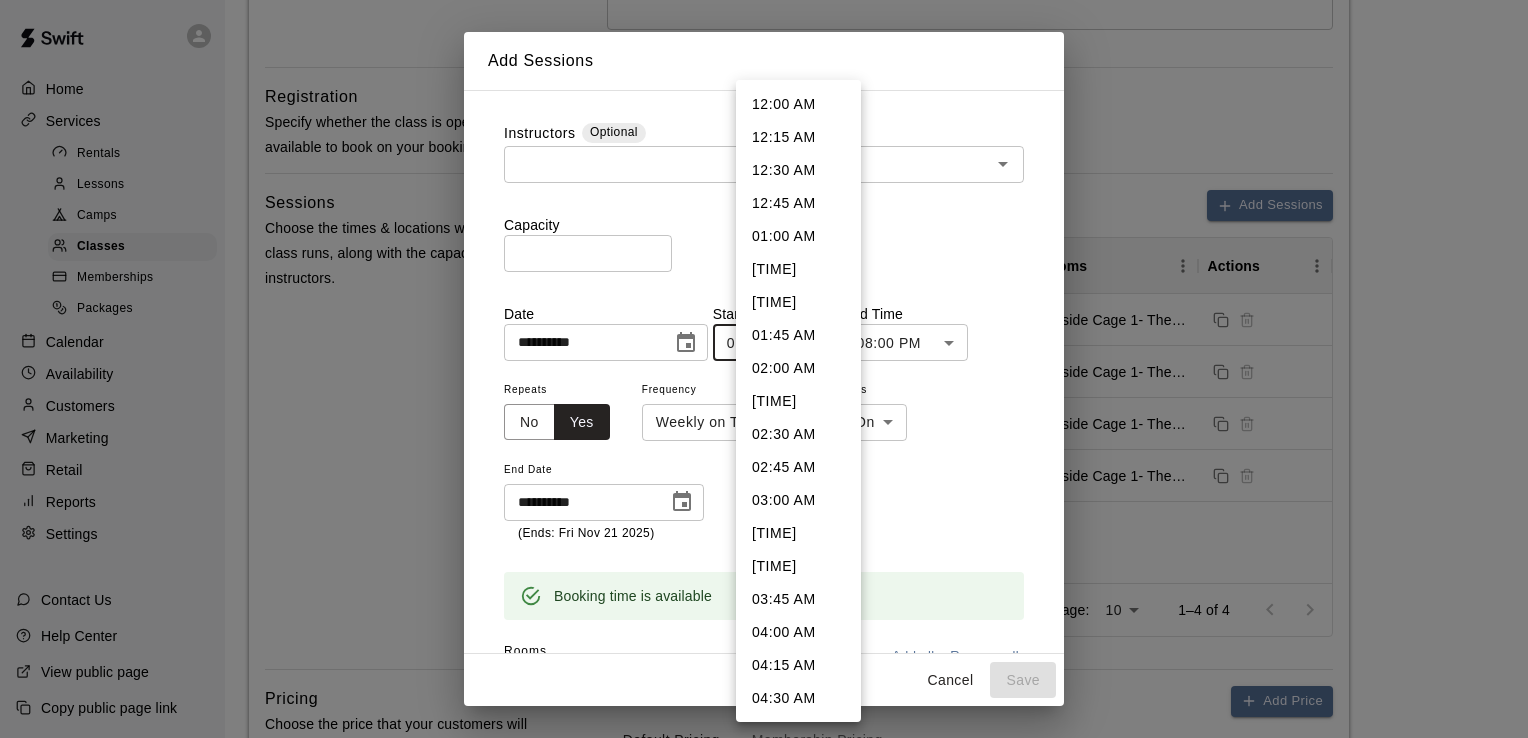 scroll, scrollTop: 2211, scrollLeft: 0, axis: vertical 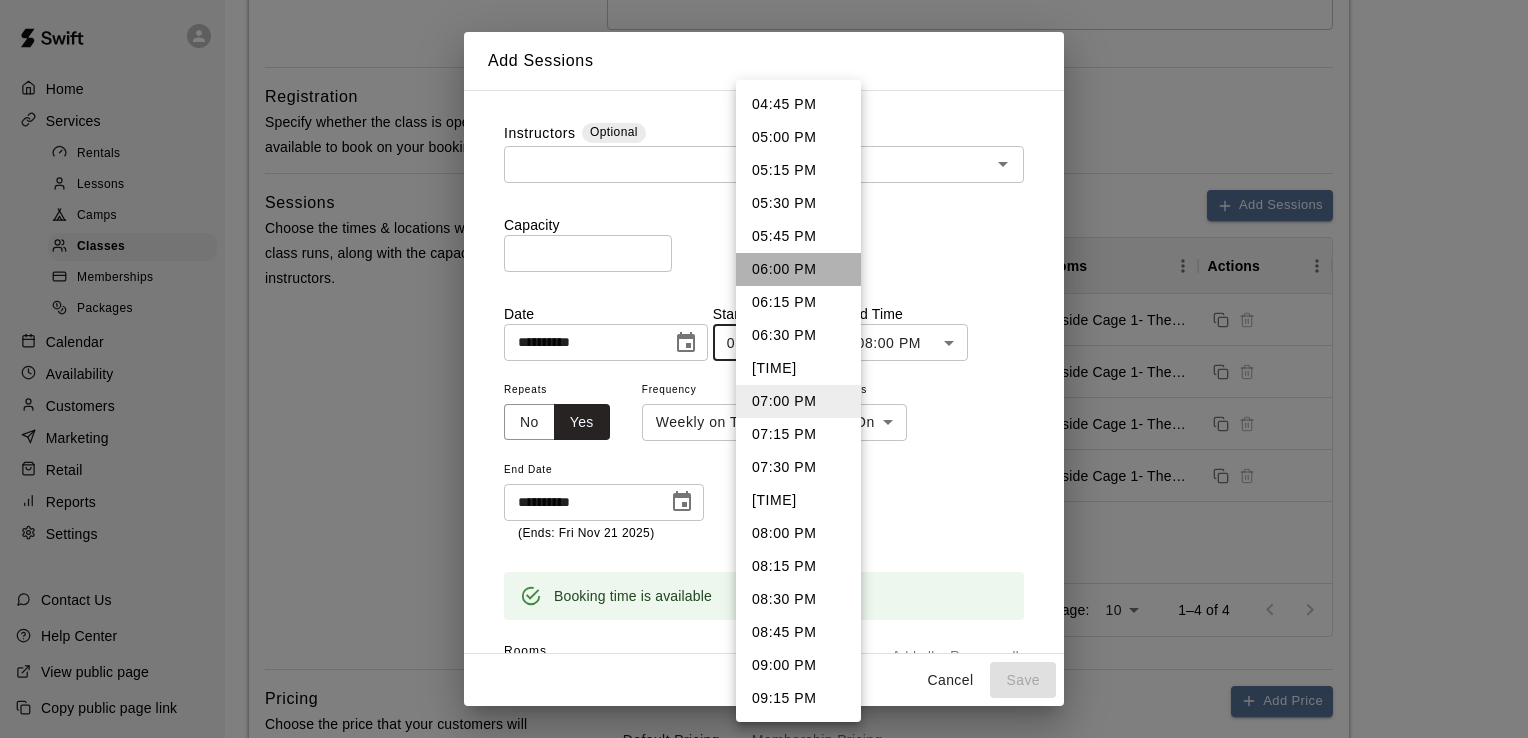 click on "06:00 PM" at bounding box center [798, 269] 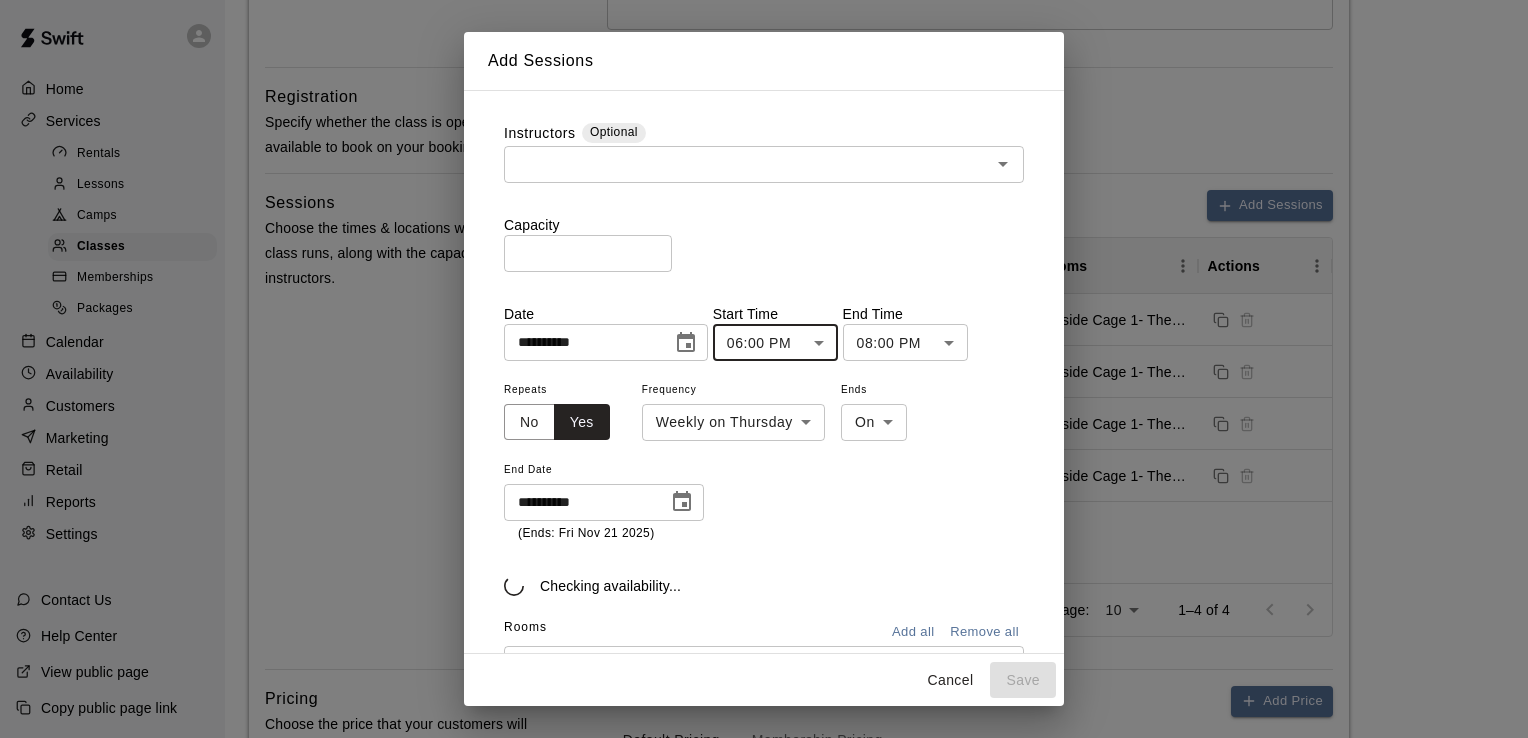 click on "**********" at bounding box center (764, 343) 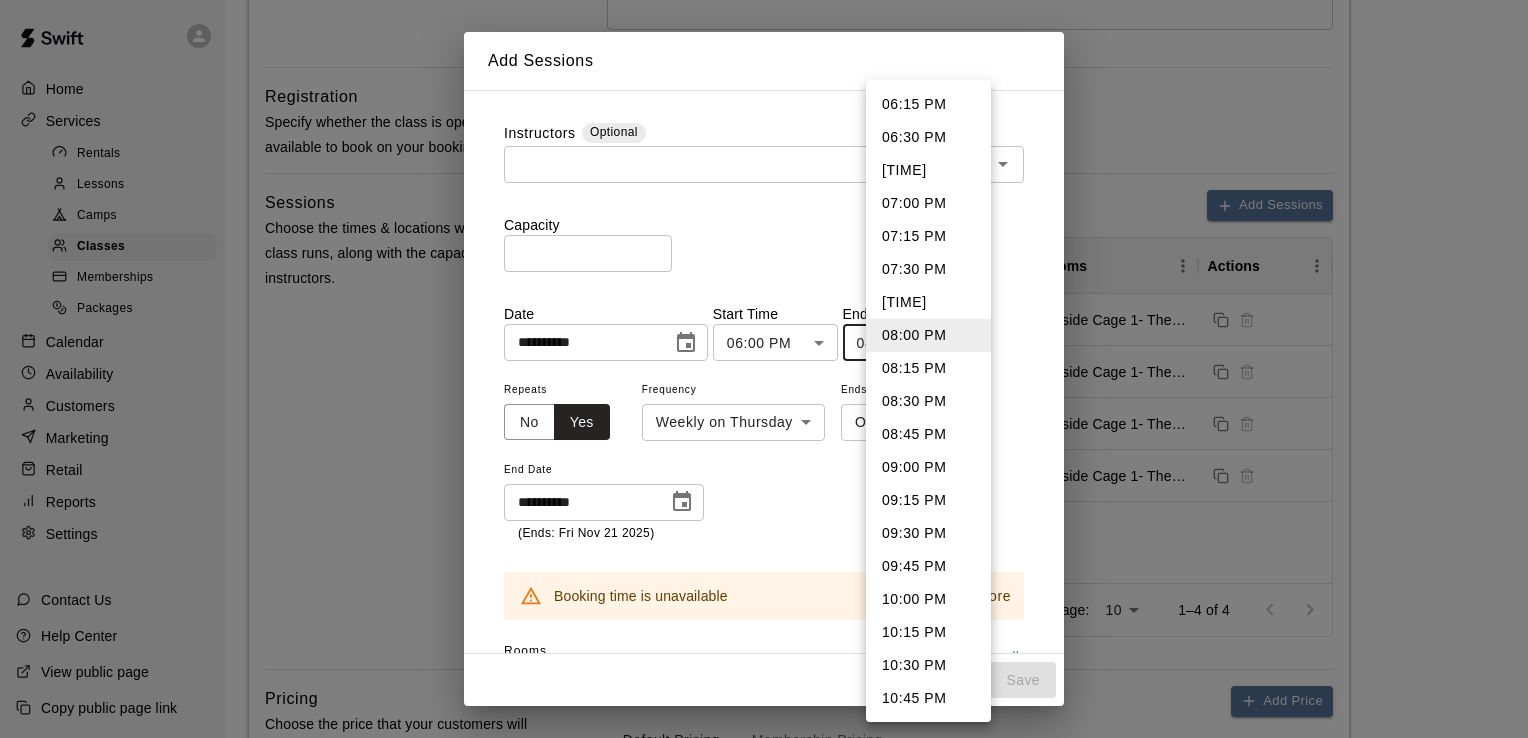 click on "07:00 PM" at bounding box center [928, 203] 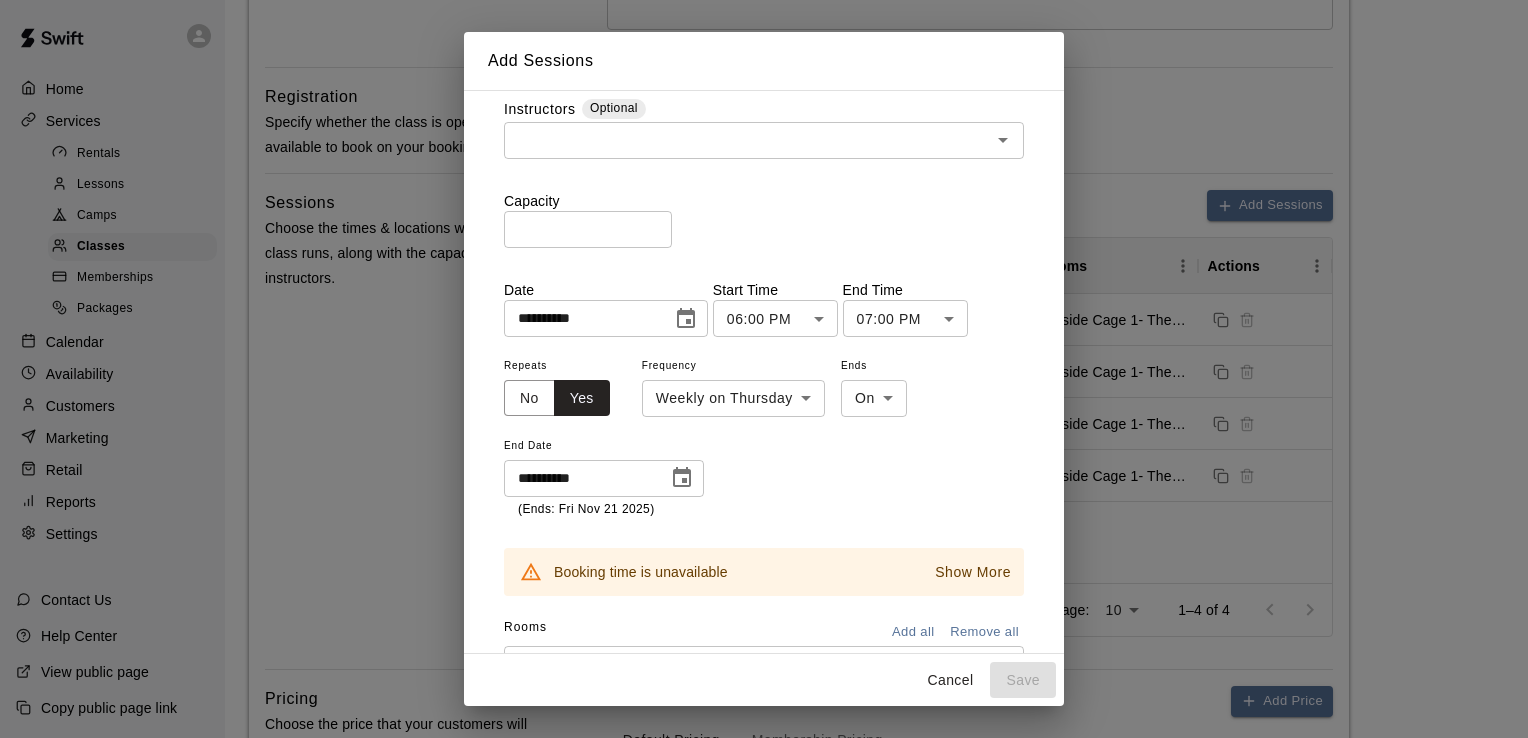 scroll, scrollTop: 0, scrollLeft: 0, axis: both 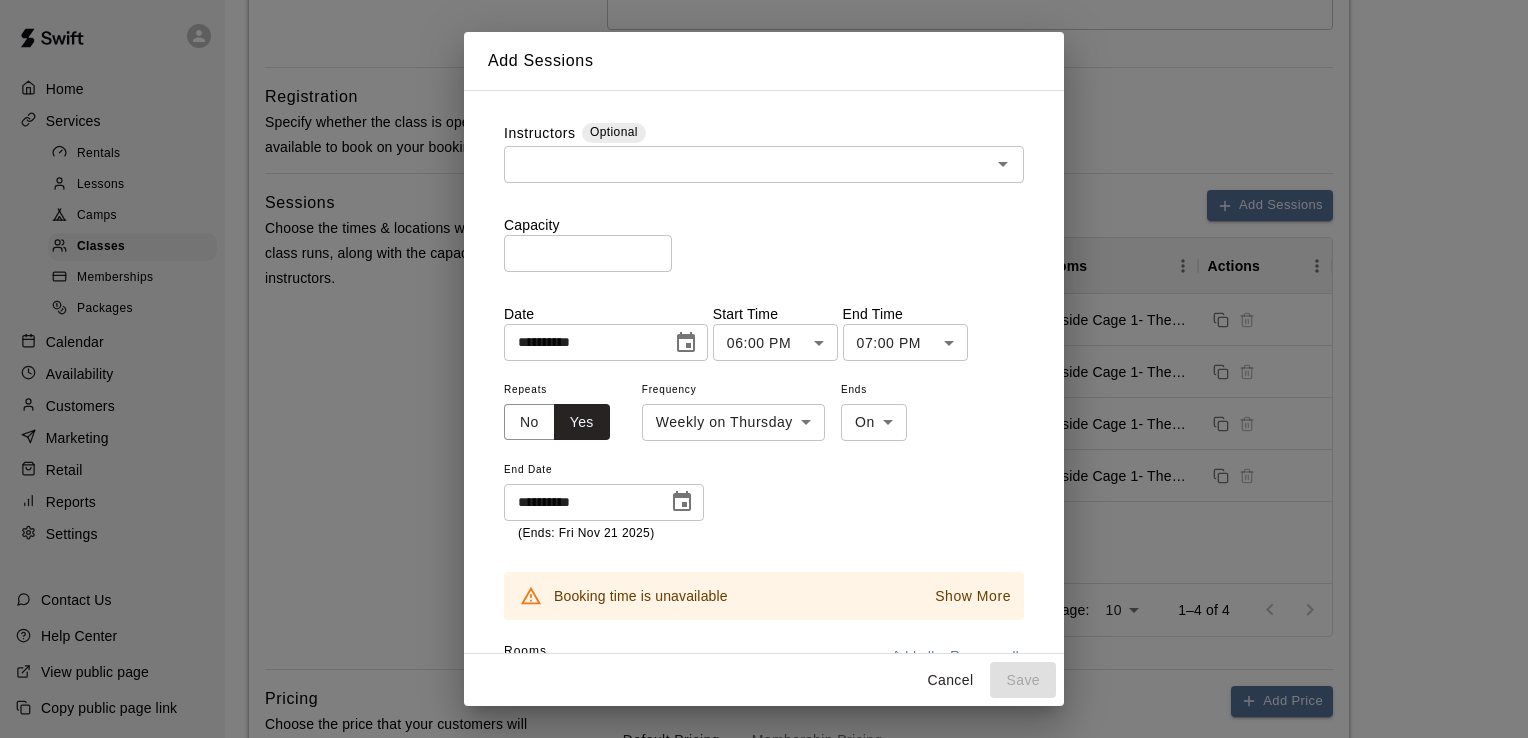 click on "​" at bounding box center [764, 164] 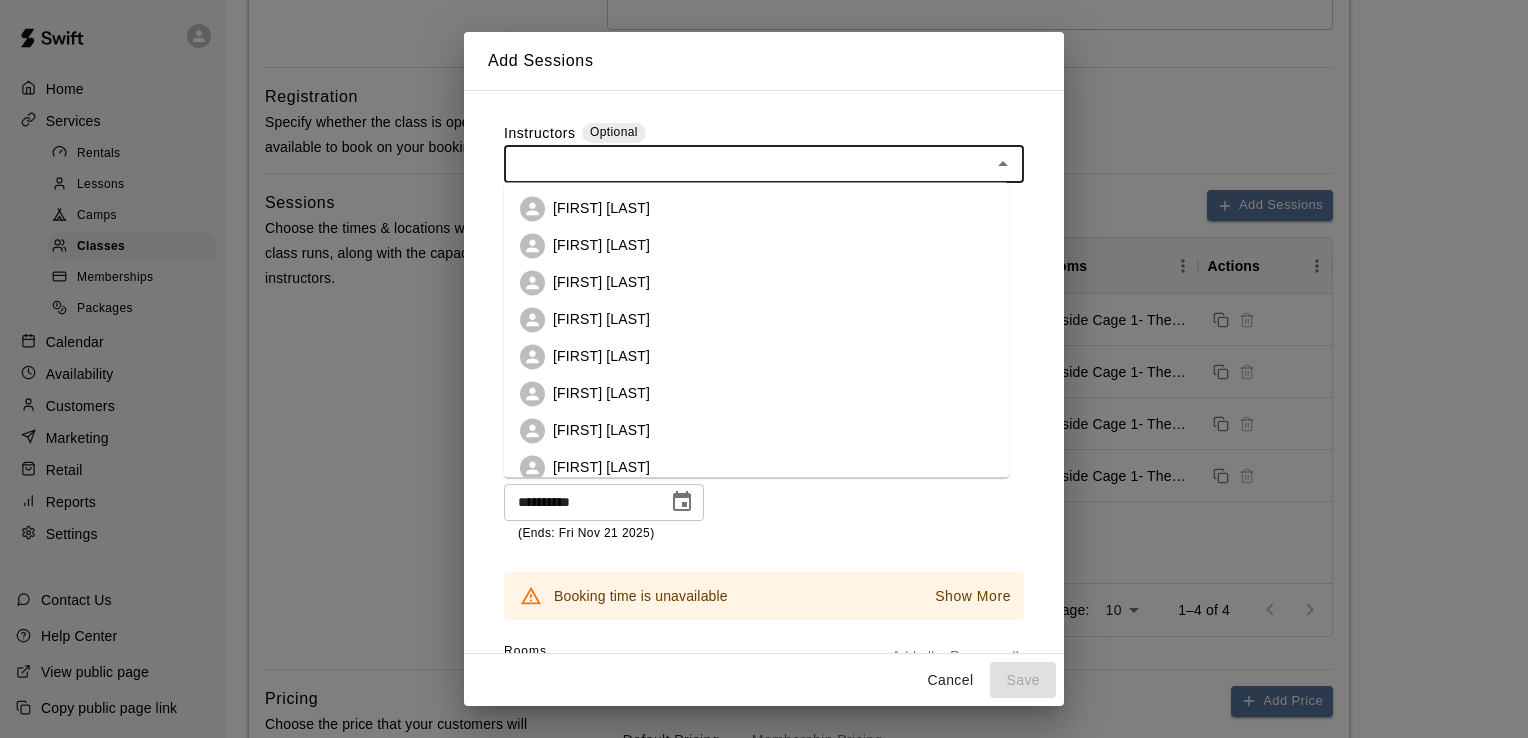 click on "[FIRST] [LAST]" at bounding box center [756, 208] 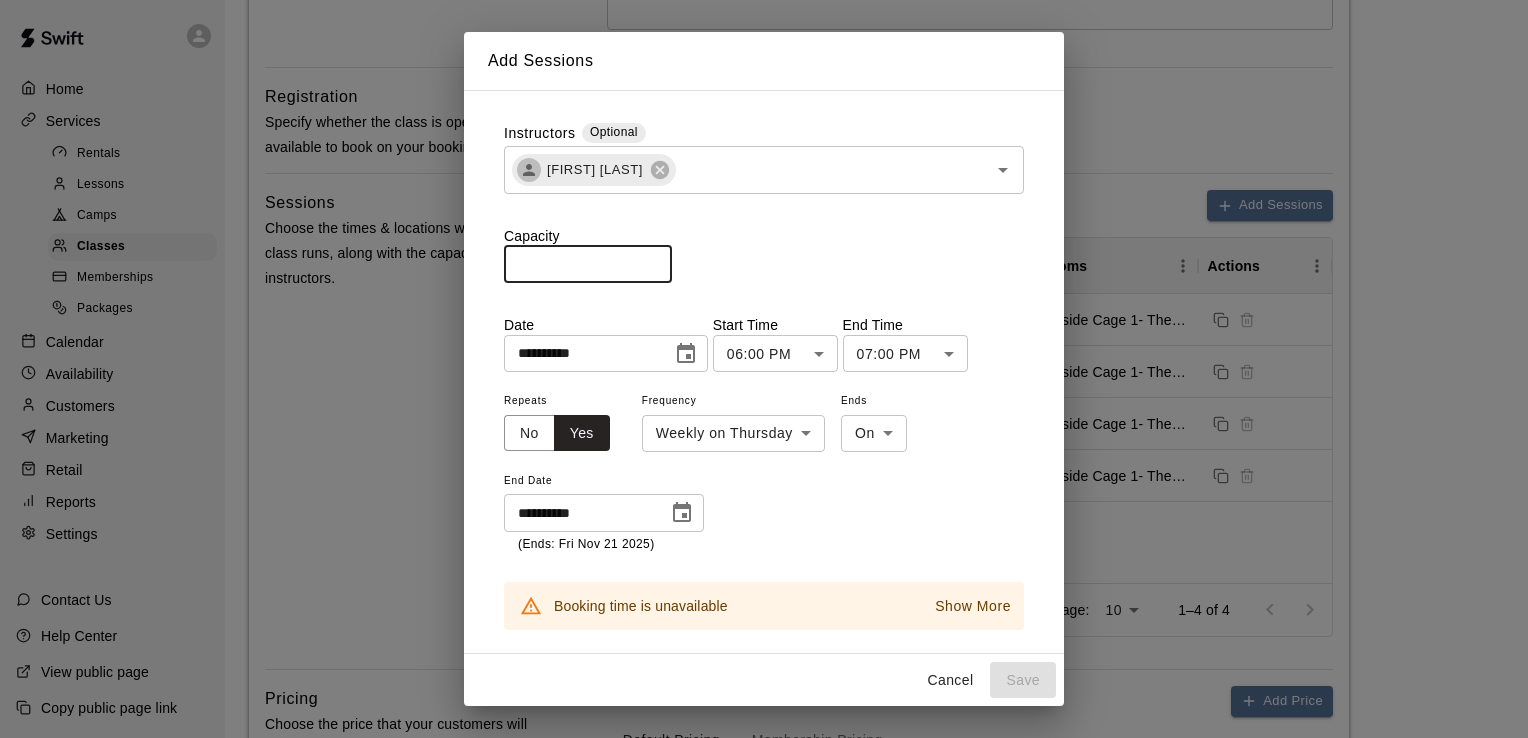 click at bounding box center [588, 264] 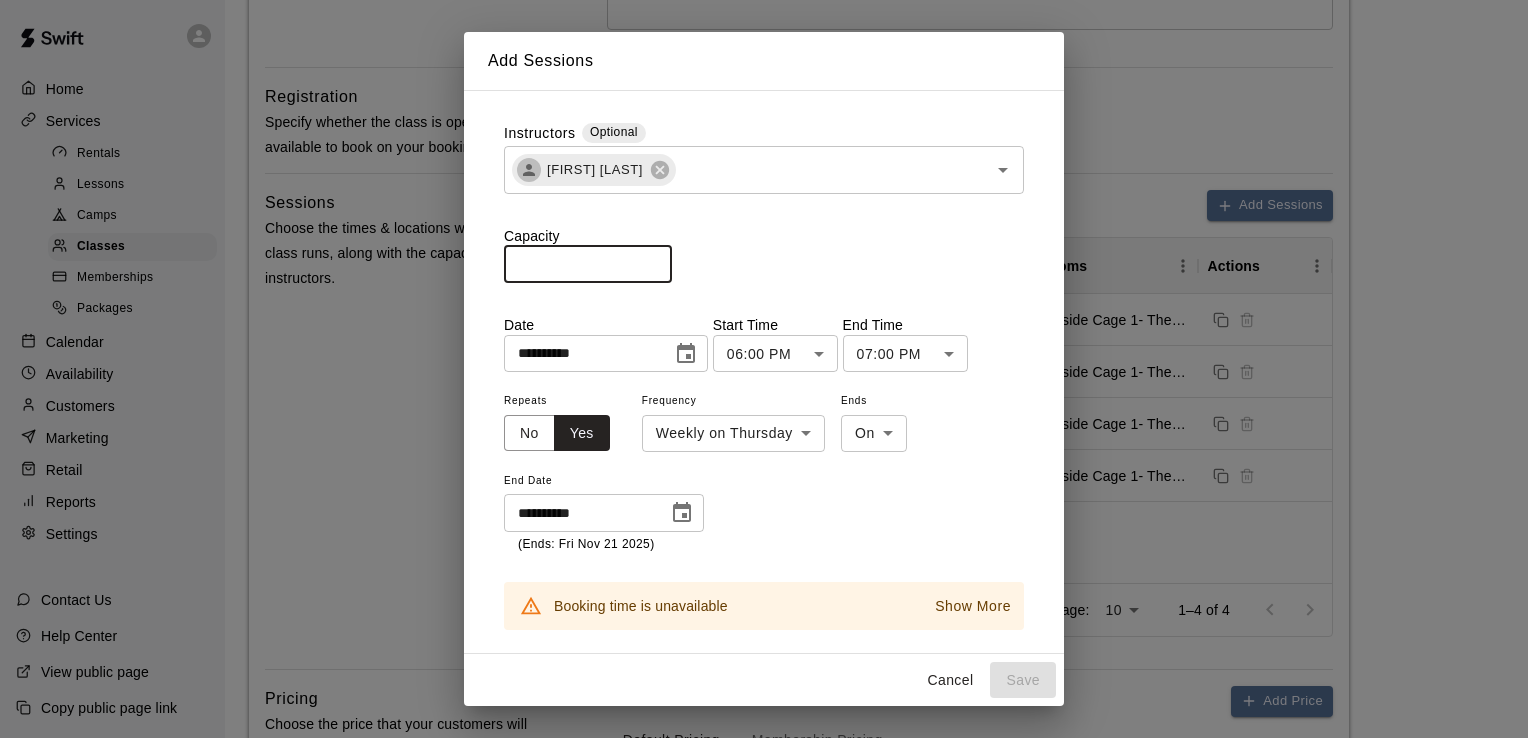 type on "*" 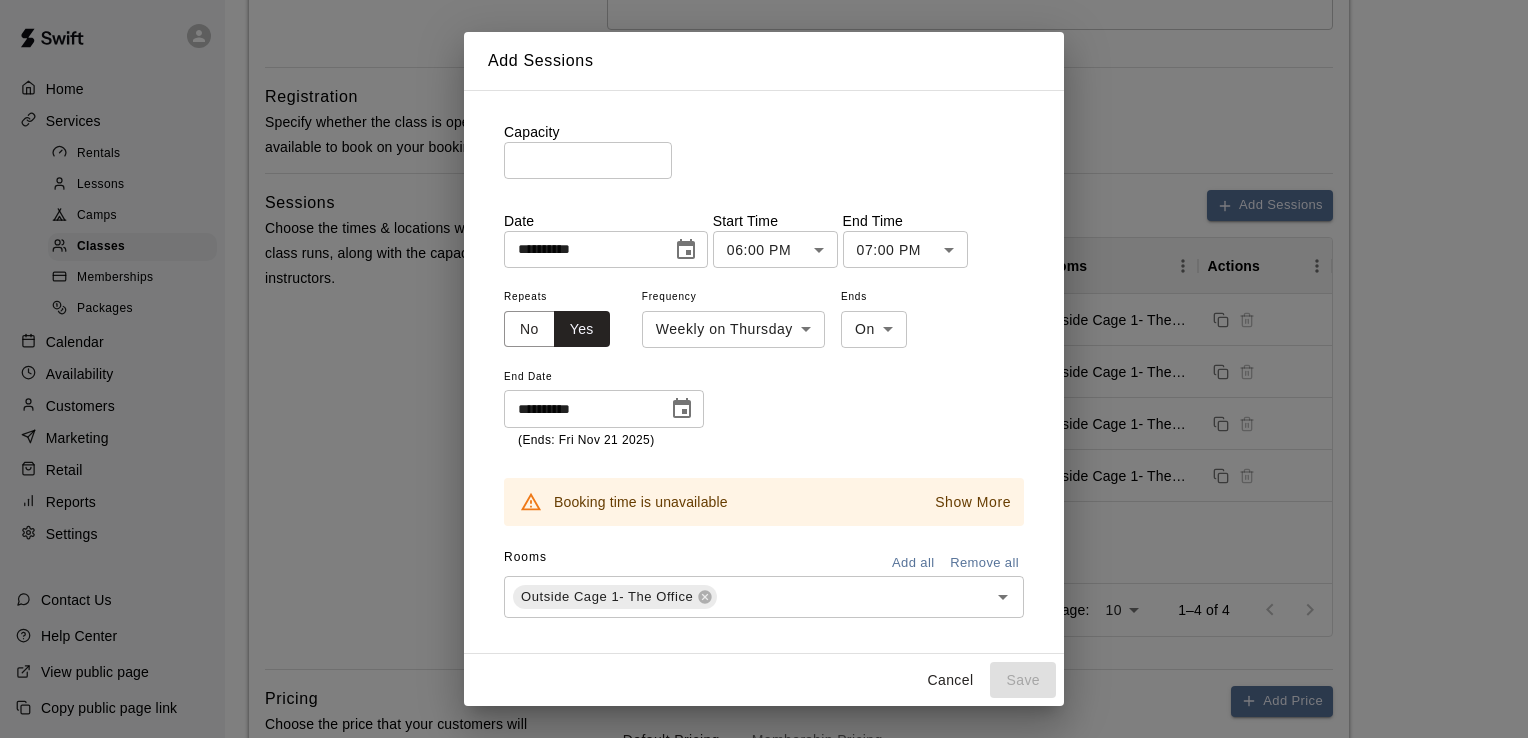 scroll, scrollTop: 125, scrollLeft: 0, axis: vertical 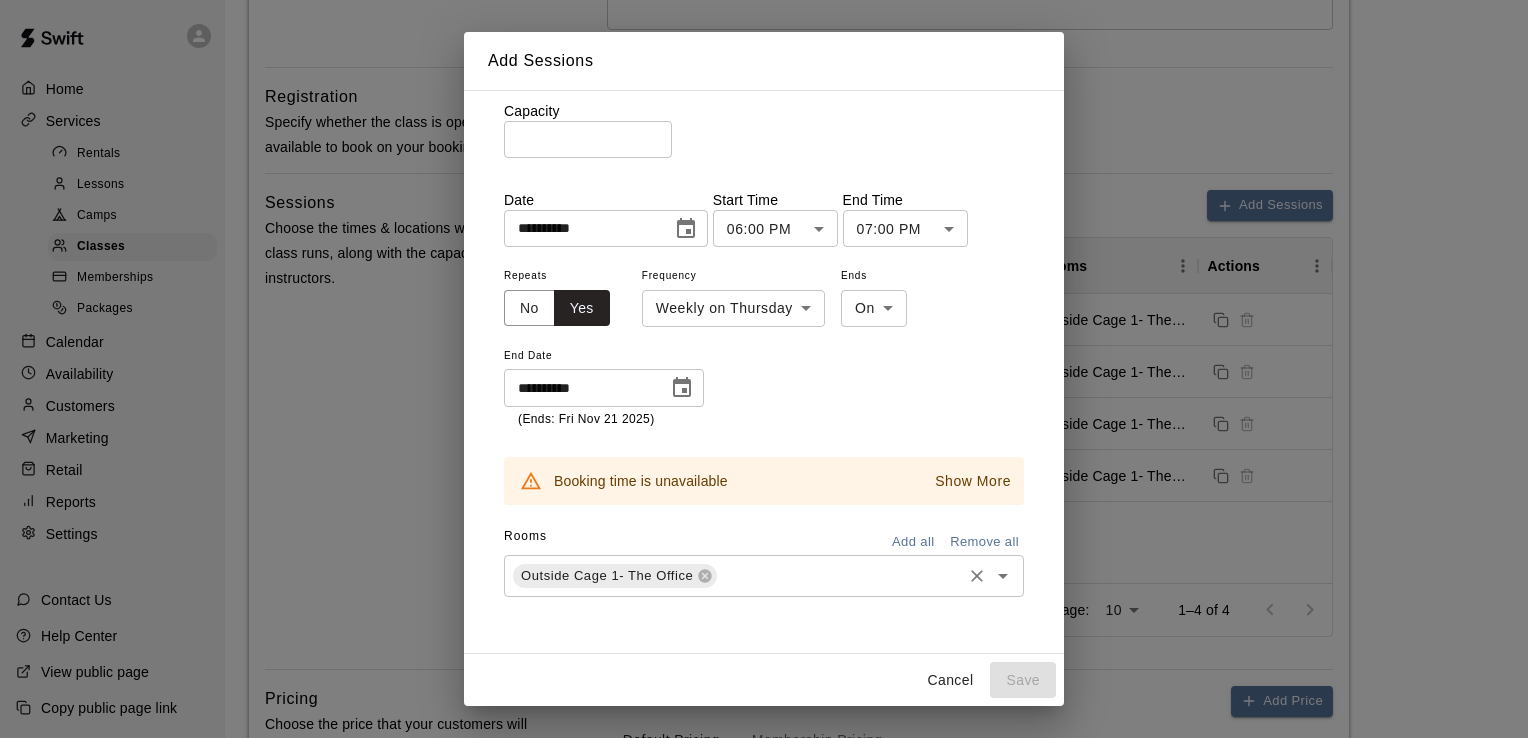 click 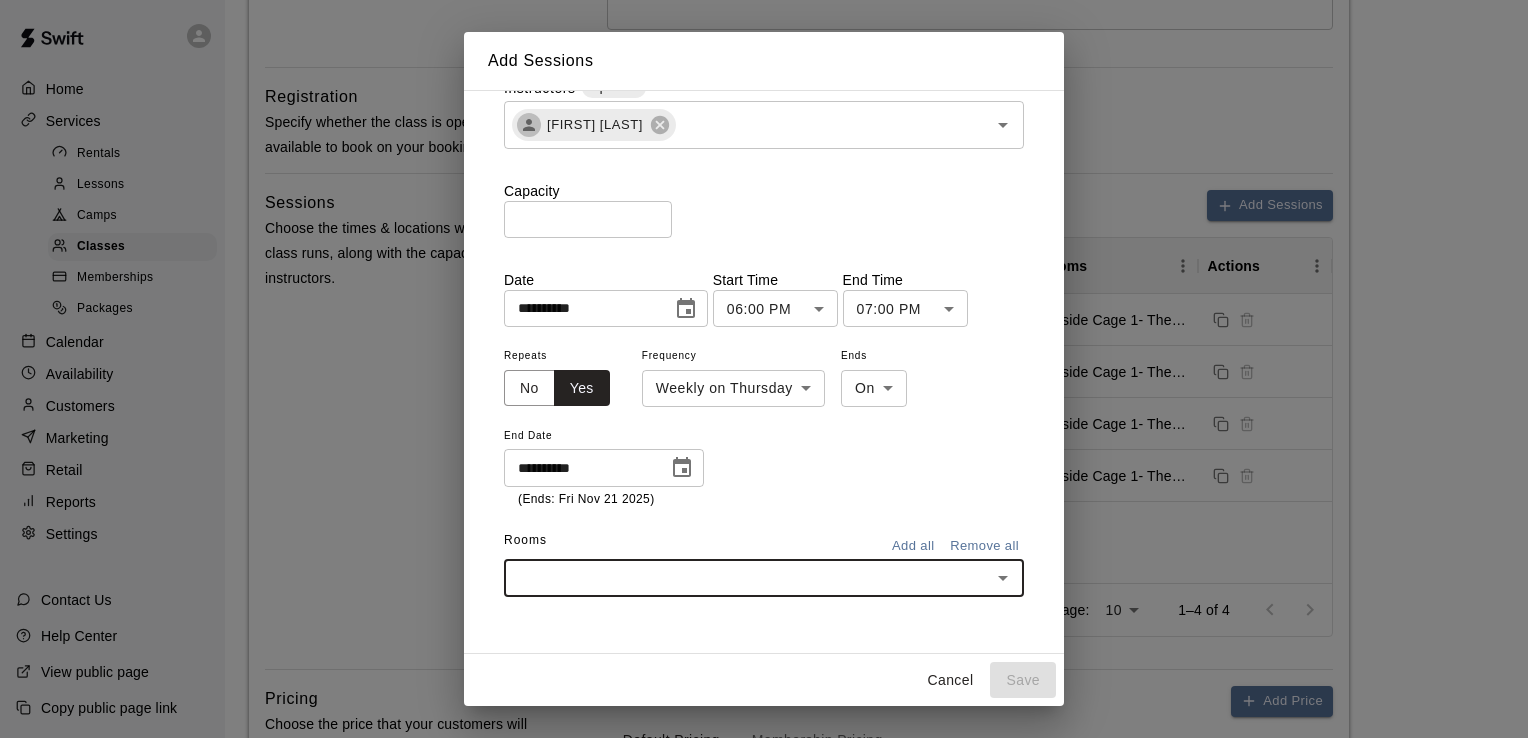scroll, scrollTop: 44, scrollLeft: 0, axis: vertical 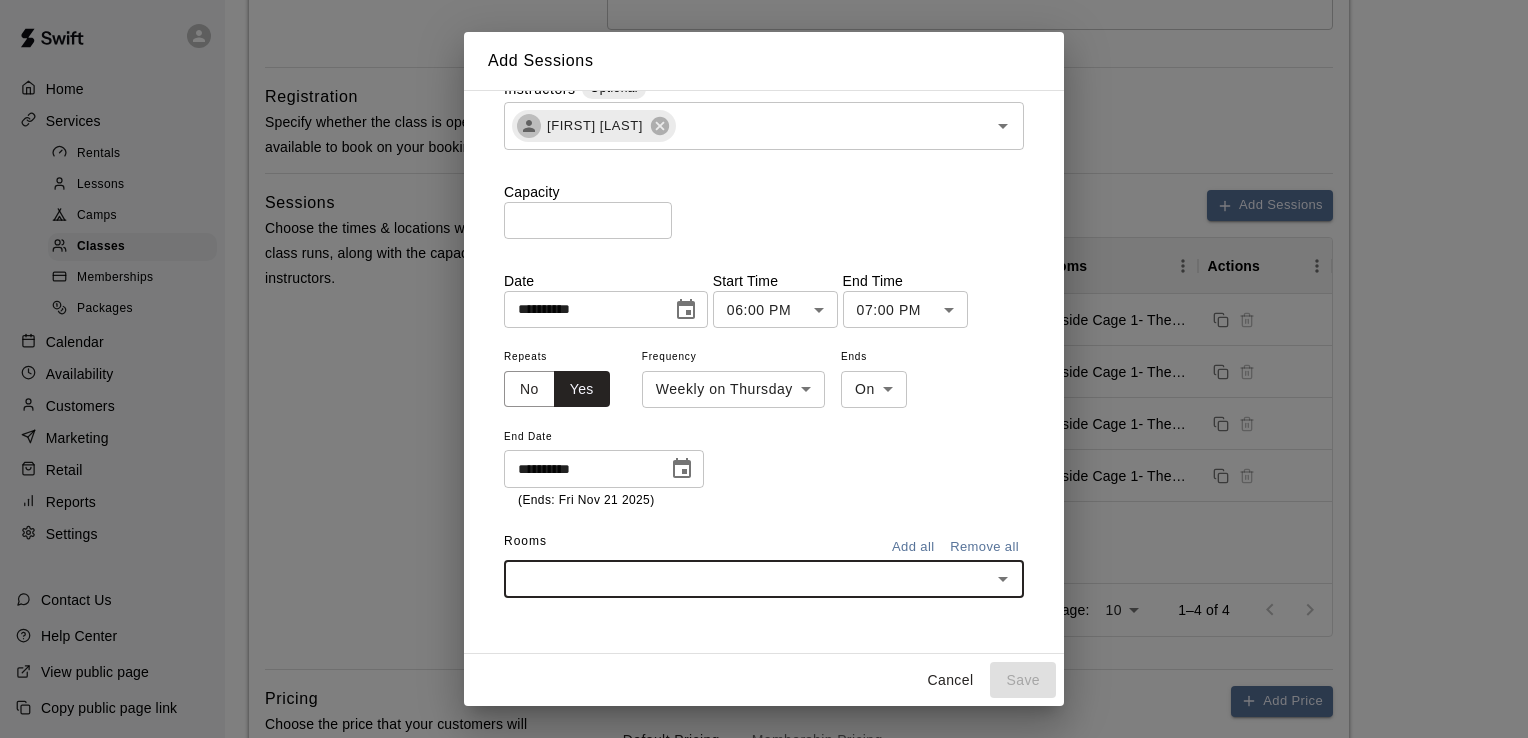 click 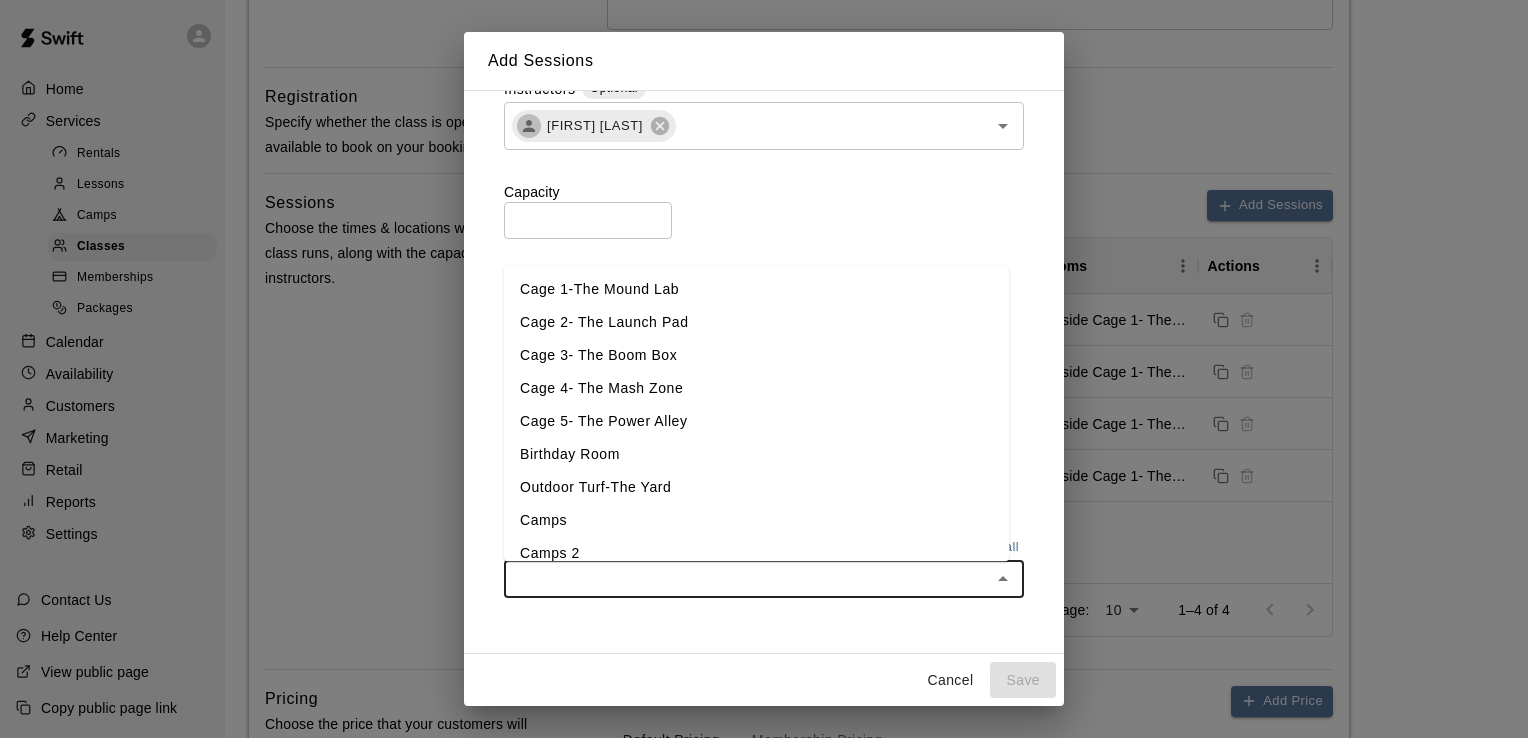 click on "Outdoor Turf-The Yard" at bounding box center (756, 488) 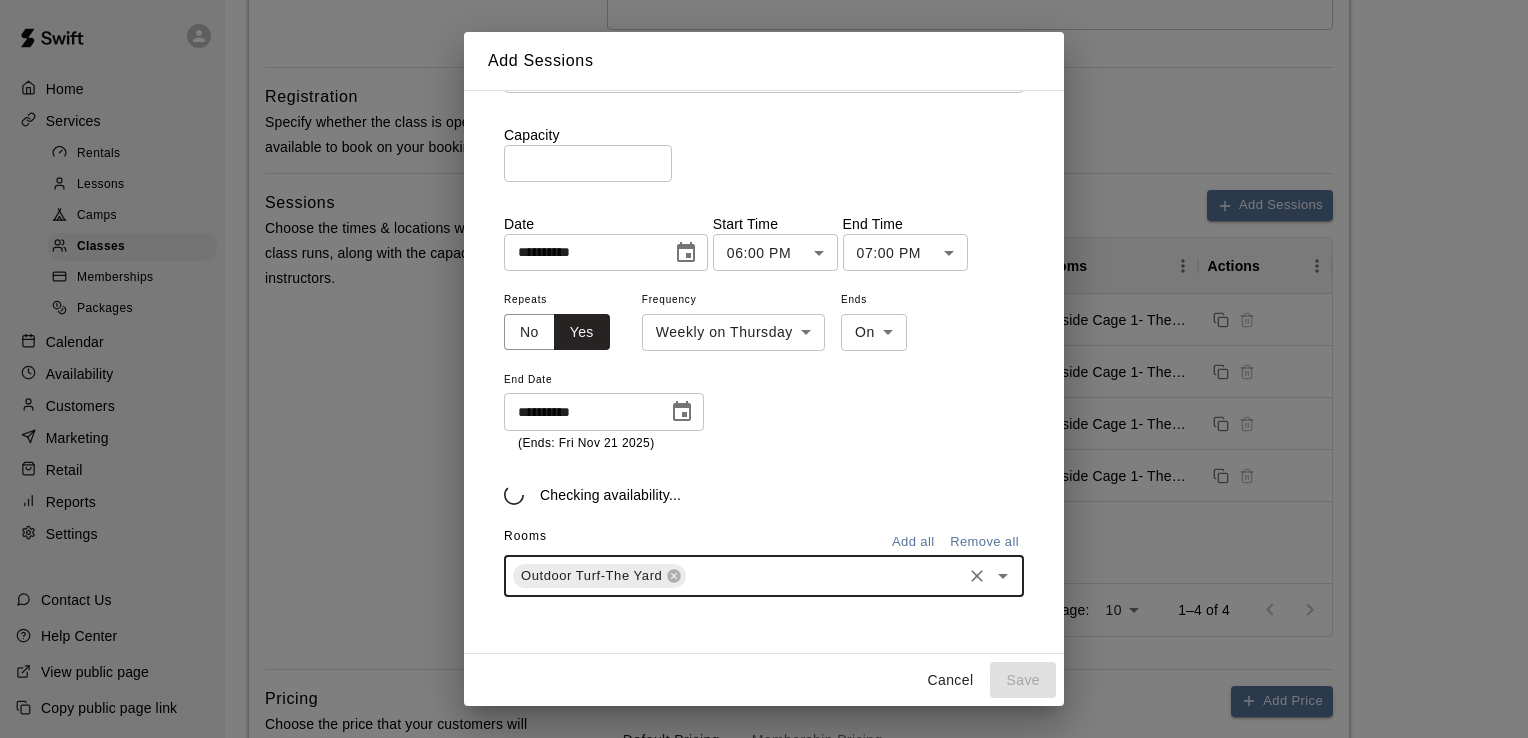 scroll, scrollTop: 125, scrollLeft: 0, axis: vertical 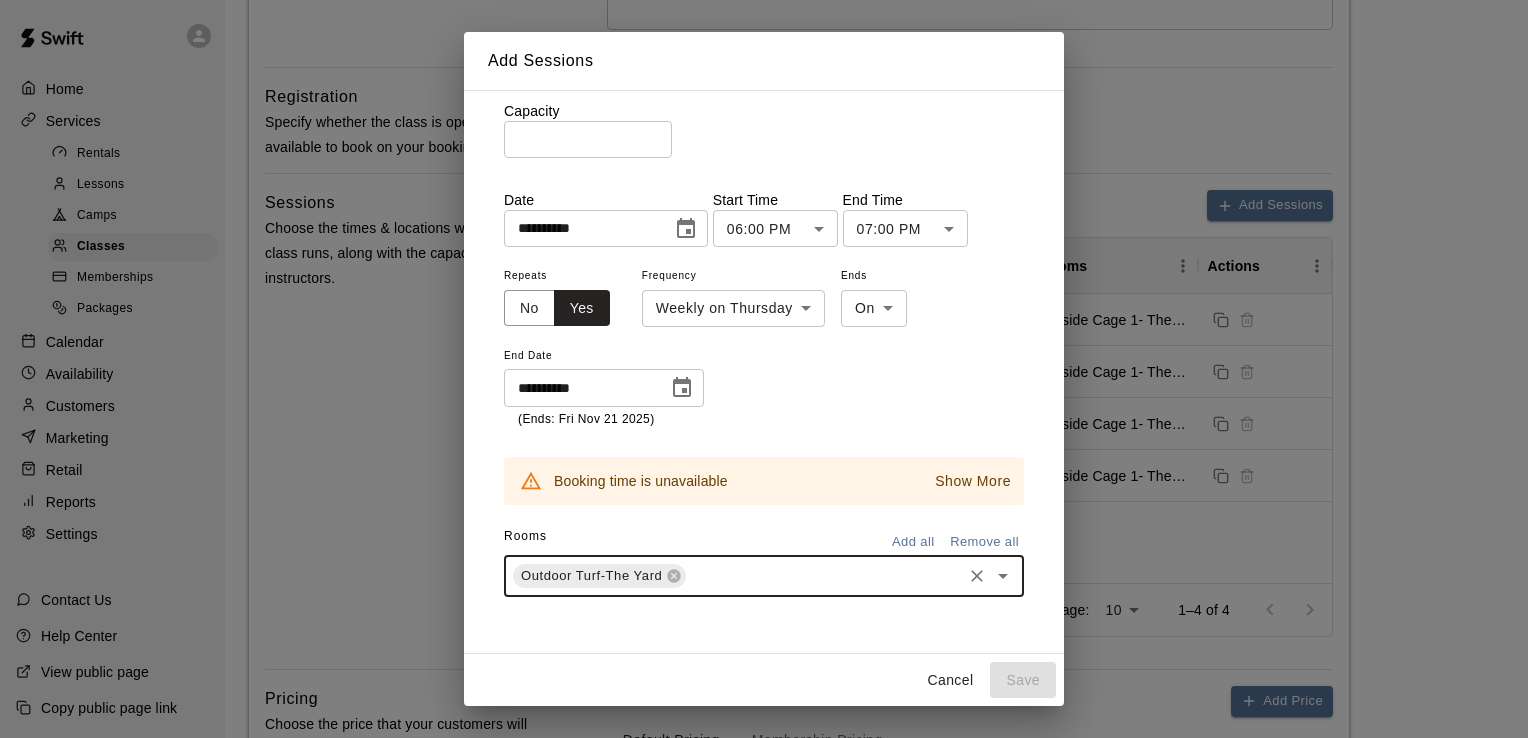 click 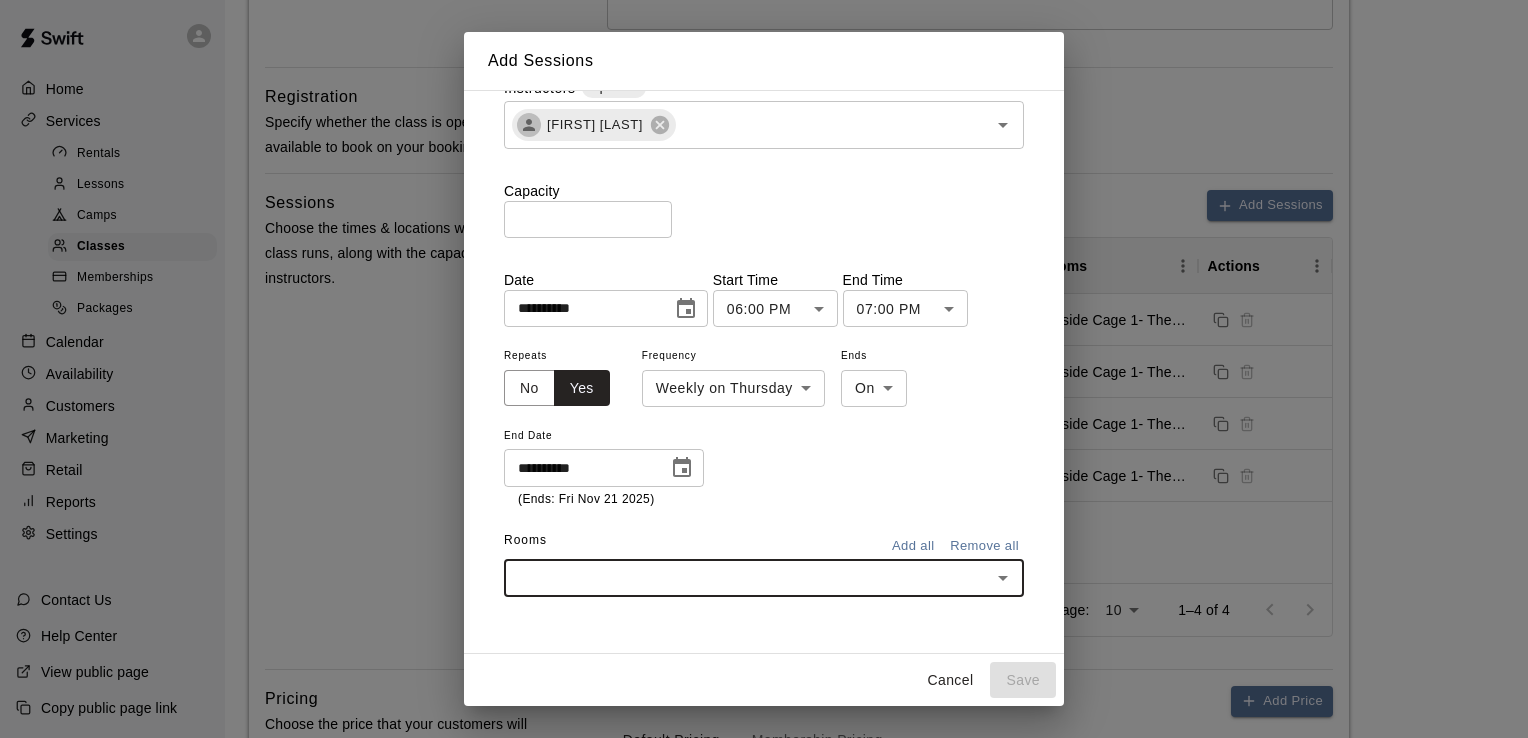 scroll, scrollTop: 44, scrollLeft: 0, axis: vertical 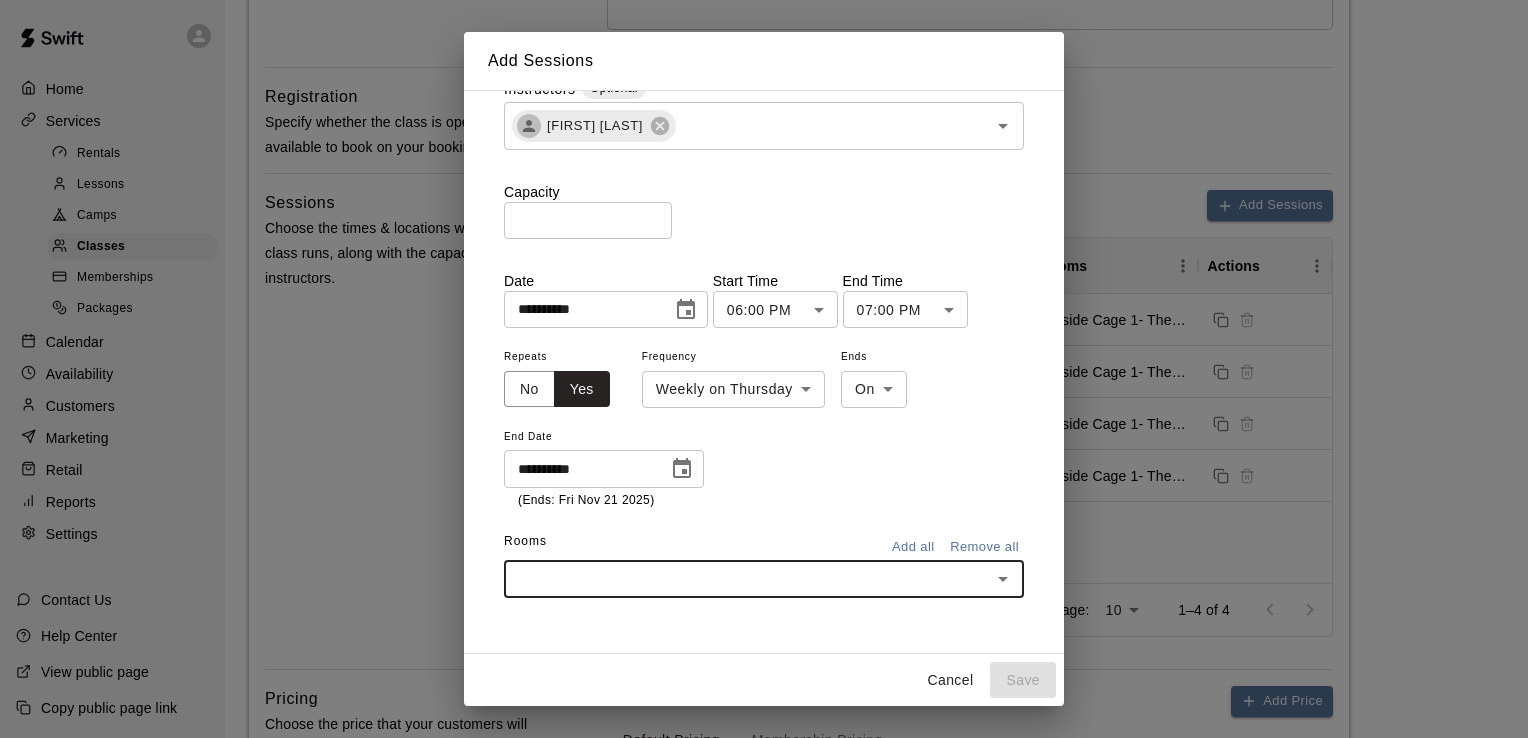 click 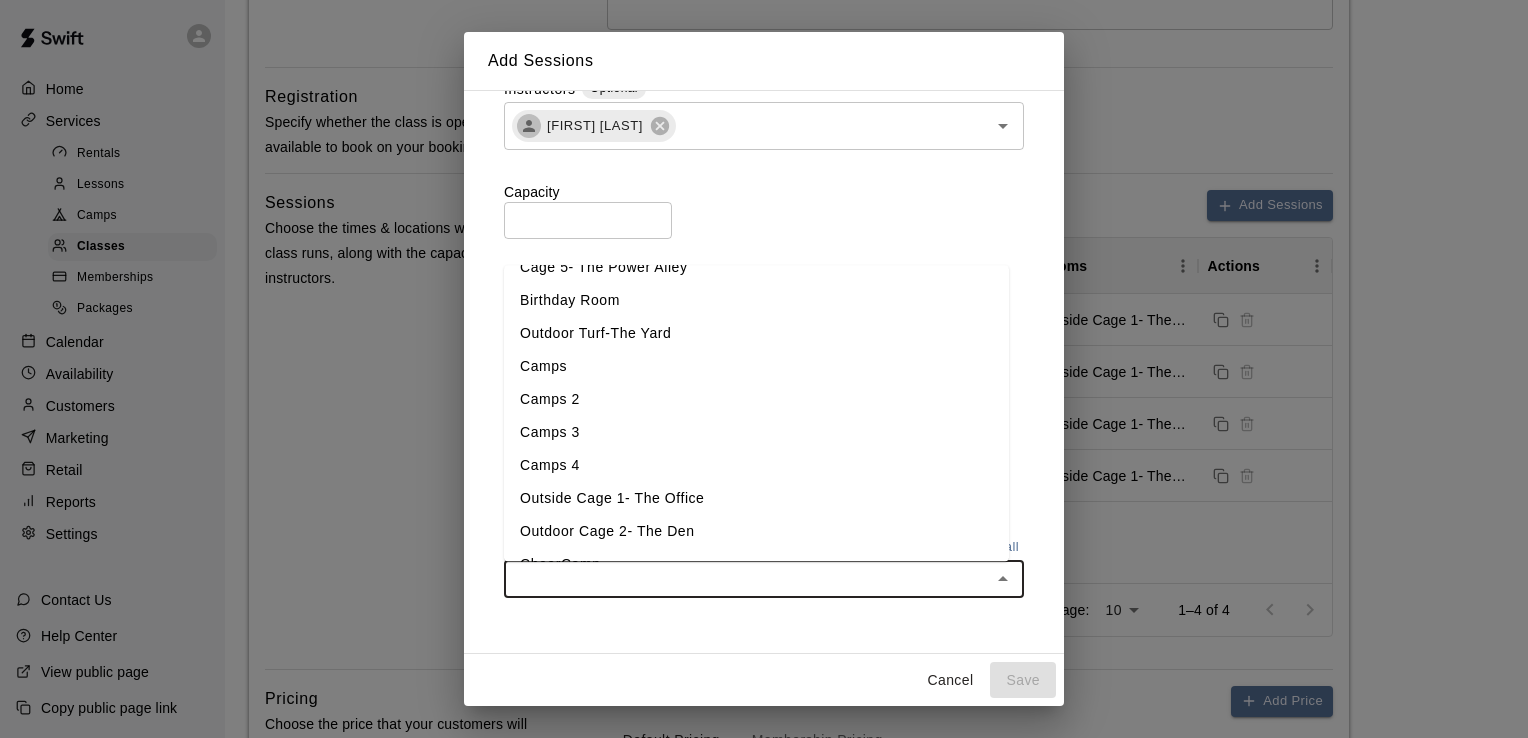 scroll, scrollTop: 156, scrollLeft: 0, axis: vertical 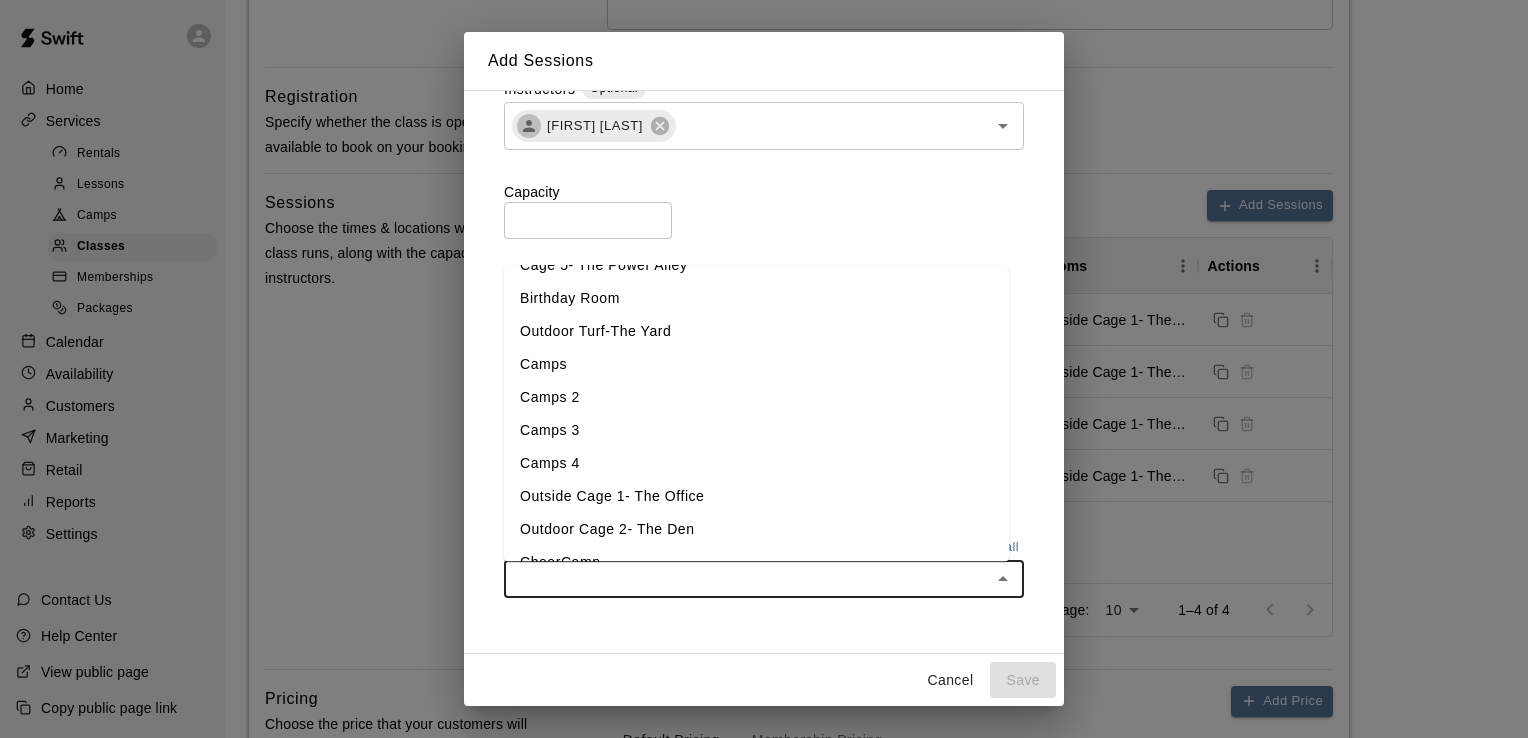 click on "Camps 2" at bounding box center (756, 398) 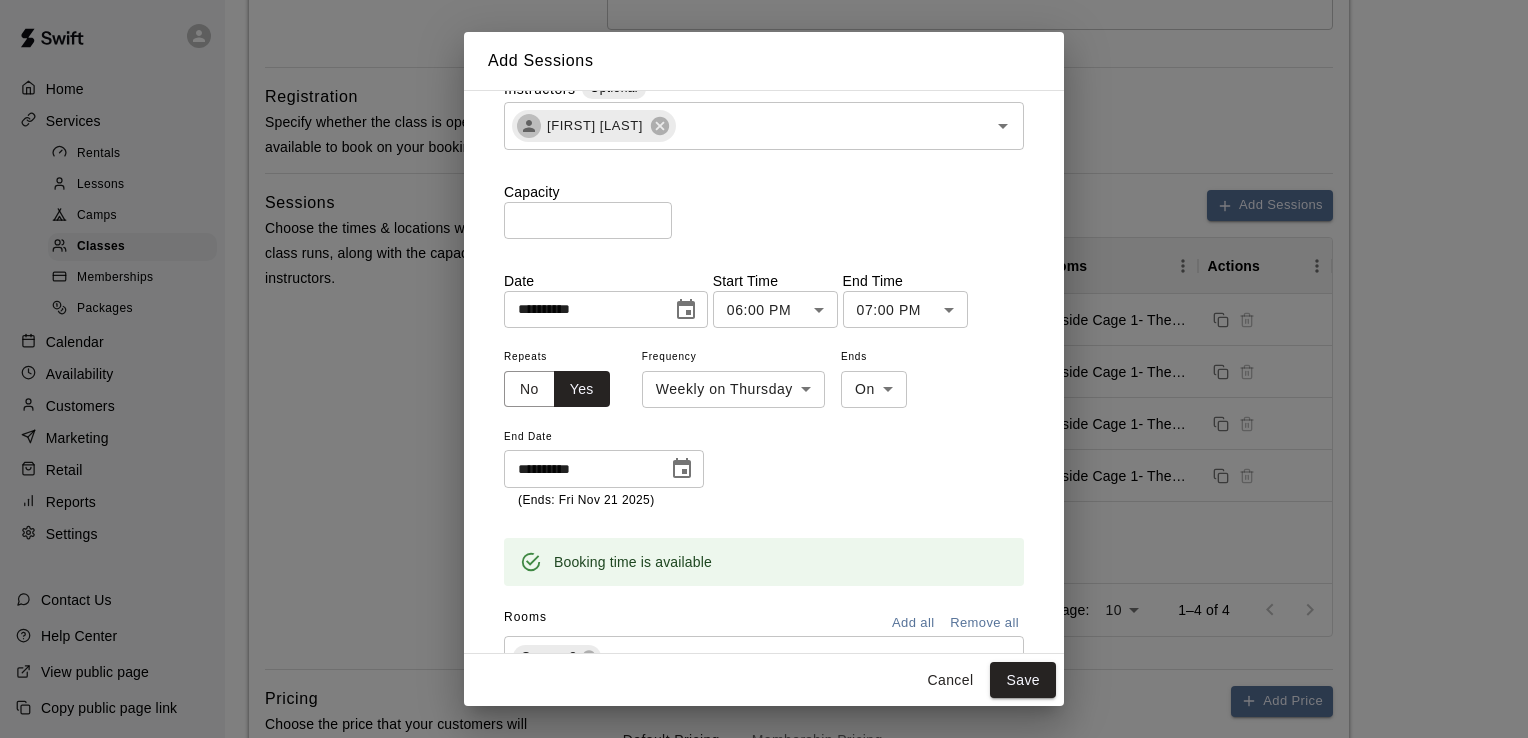scroll, scrollTop: 125, scrollLeft: 0, axis: vertical 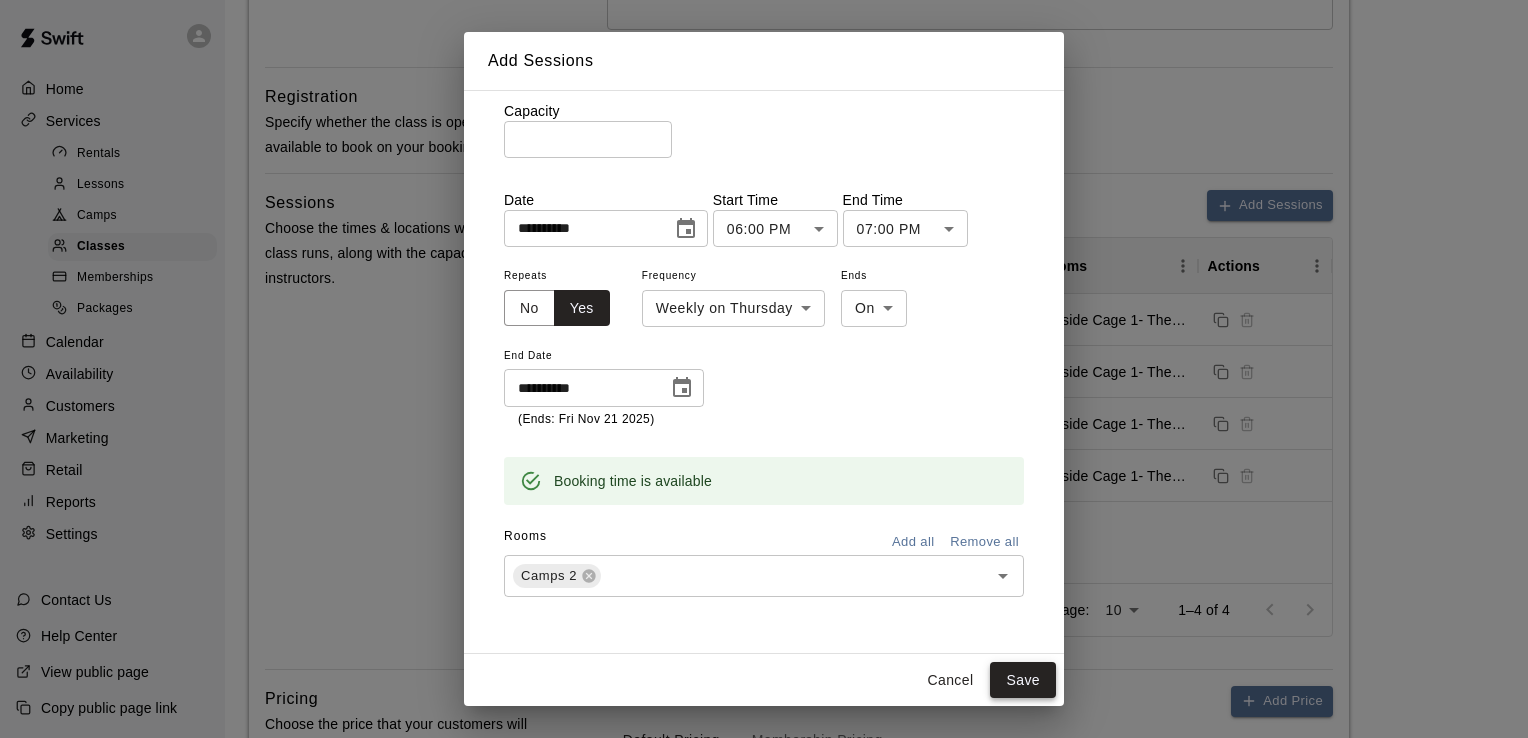 click on "Save" at bounding box center (1023, 680) 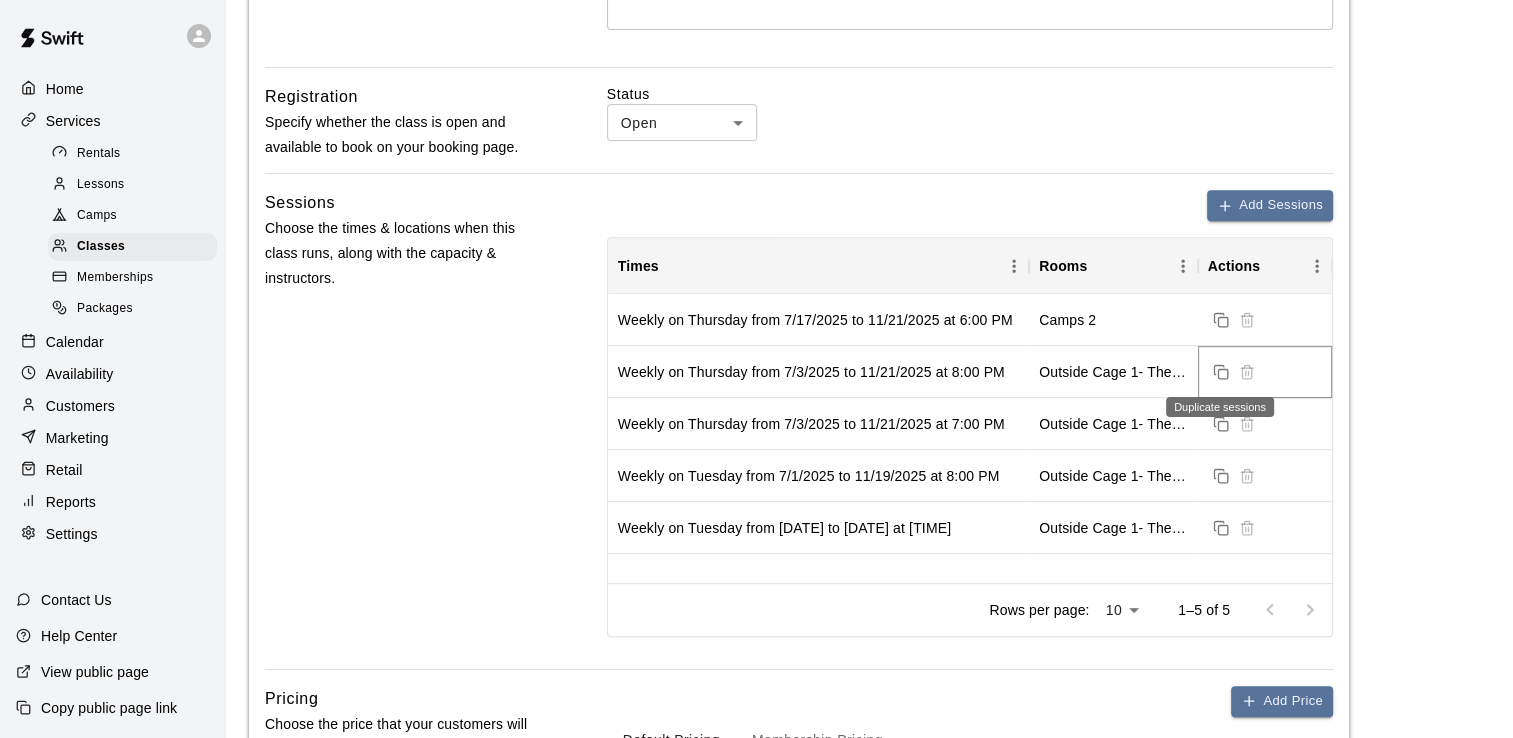 click 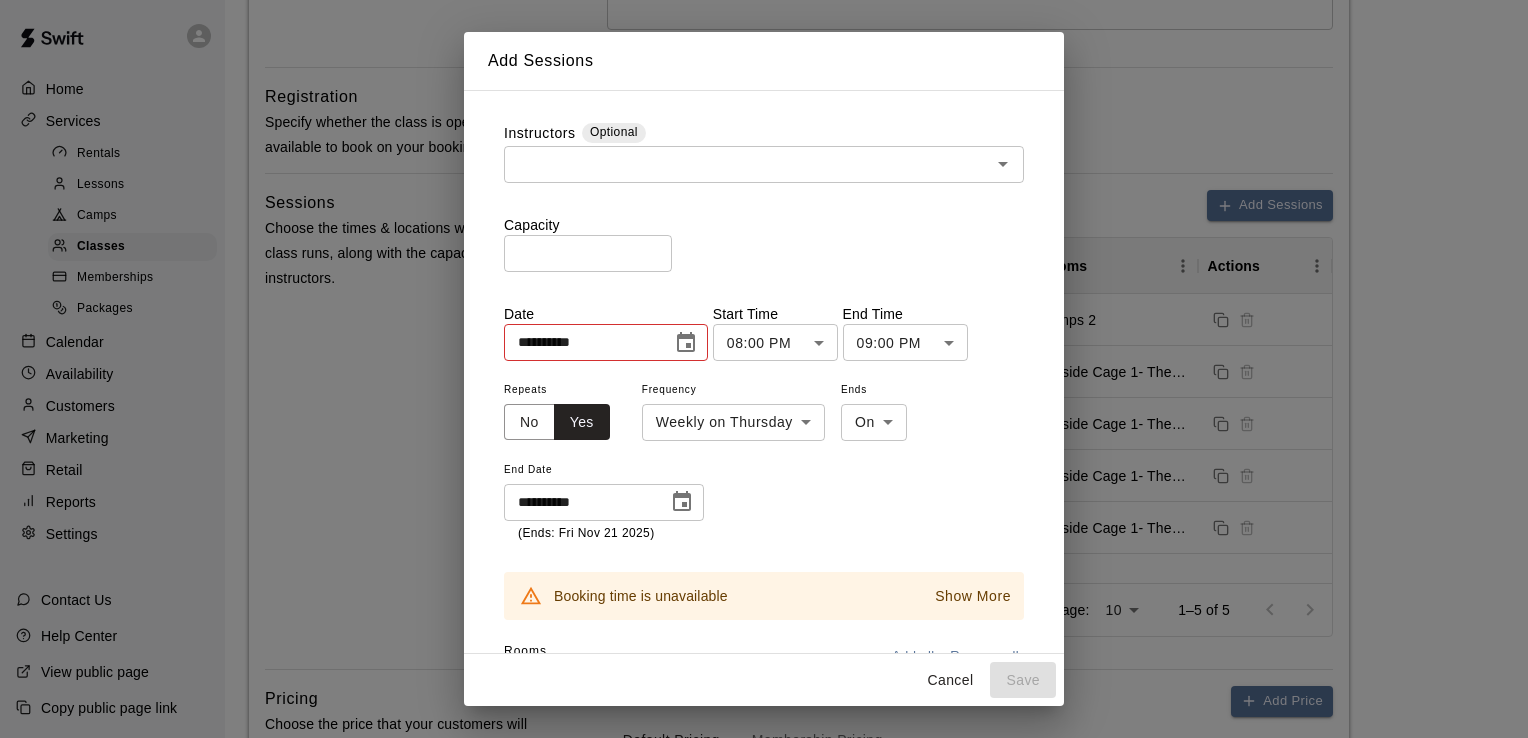 click at bounding box center (747, 164) 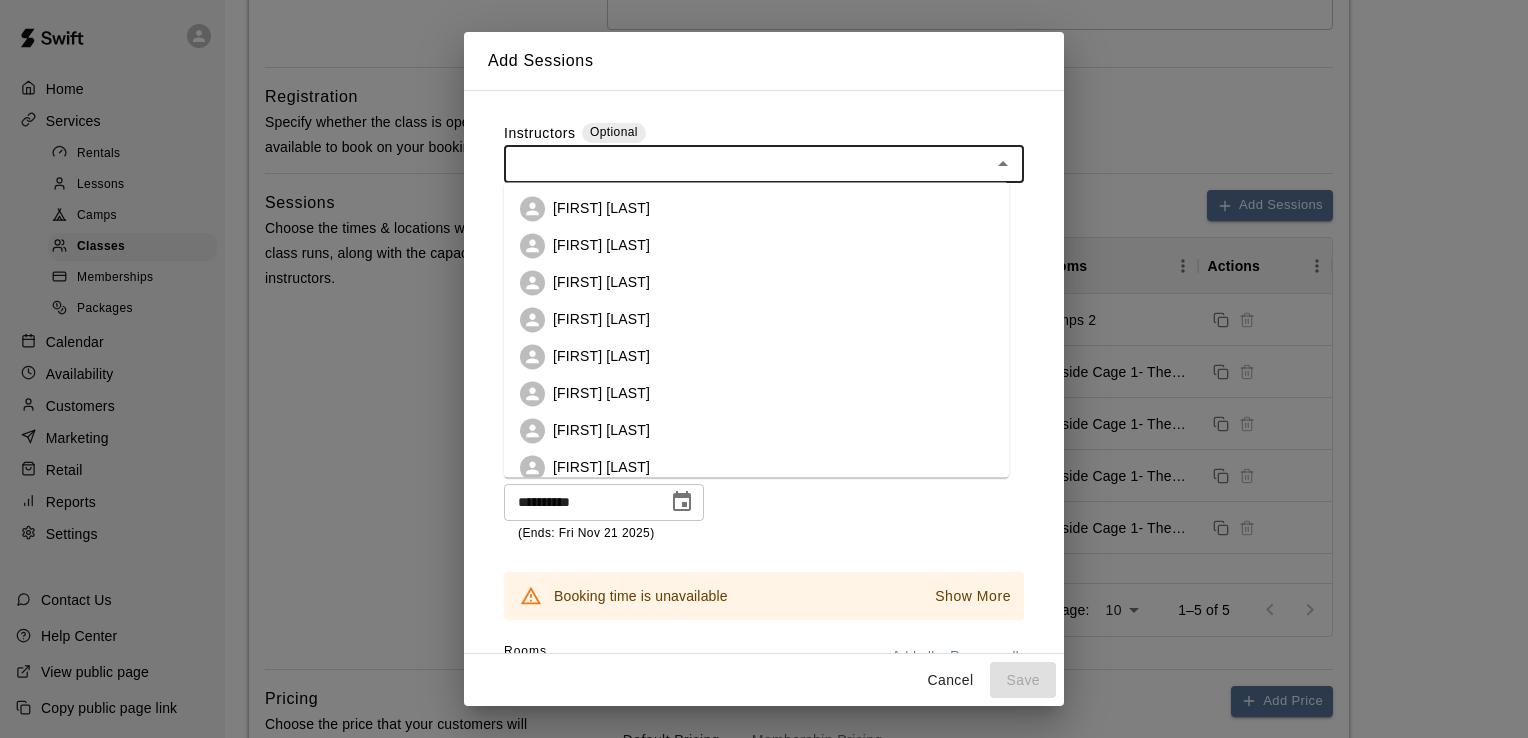 click on "[FIRST] [LAST]" at bounding box center (756, 208) 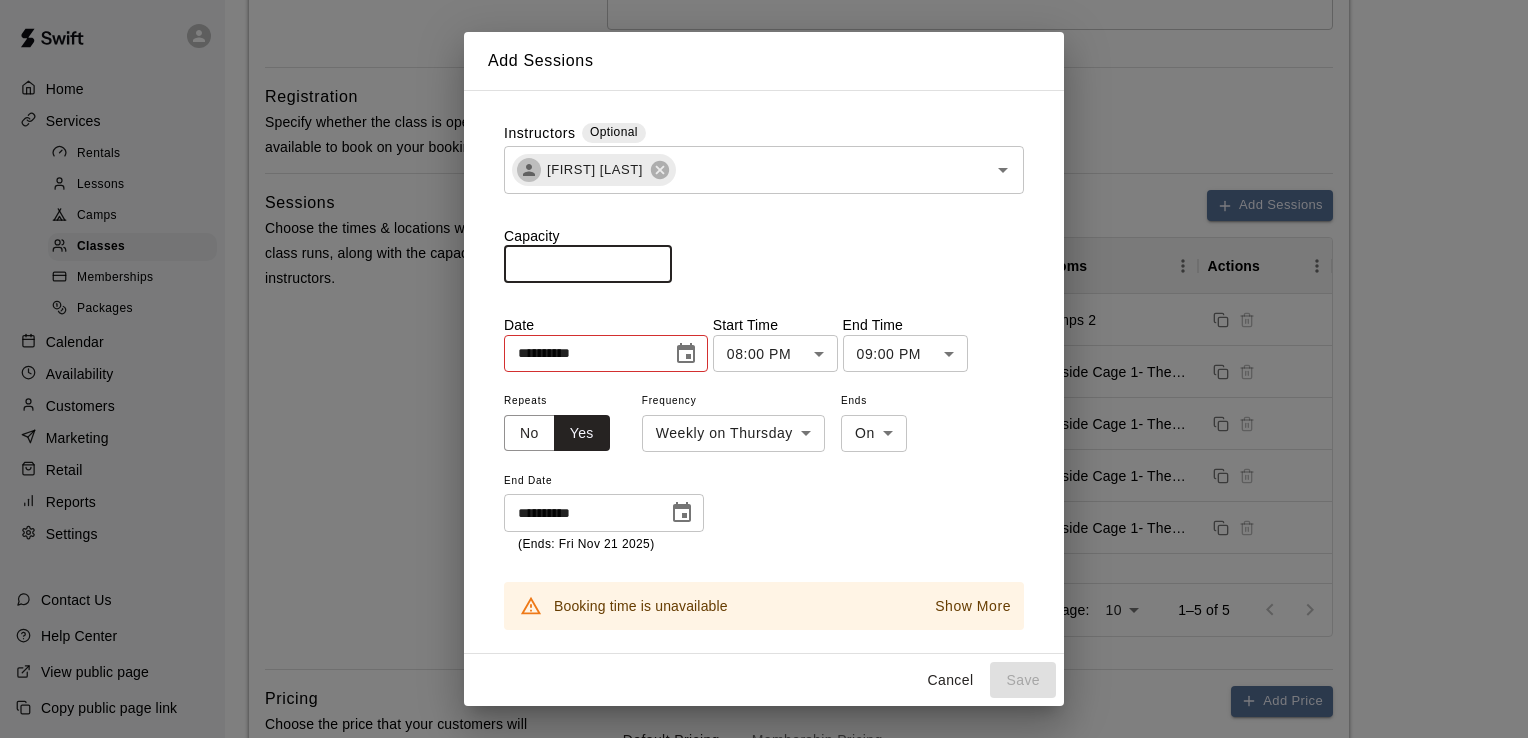 click at bounding box center (588, 264) 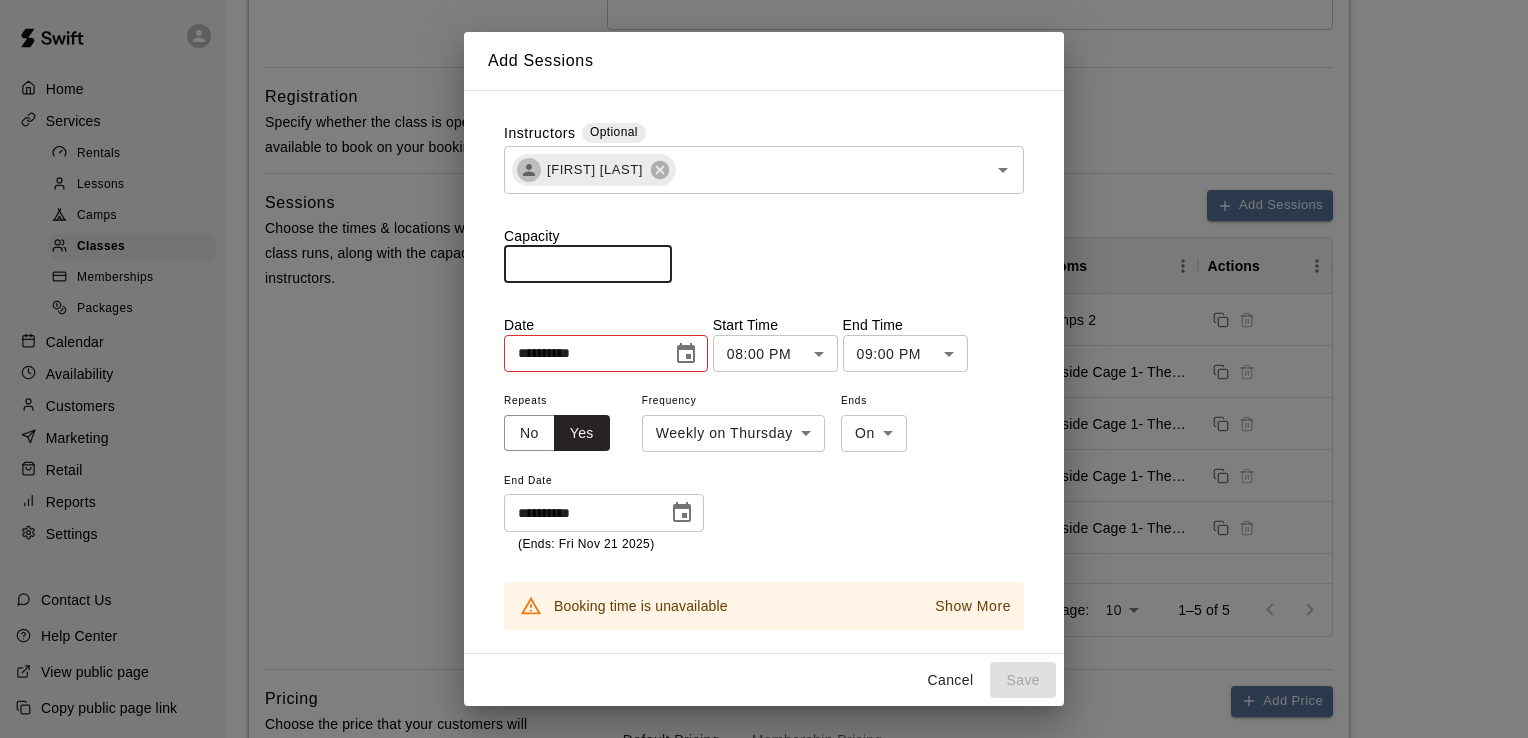type on "**" 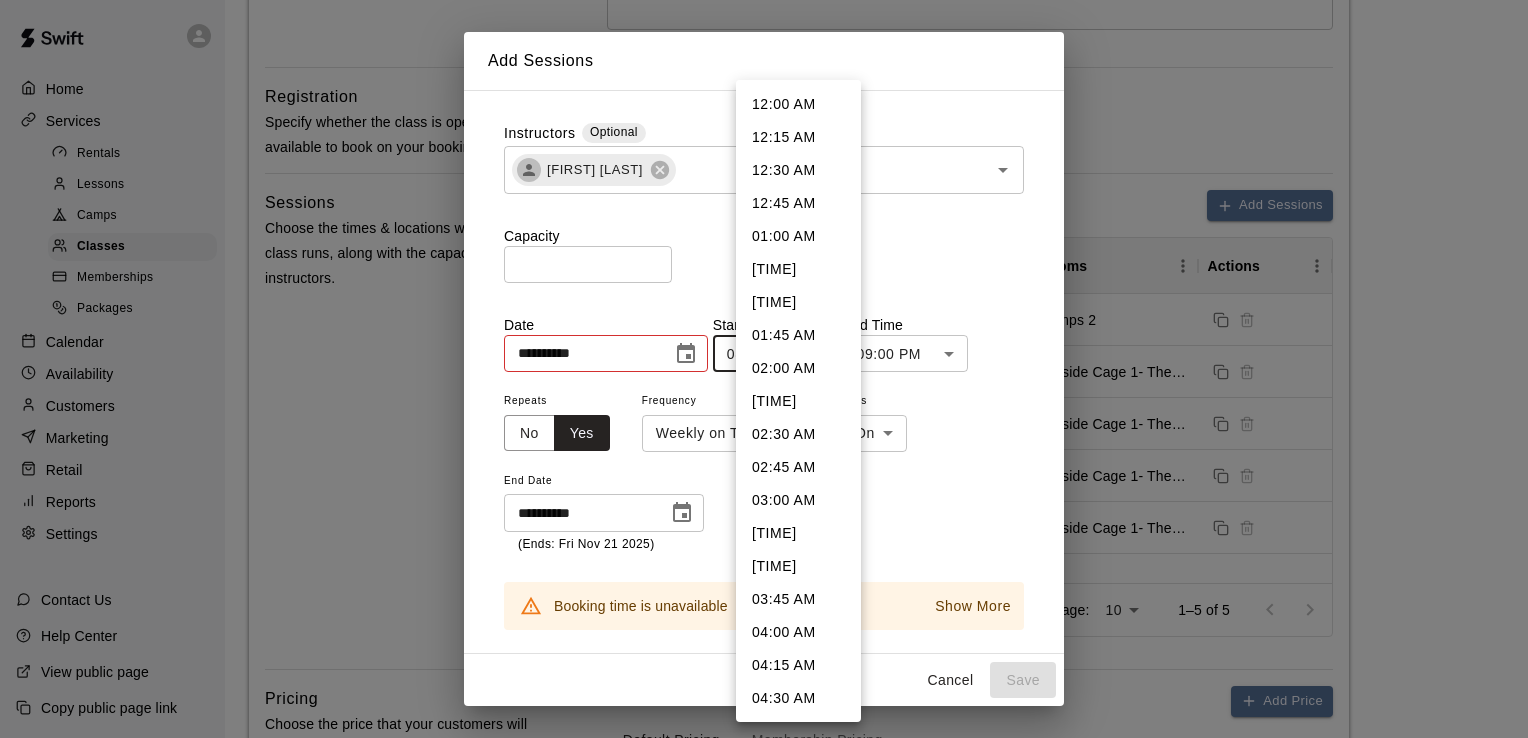 scroll, scrollTop: 2343, scrollLeft: 0, axis: vertical 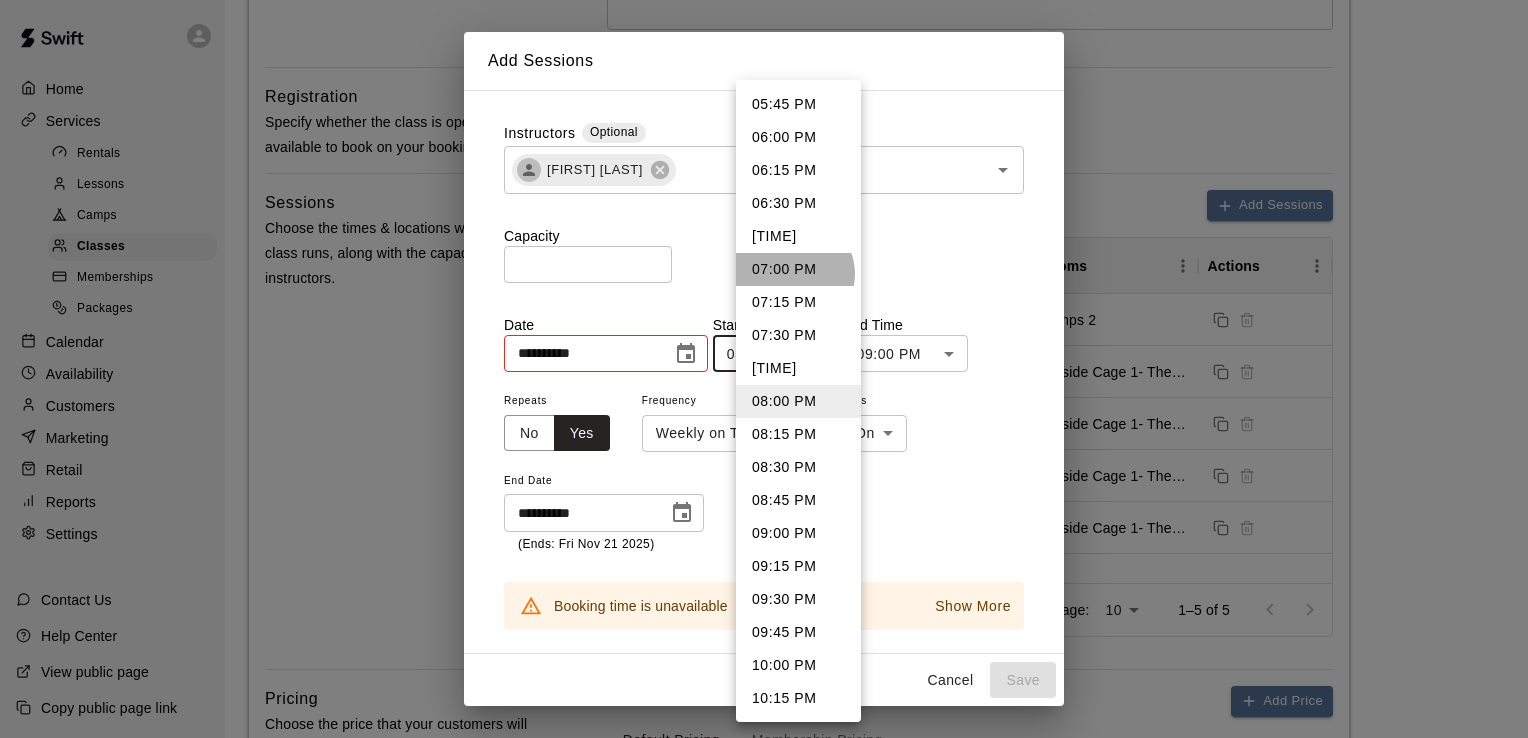 click on "07:00 PM" at bounding box center [798, 269] 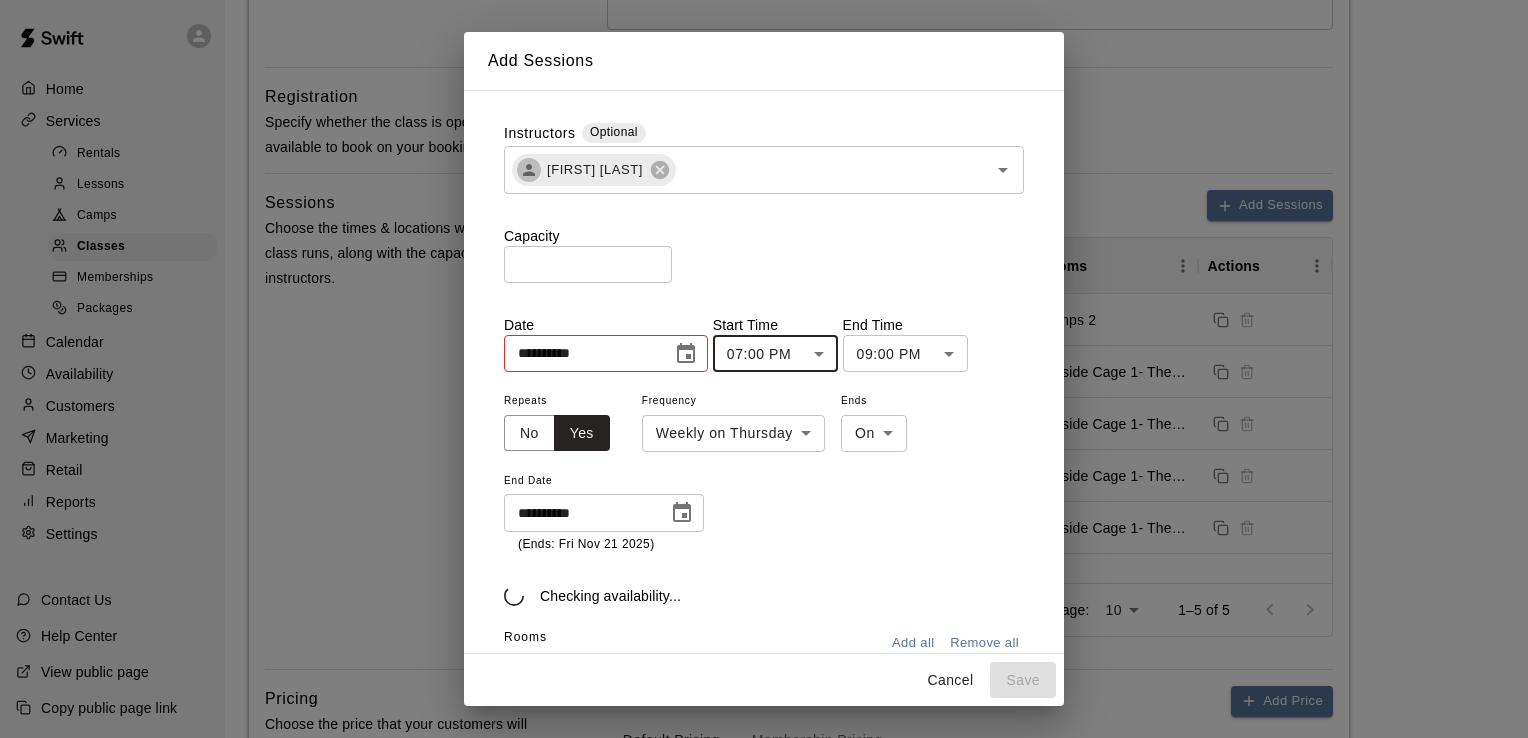 click on "**********" at bounding box center (764, 343) 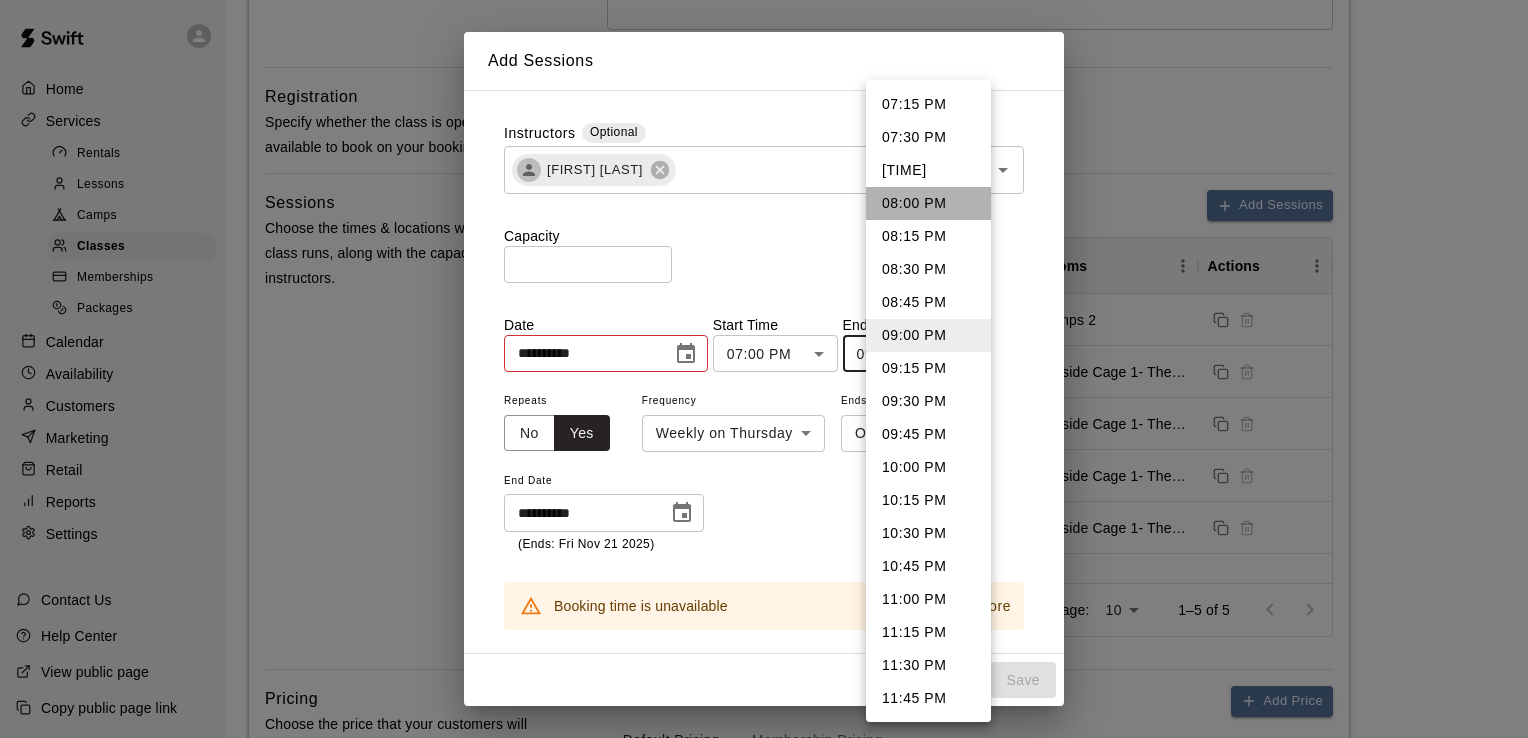 click on "08:00 PM" at bounding box center (928, 203) 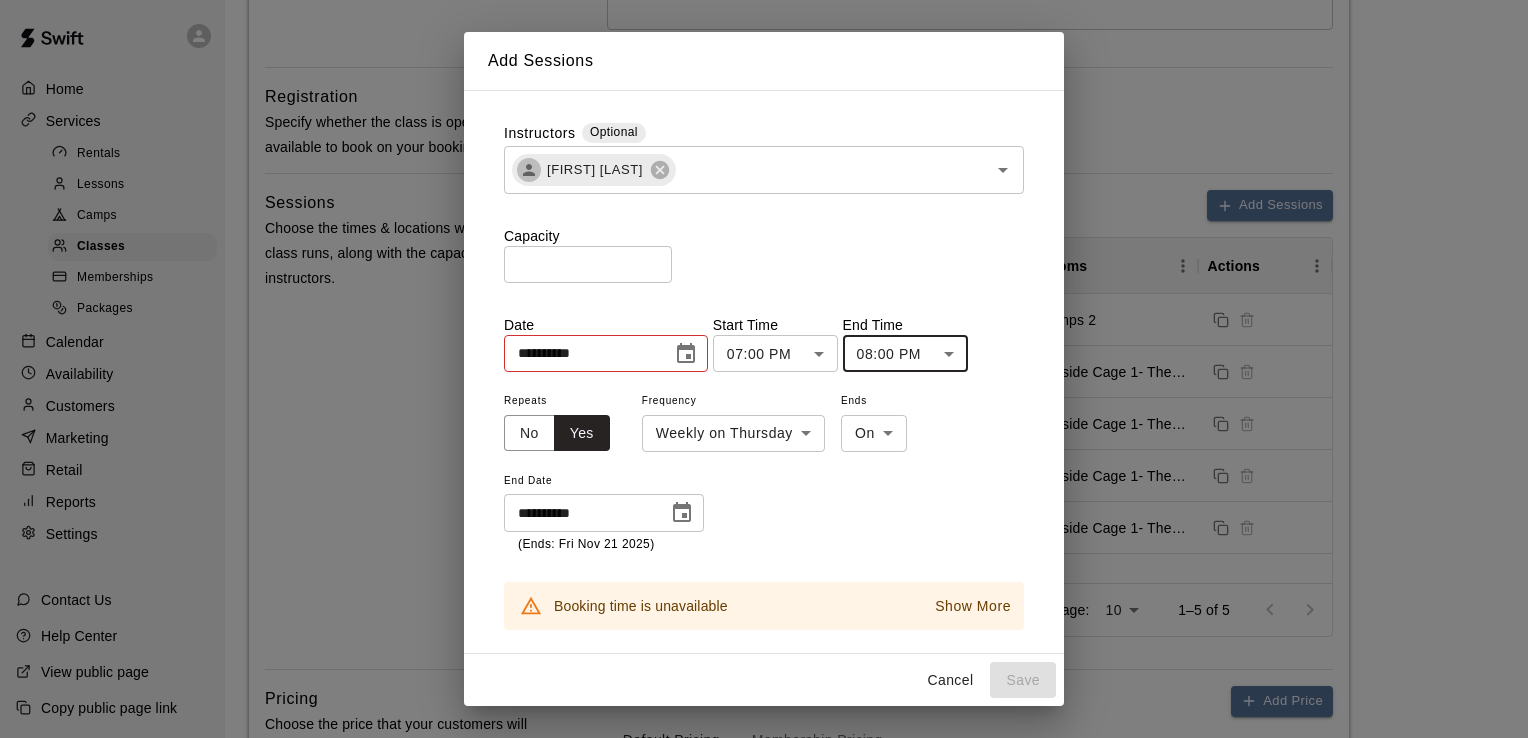 click 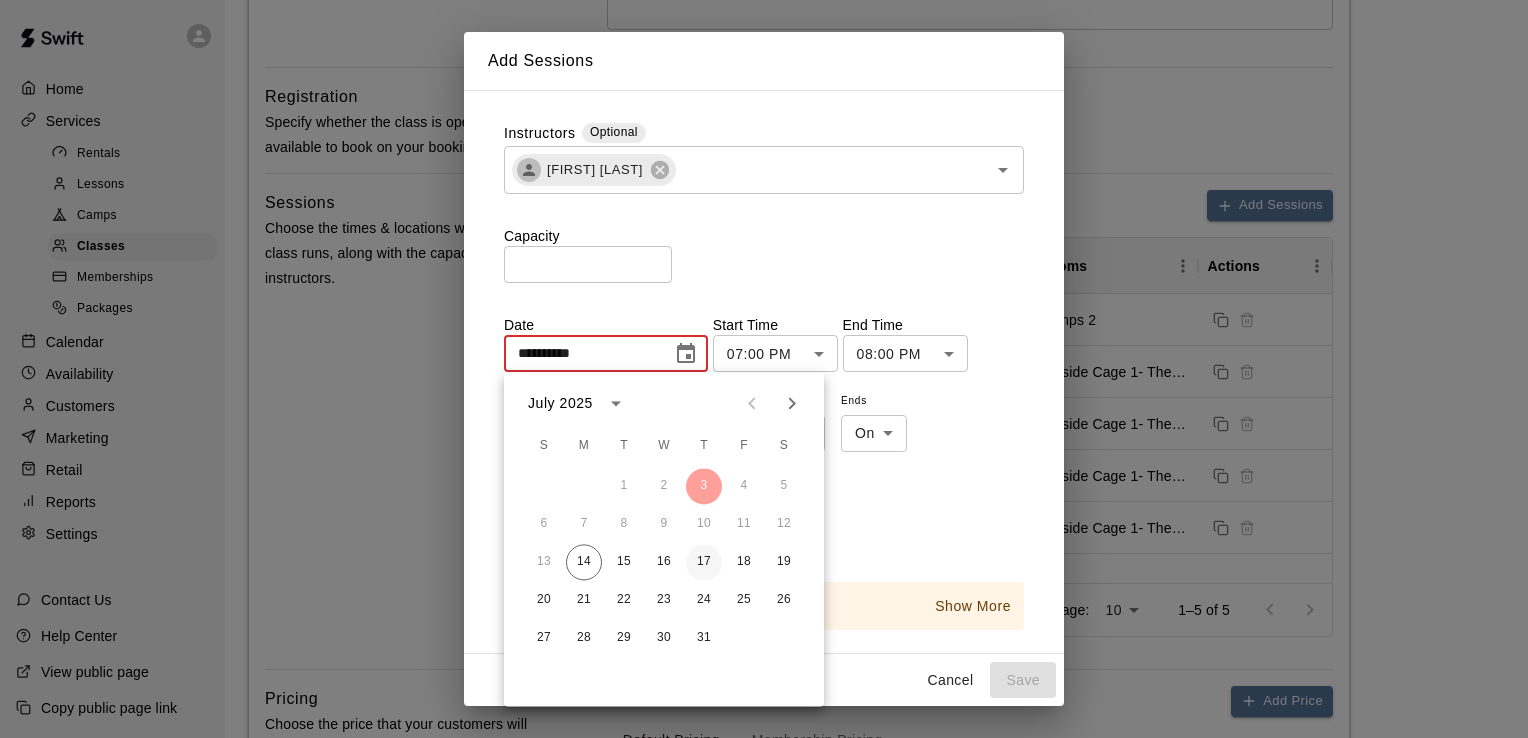 click on "17" at bounding box center (704, 562) 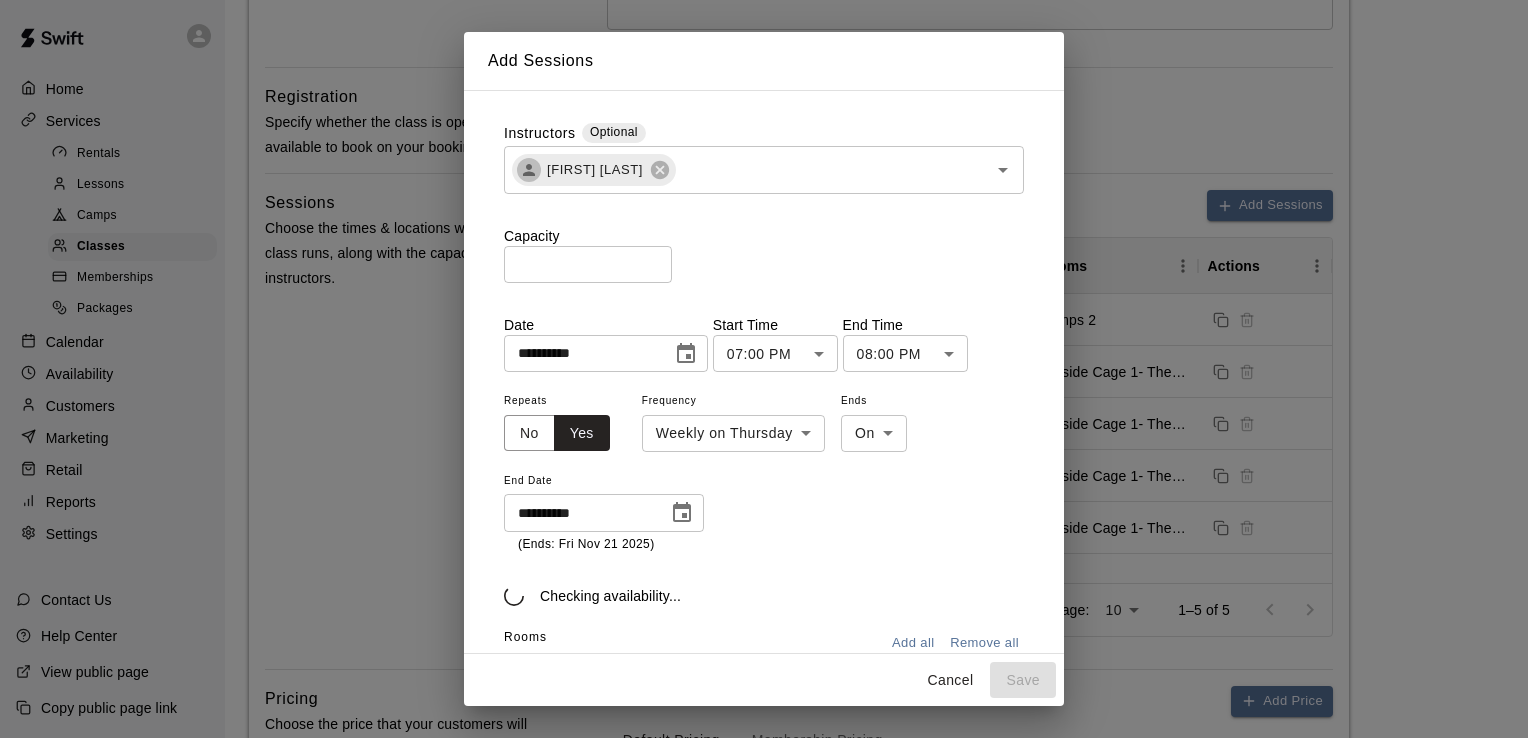 type on "**********" 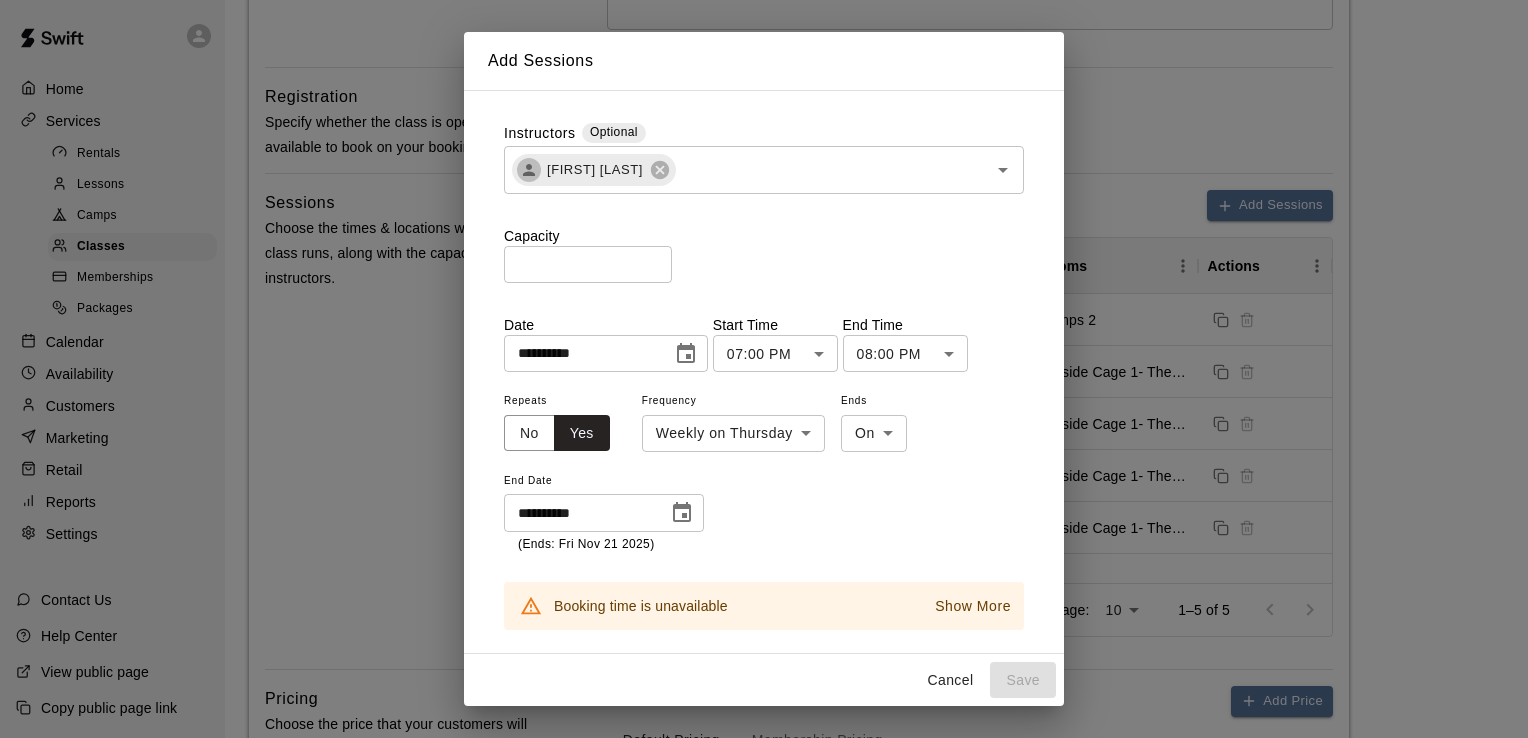 scroll, scrollTop: 125, scrollLeft: 0, axis: vertical 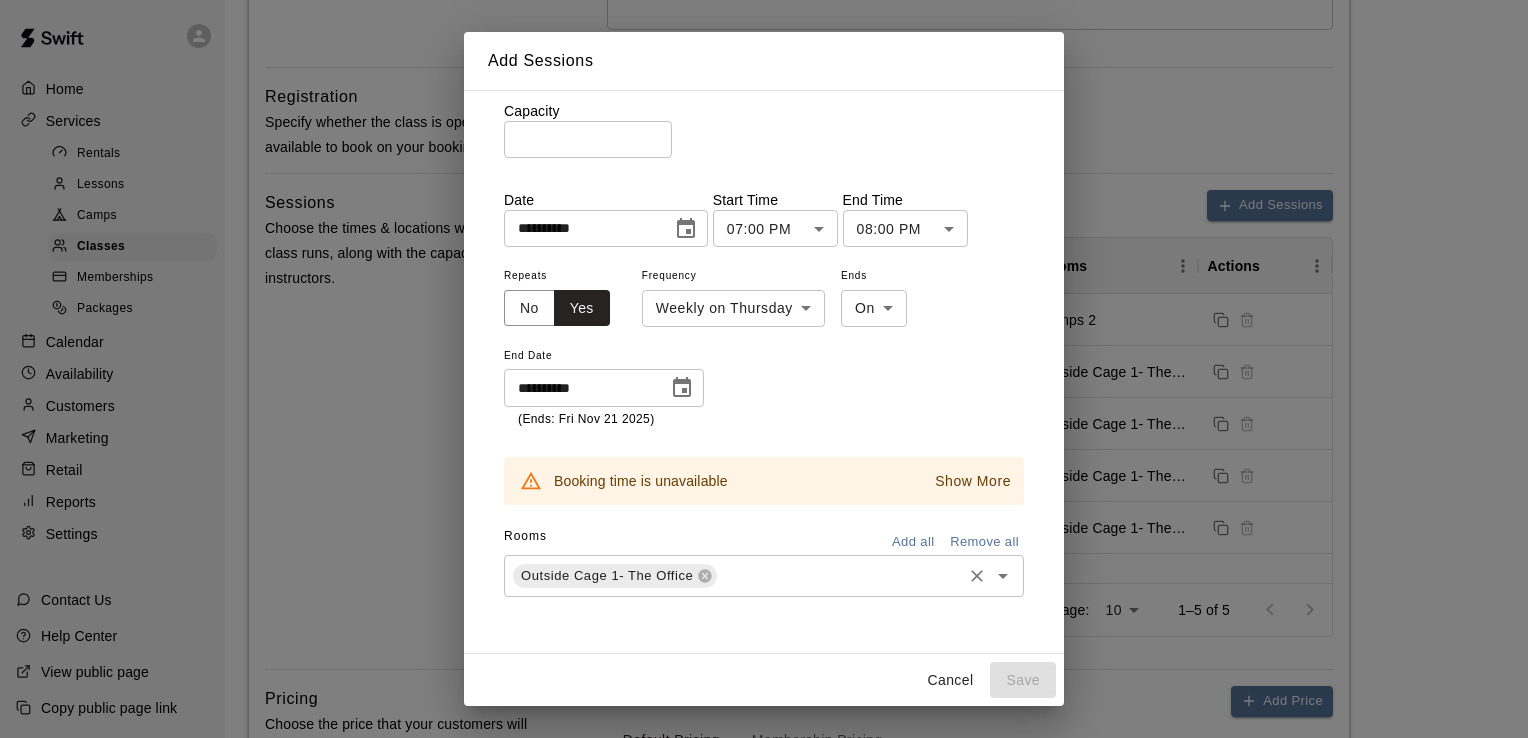 click on "Outside Cage 1- The Office" at bounding box center [607, 576] 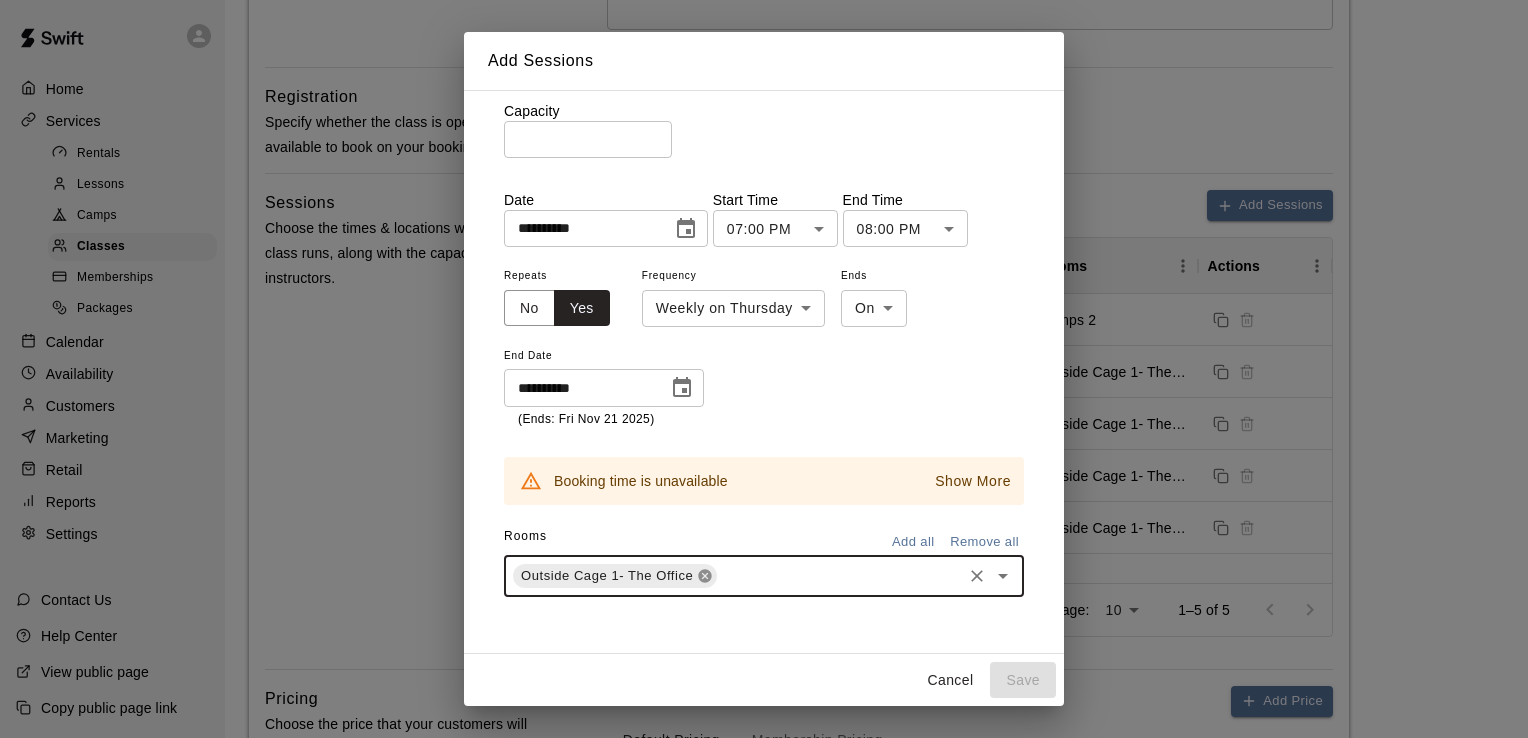 click 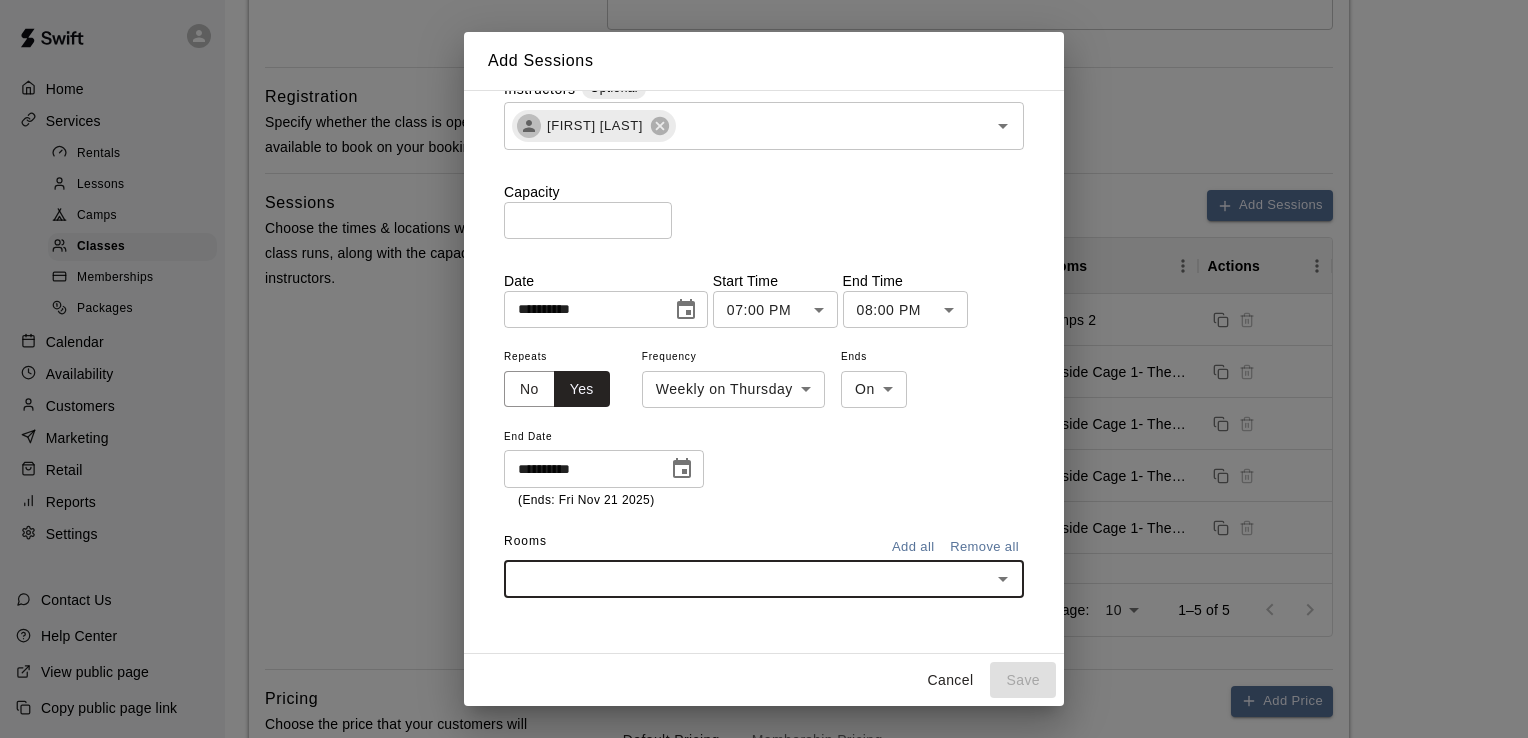 click 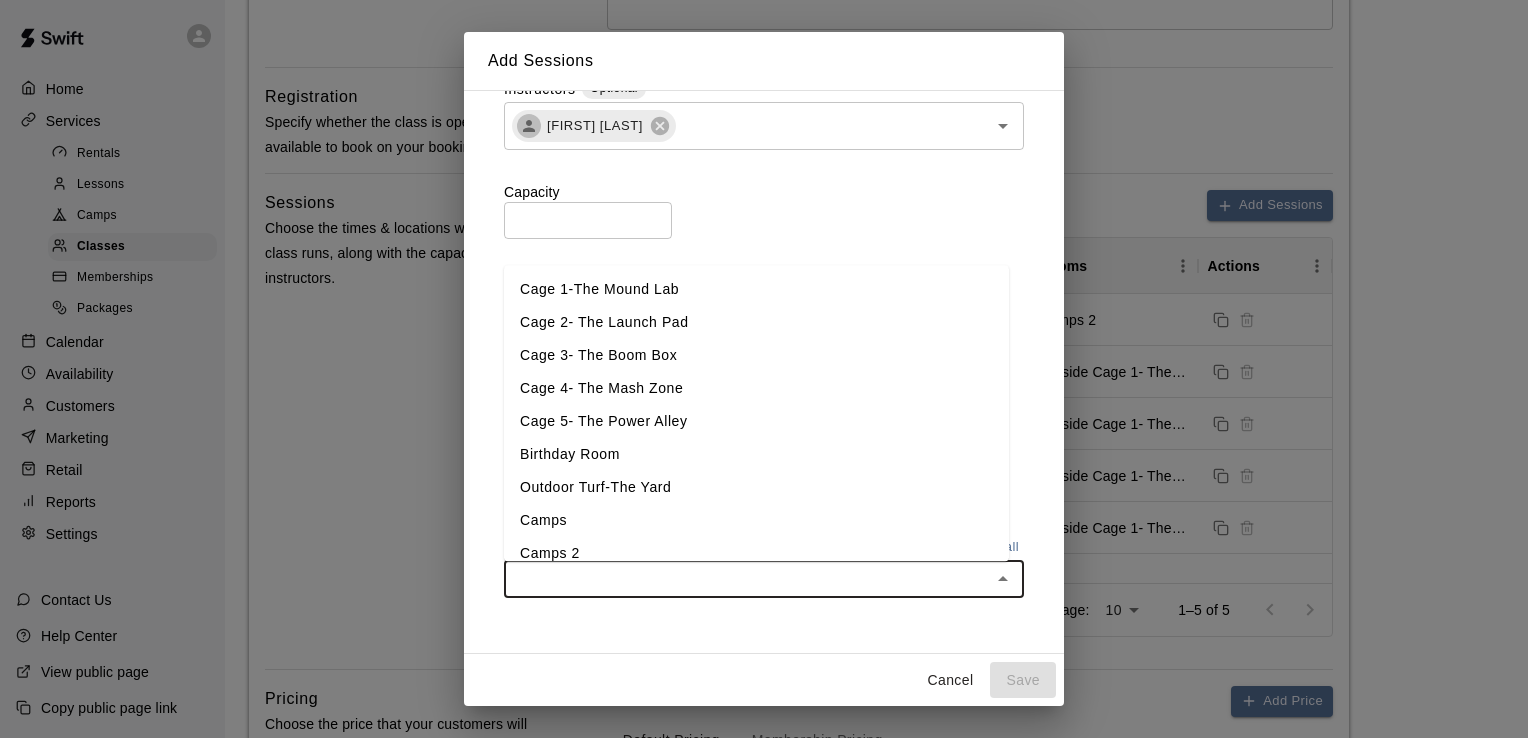 click on "Camps 2" at bounding box center (756, 554) 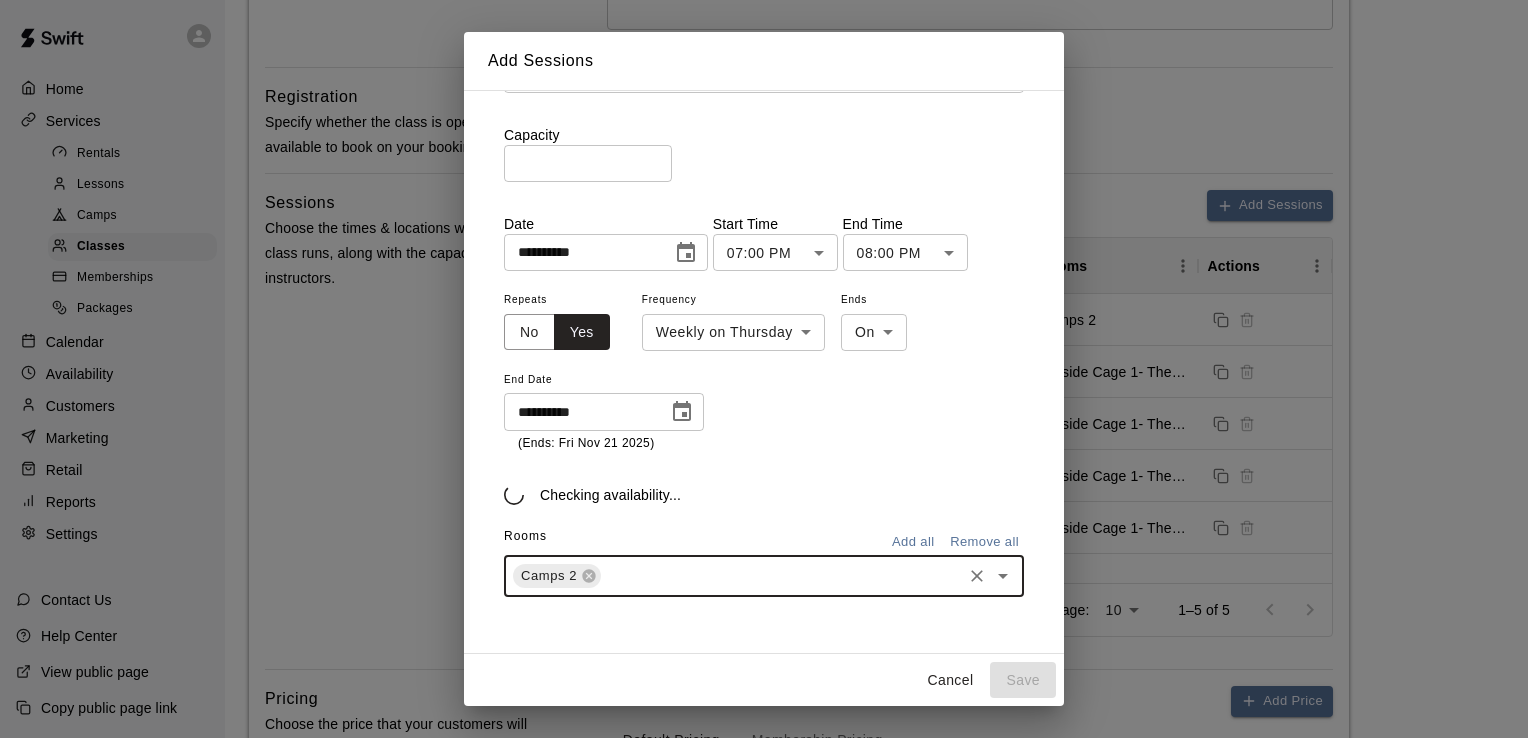 scroll, scrollTop: 125, scrollLeft: 0, axis: vertical 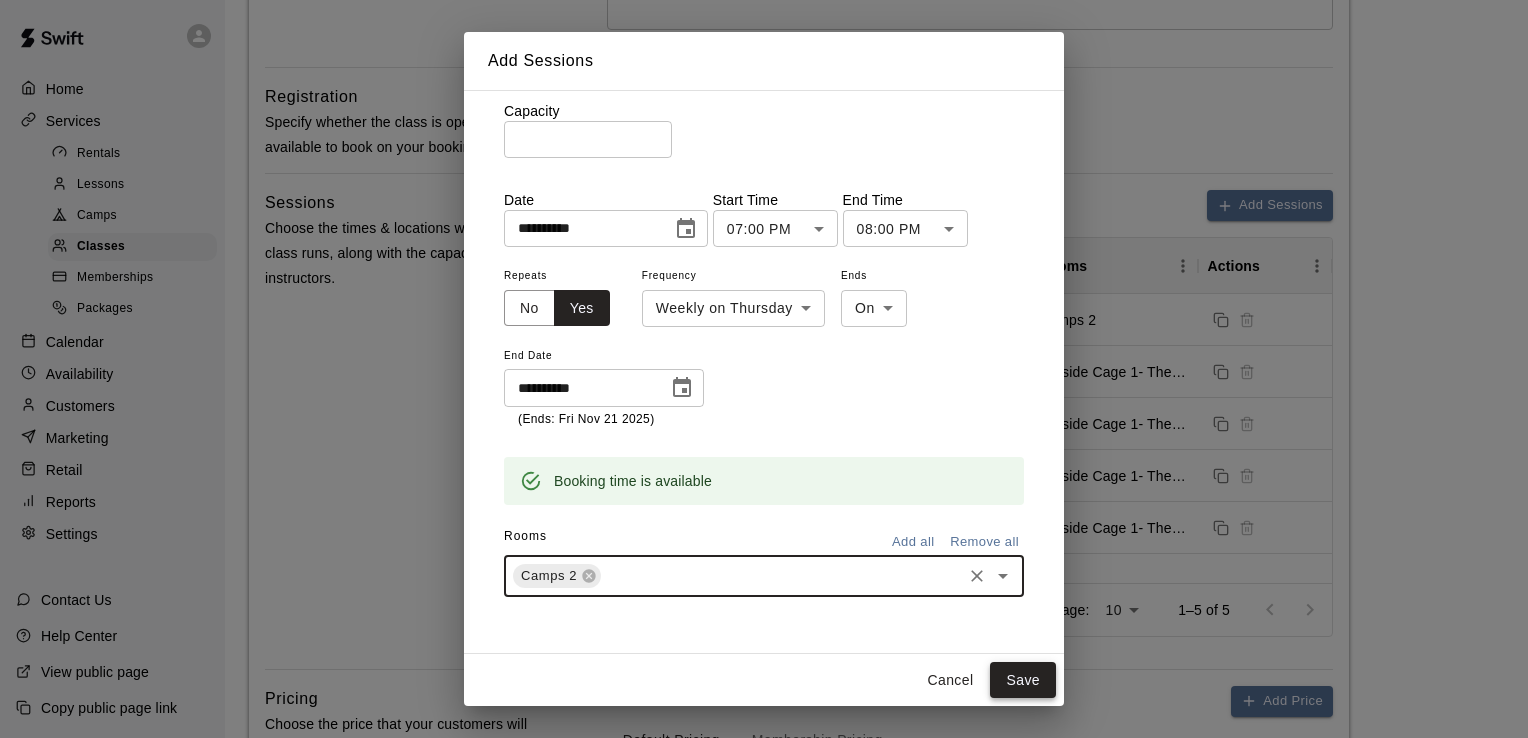click on "Save" at bounding box center (1023, 680) 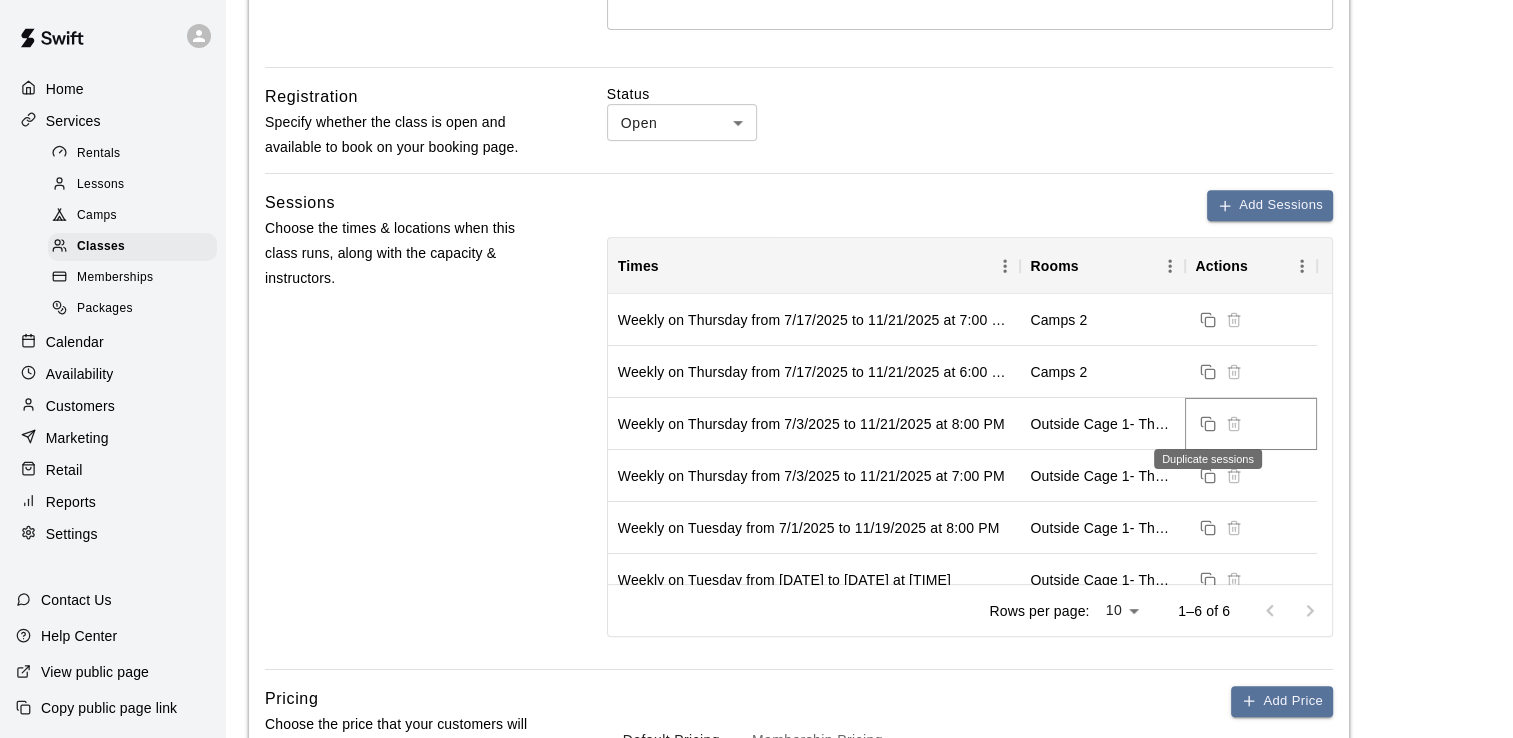 click 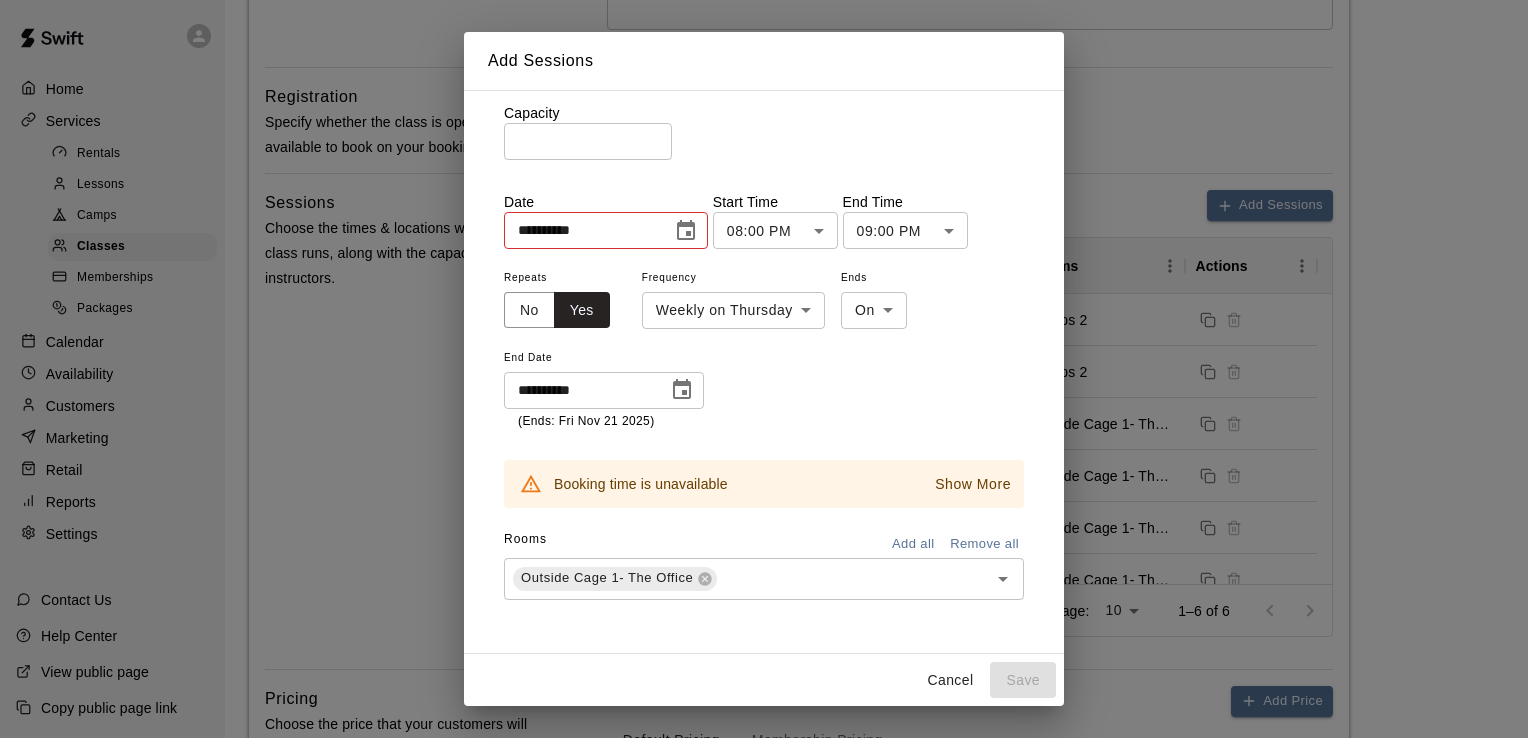 scroll, scrollTop: 0, scrollLeft: 0, axis: both 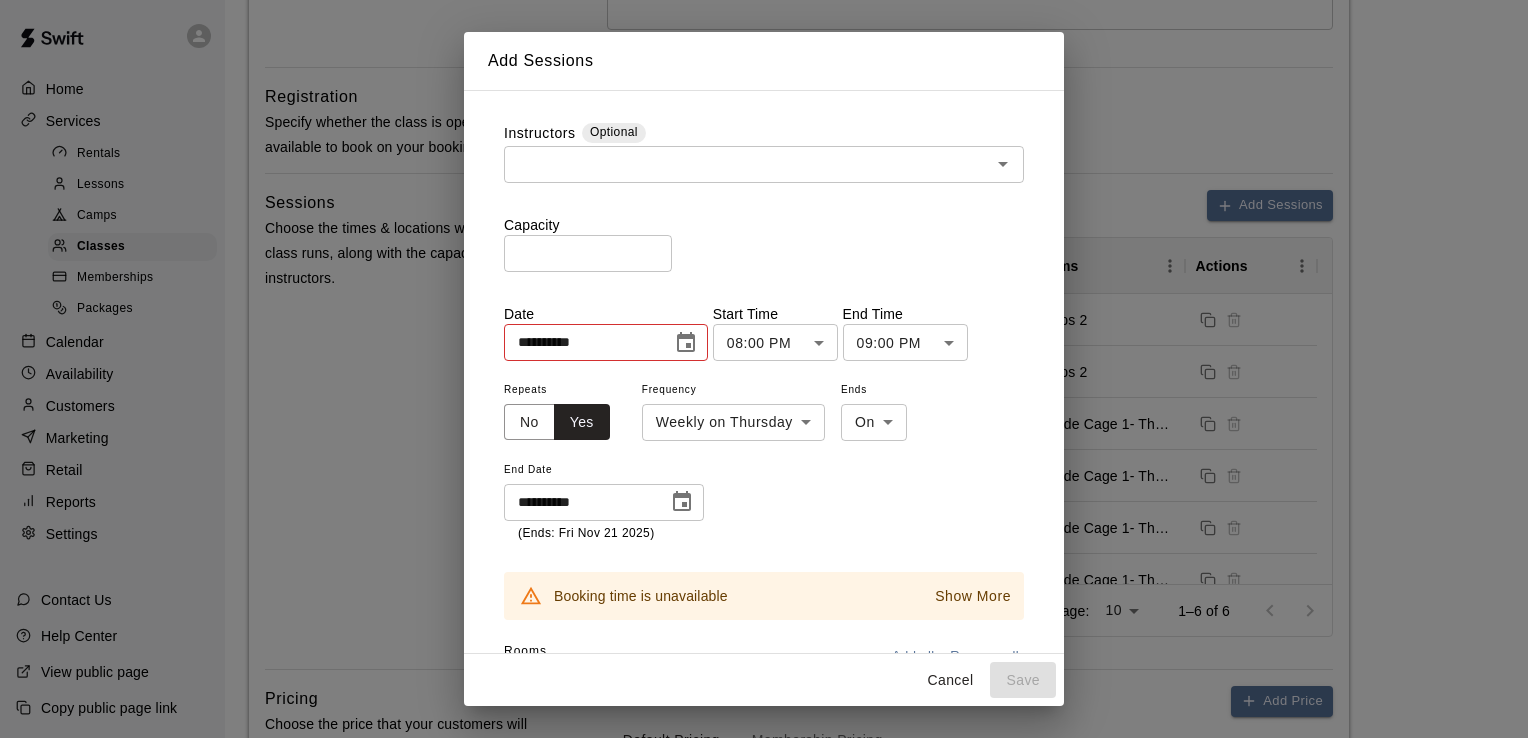 click at bounding box center [747, 164] 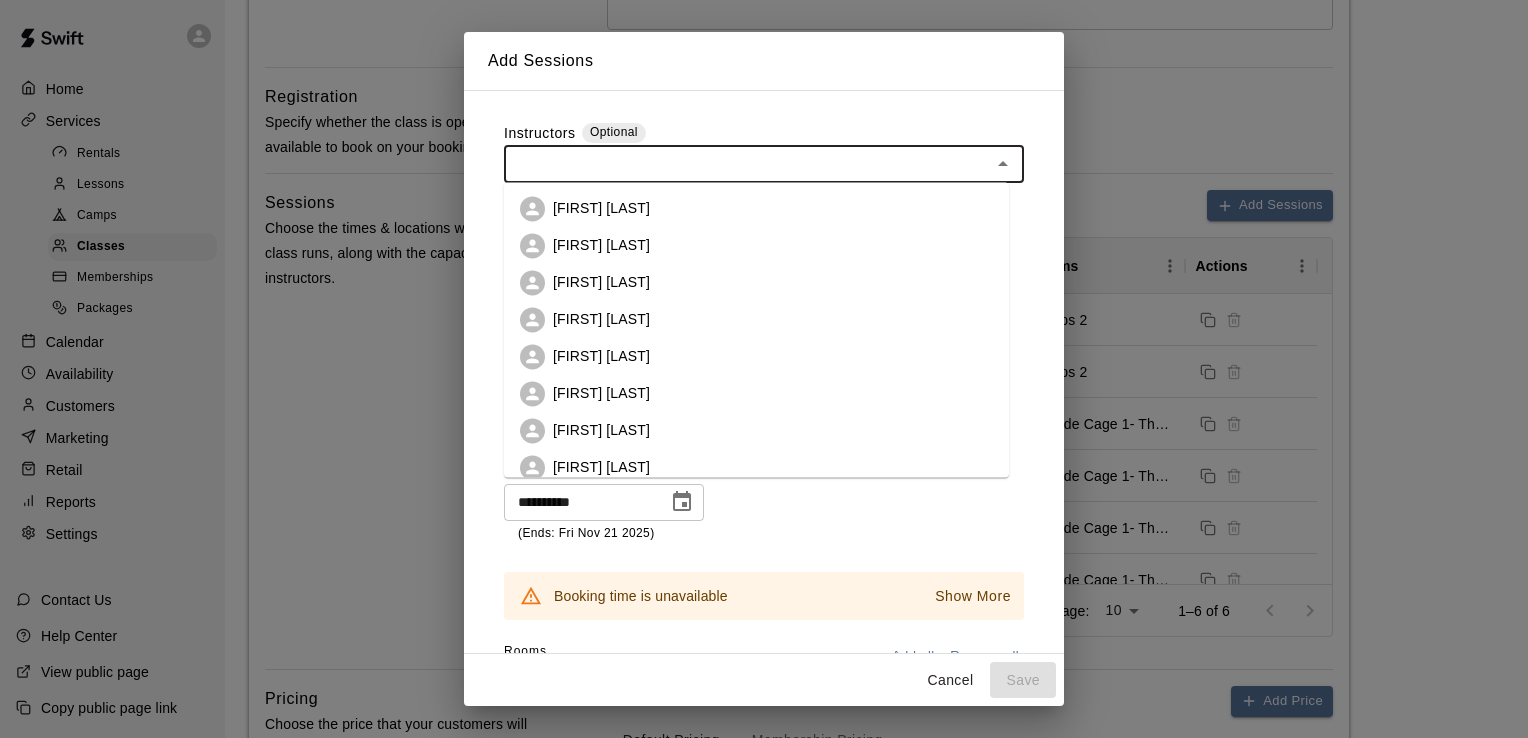 click on "[FIRST] [LAST]" at bounding box center [756, 208] 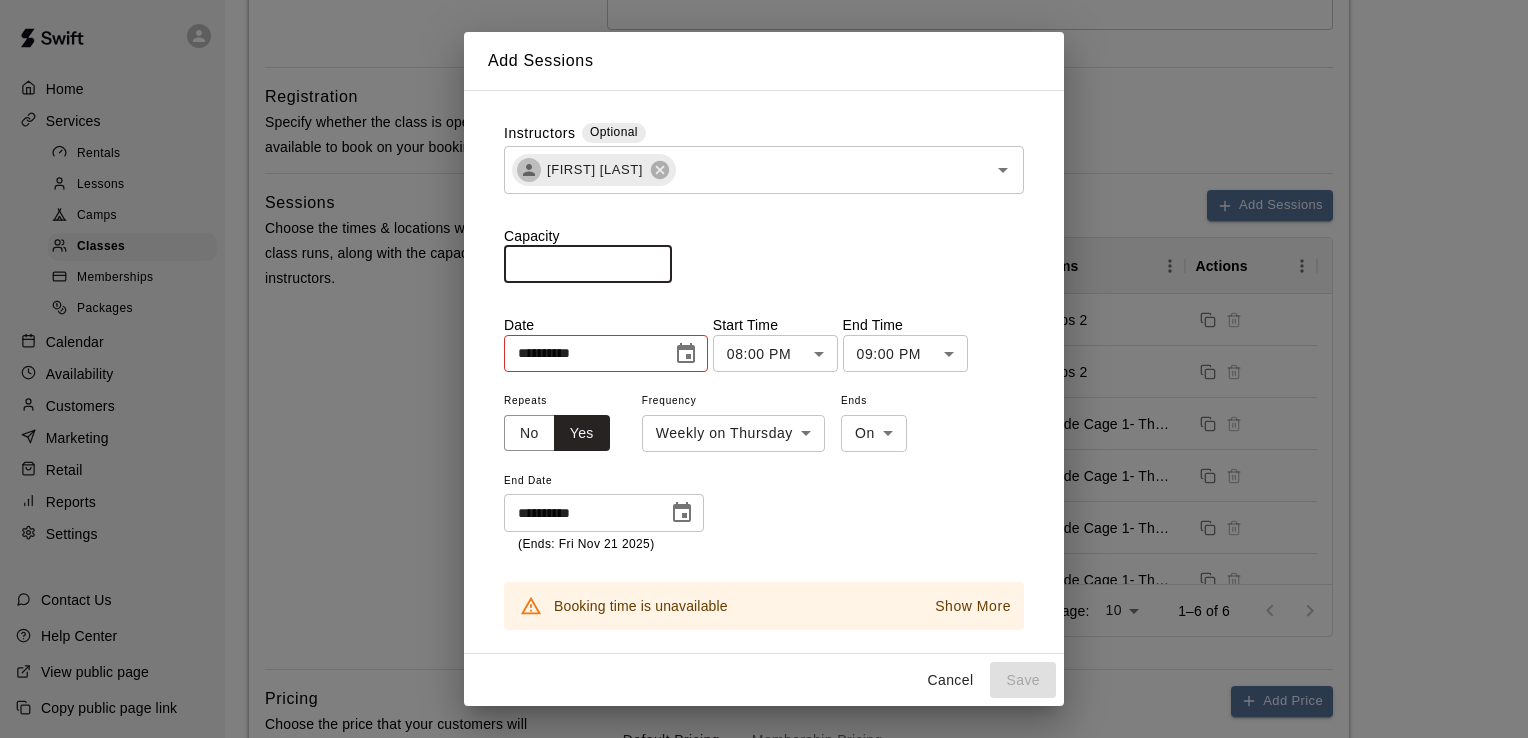 click at bounding box center [588, 264] 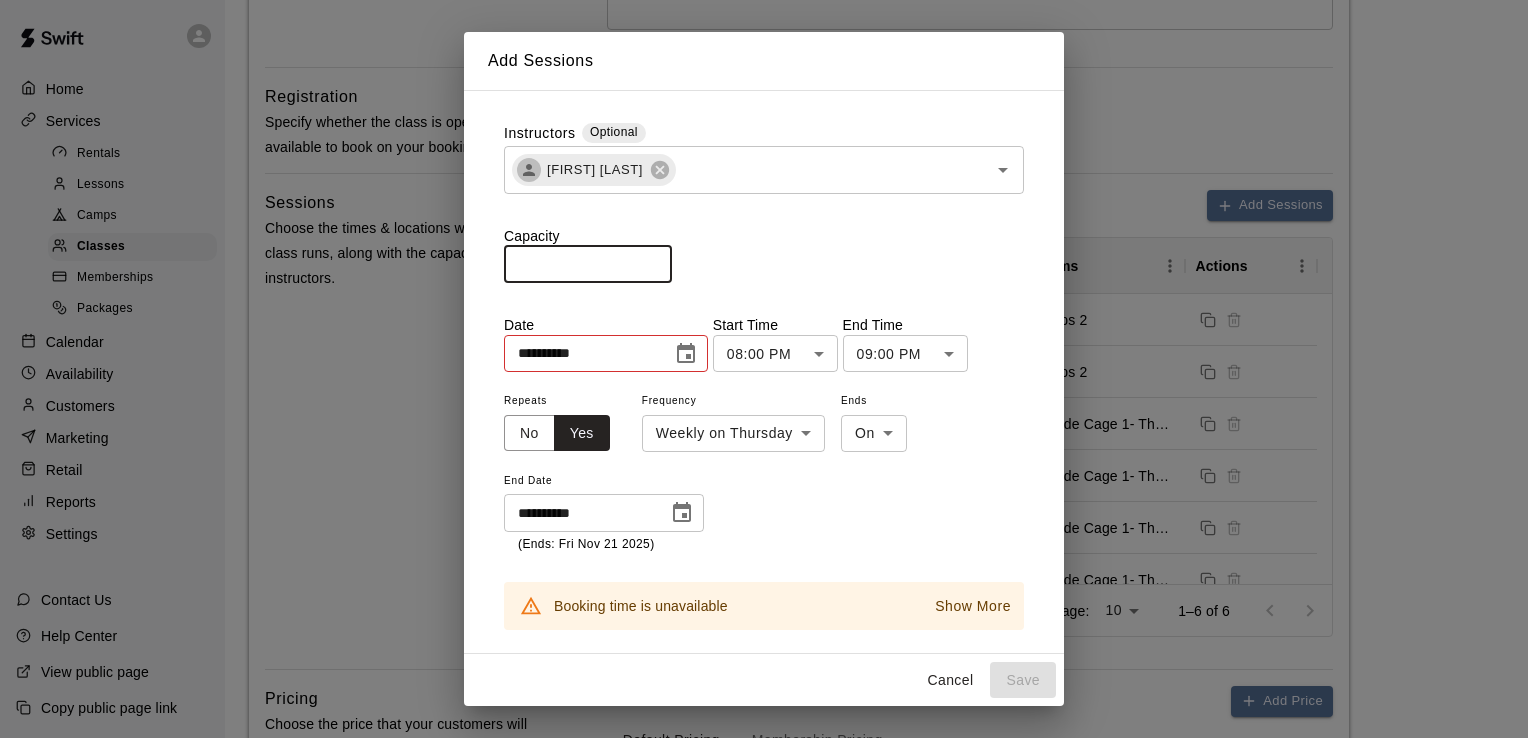 type on "**" 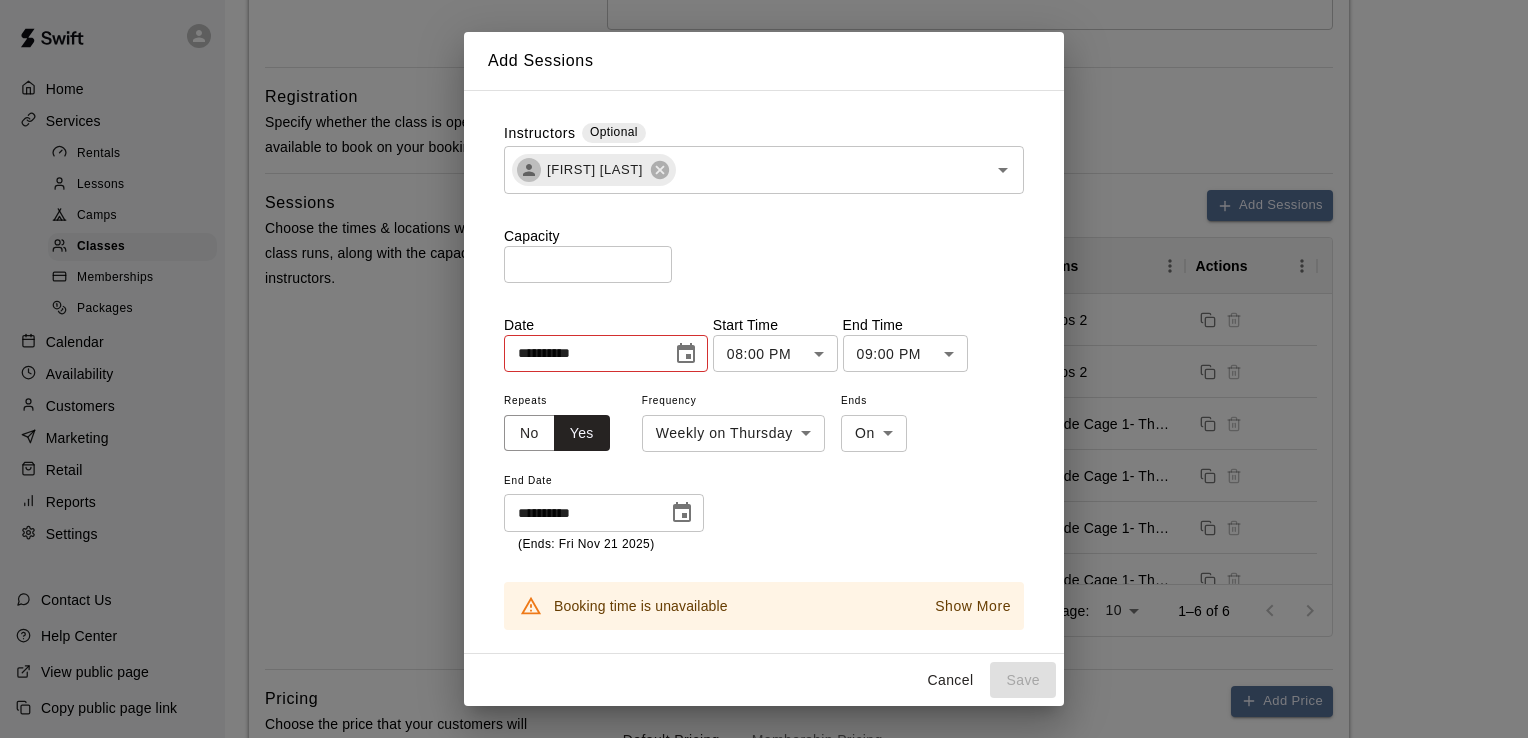 scroll, scrollTop: 125, scrollLeft: 0, axis: vertical 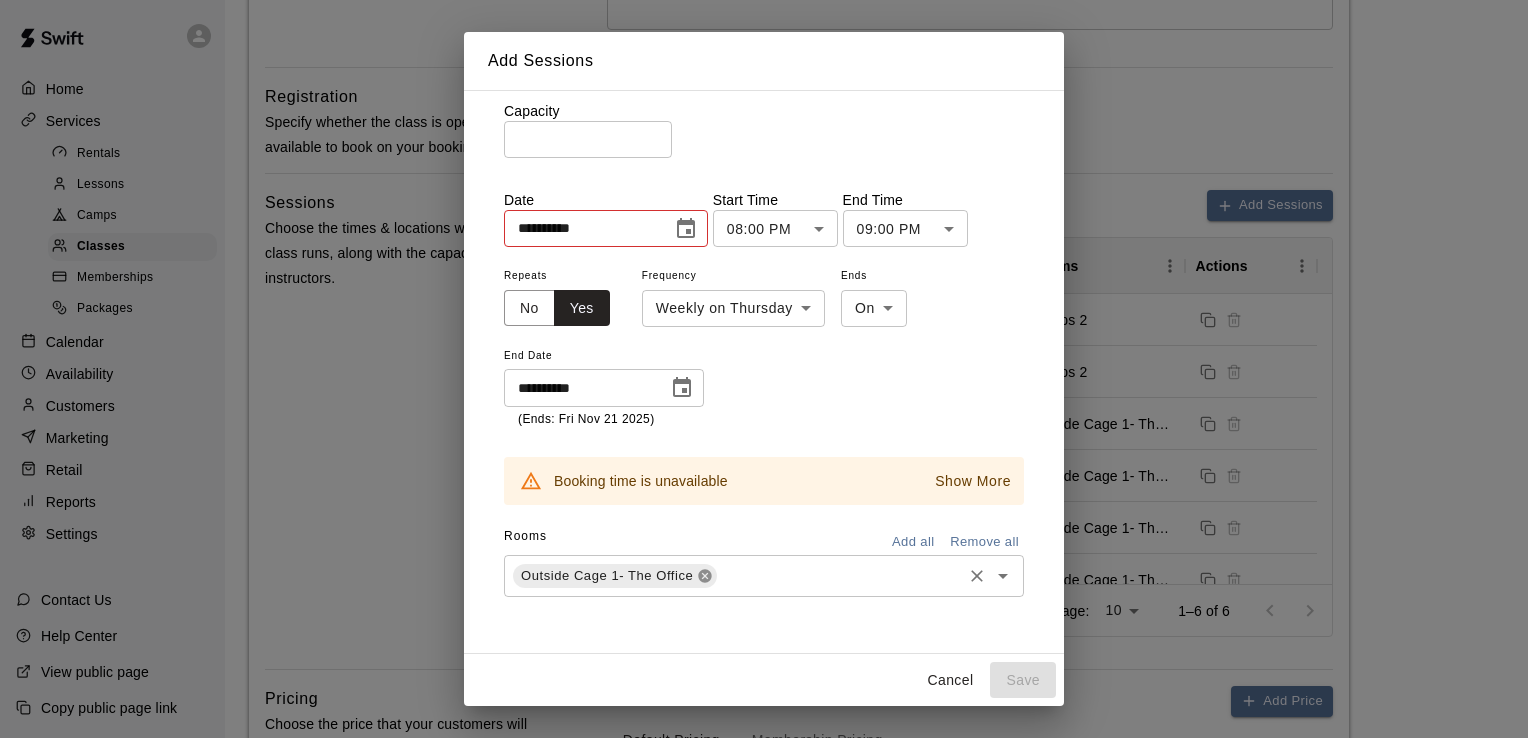click 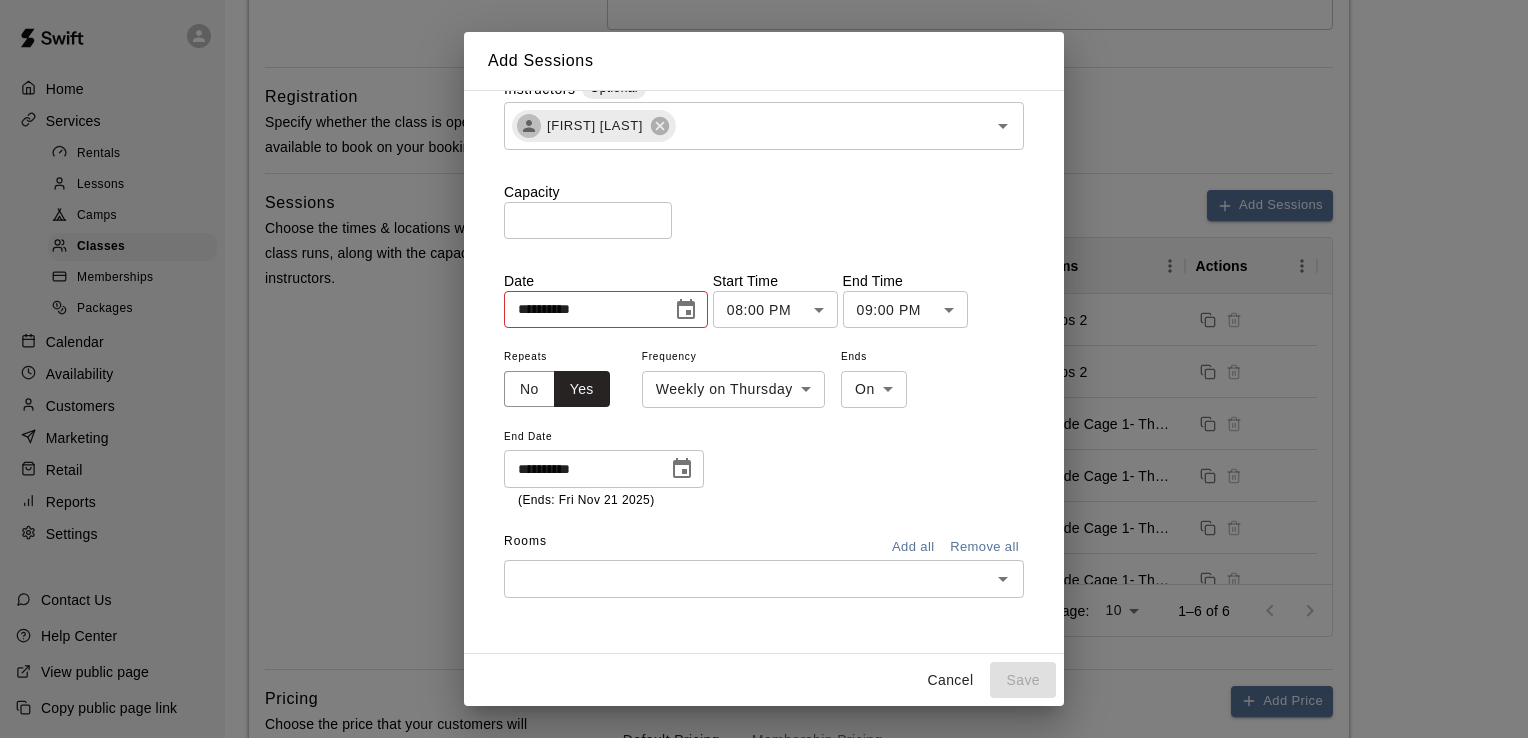 click 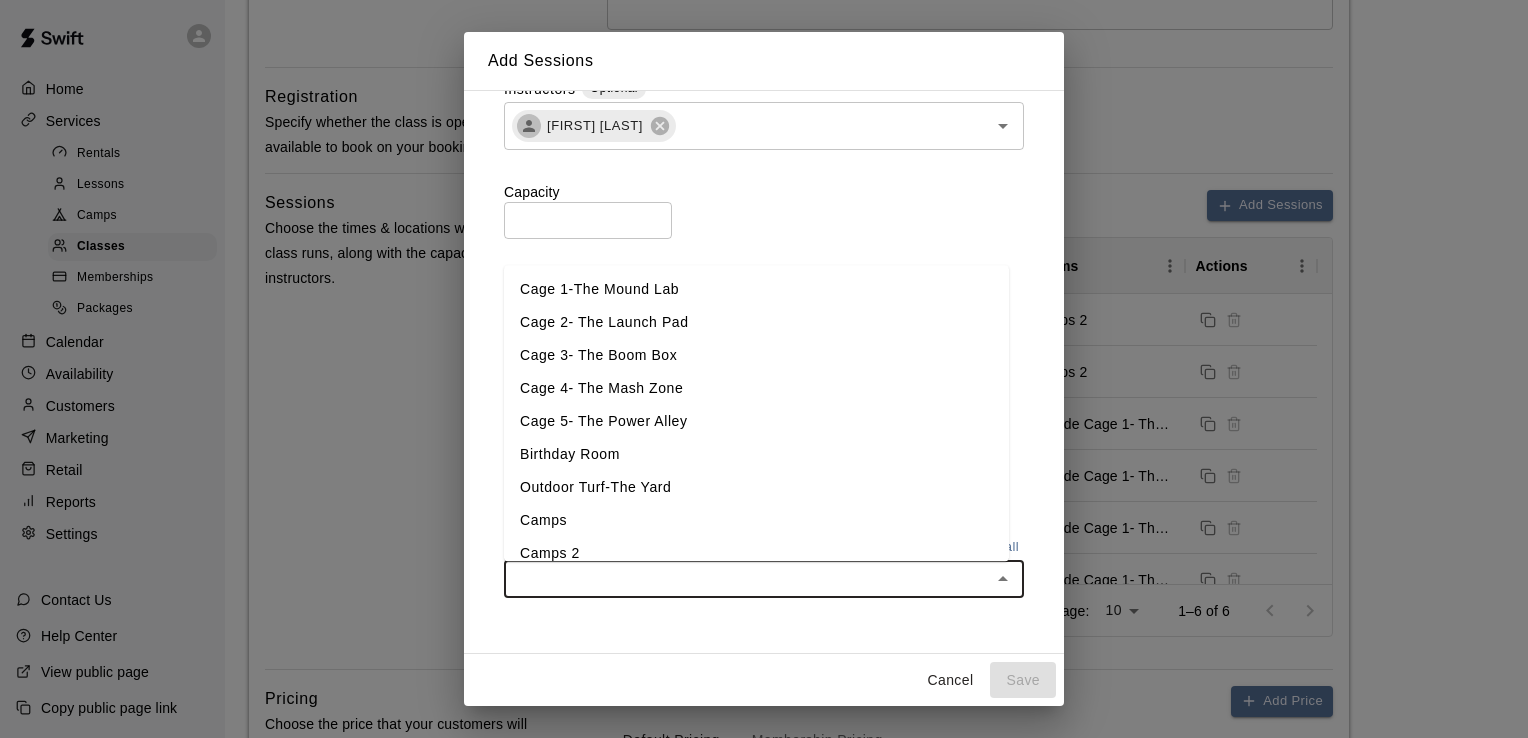click on "Camps 2" at bounding box center [756, 554] 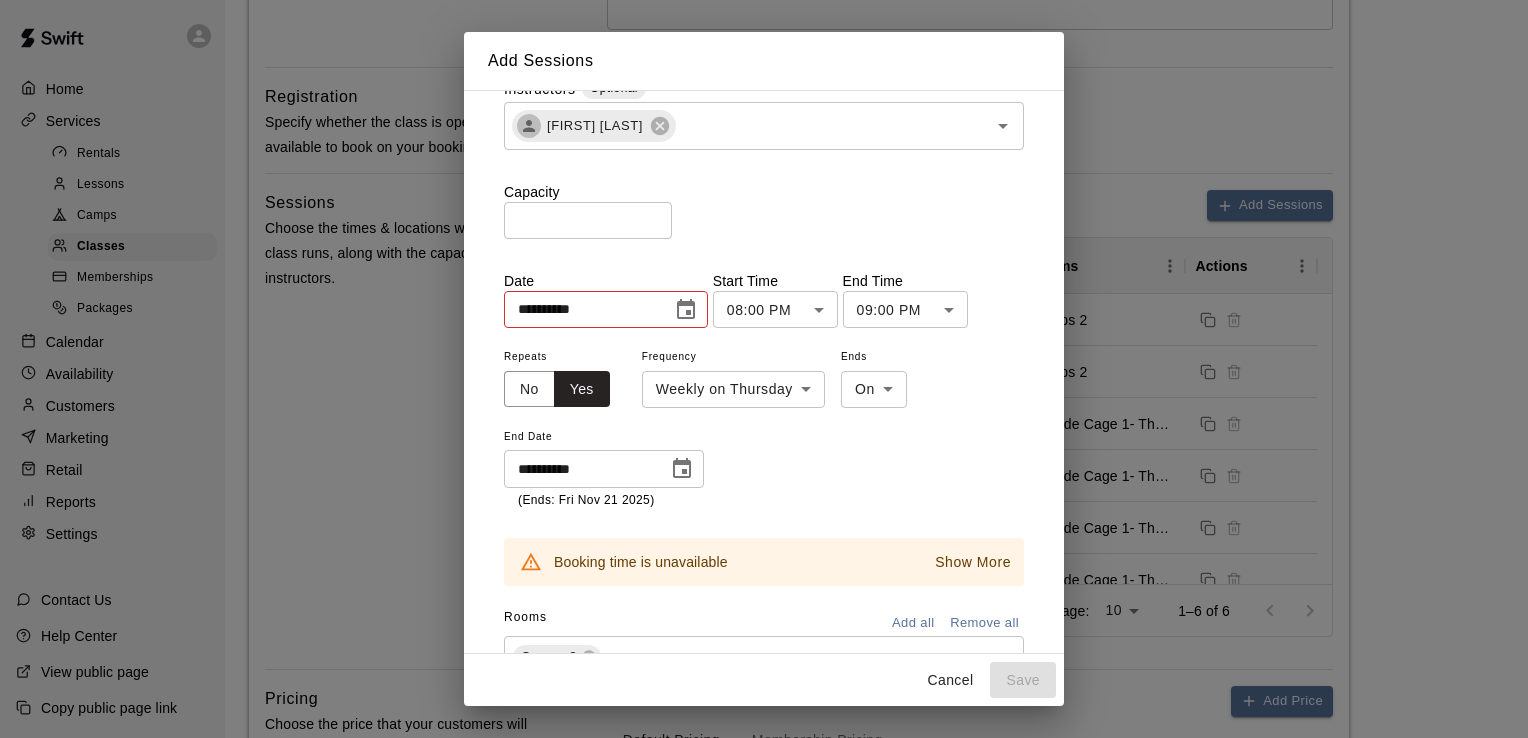 scroll, scrollTop: 125, scrollLeft: 0, axis: vertical 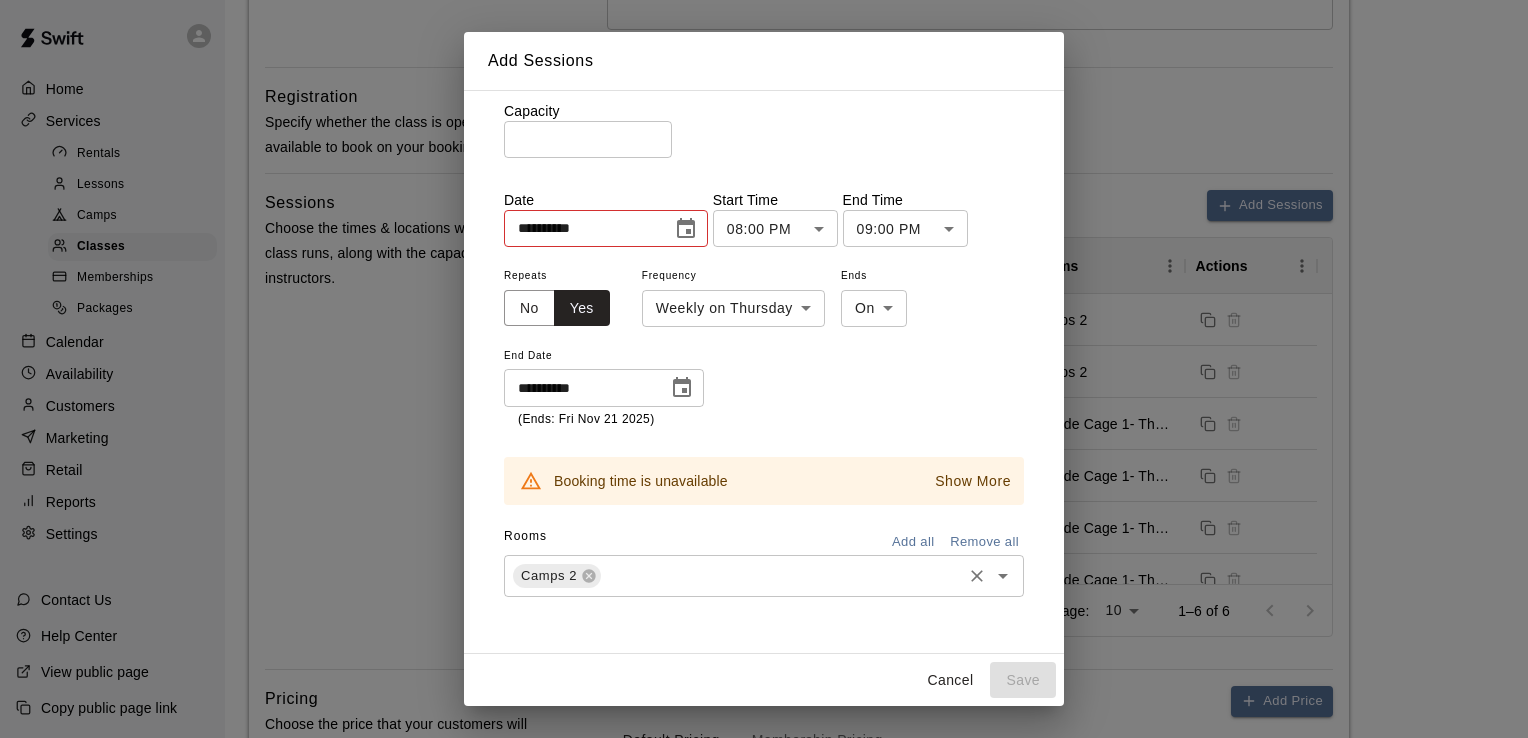 click 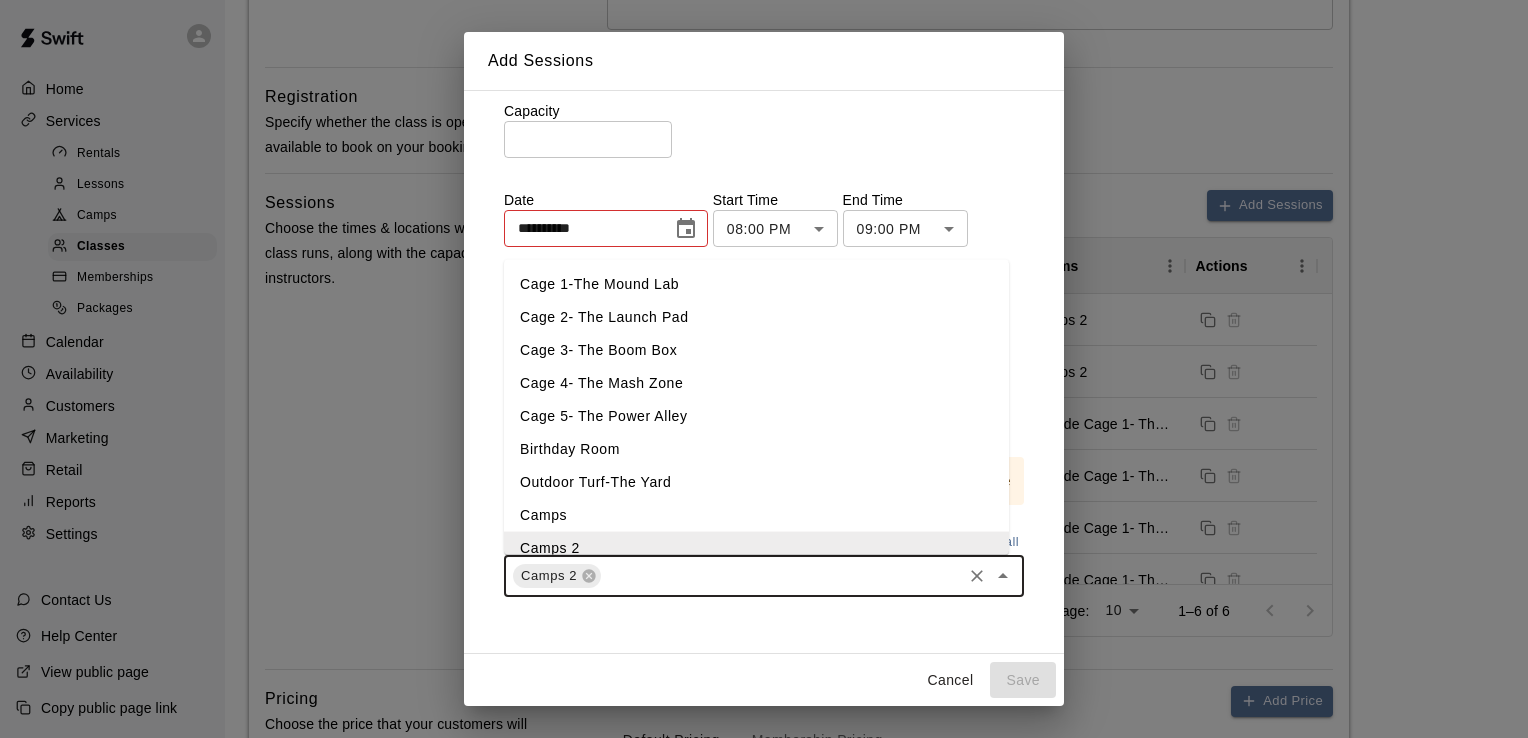 click on "Camps" at bounding box center (756, 515) 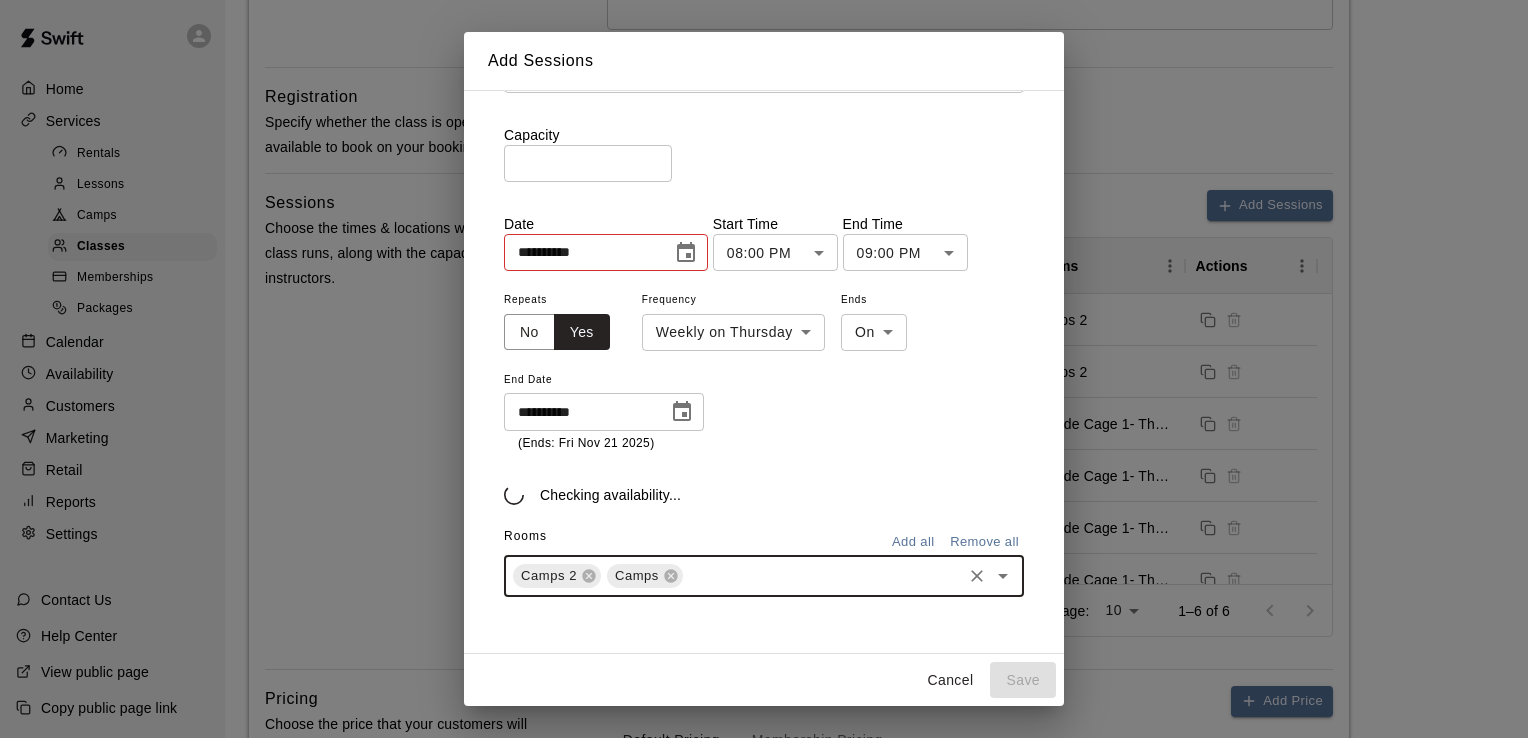 scroll, scrollTop: 125, scrollLeft: 0, axis: vertical 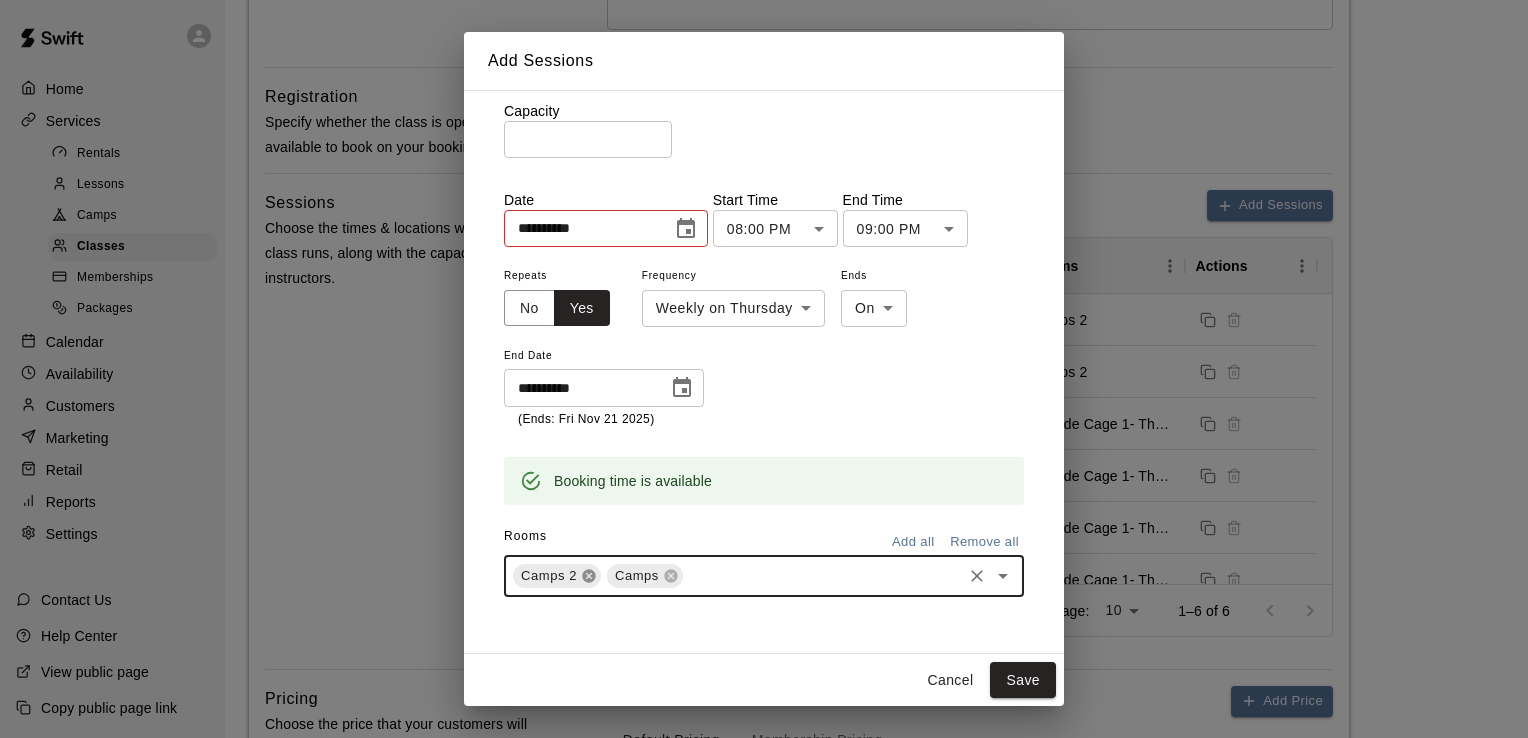 click 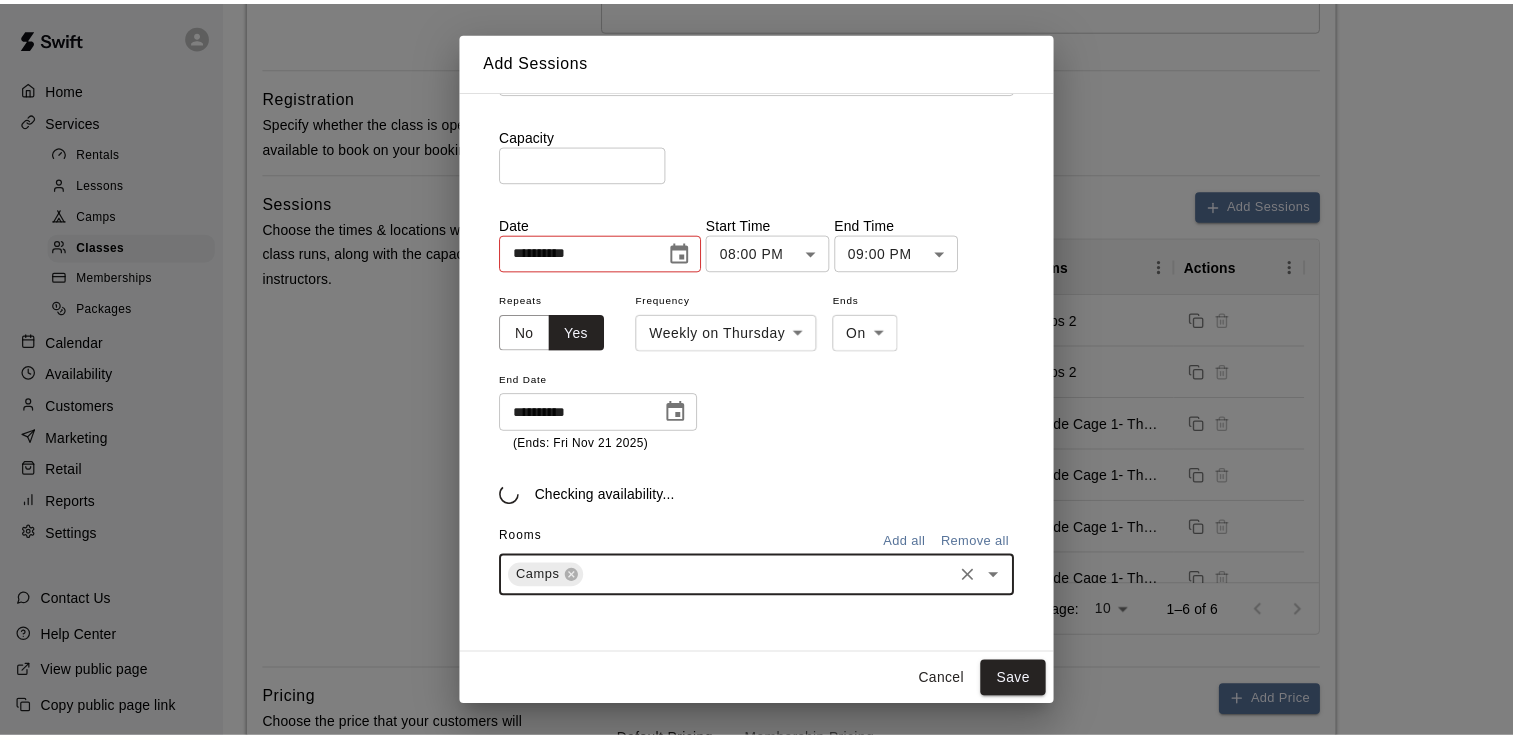 scroll, scrollTop: 125, scrollLeft: 0, axis: vertical 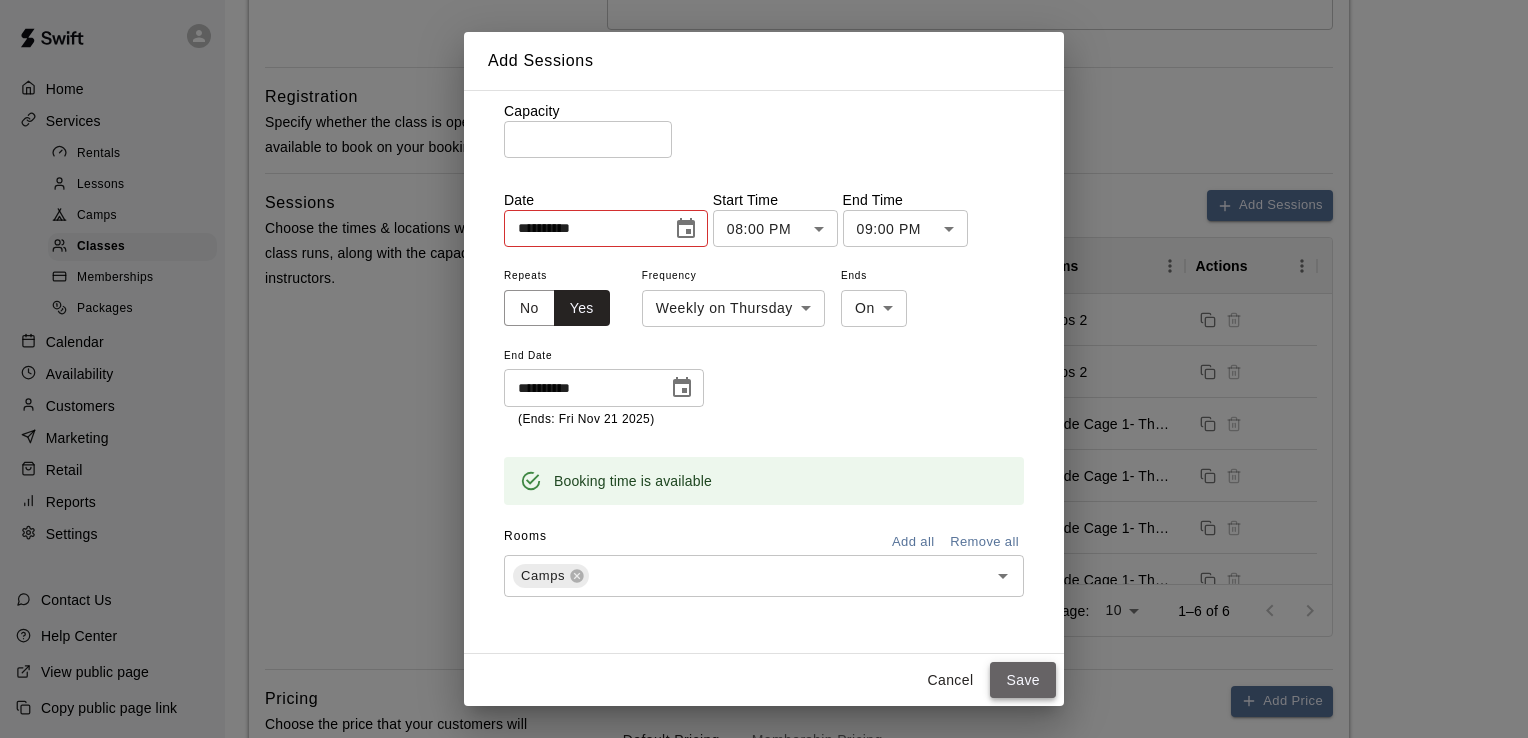 click on "Save" at bounding box center [1023, 680] 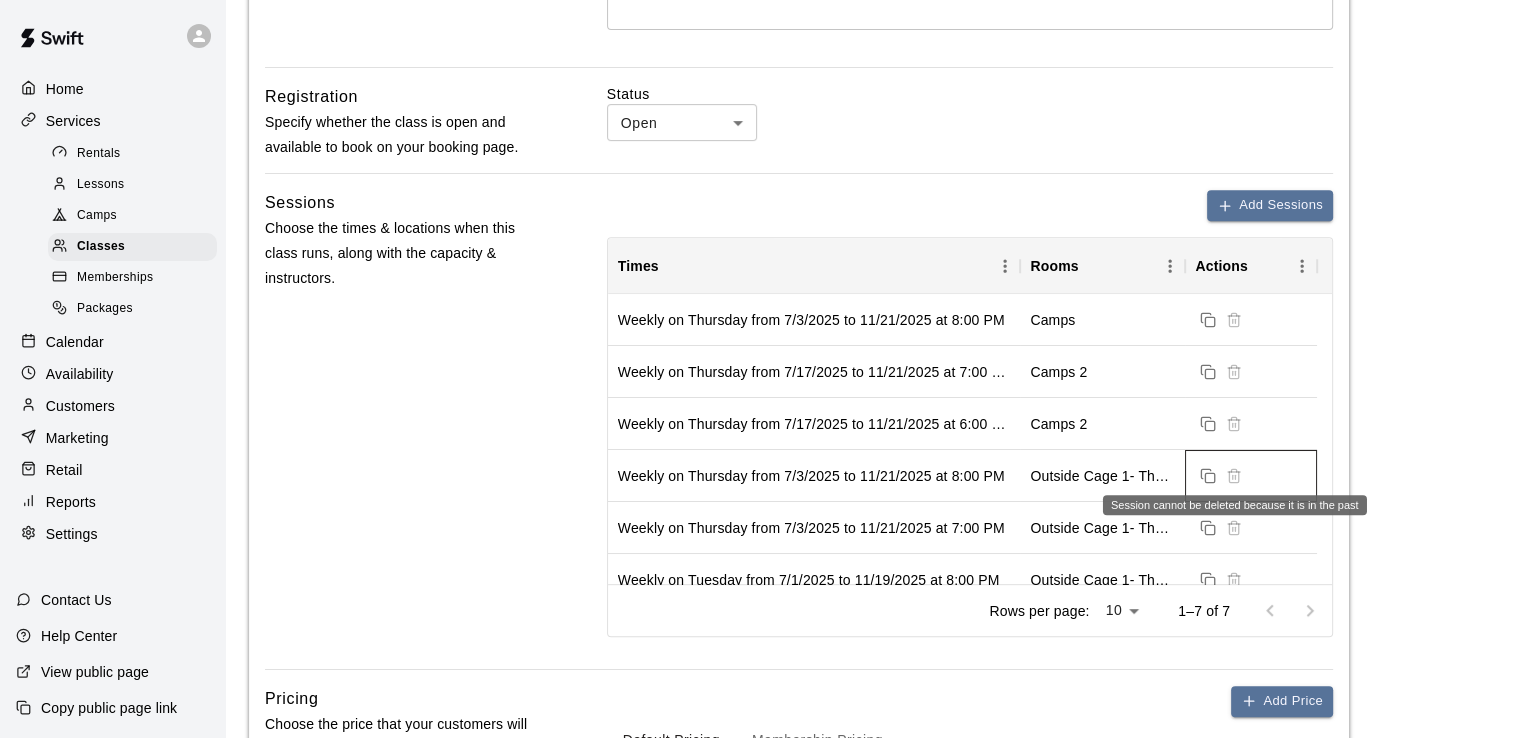 click at bounding box center (1234, 474) 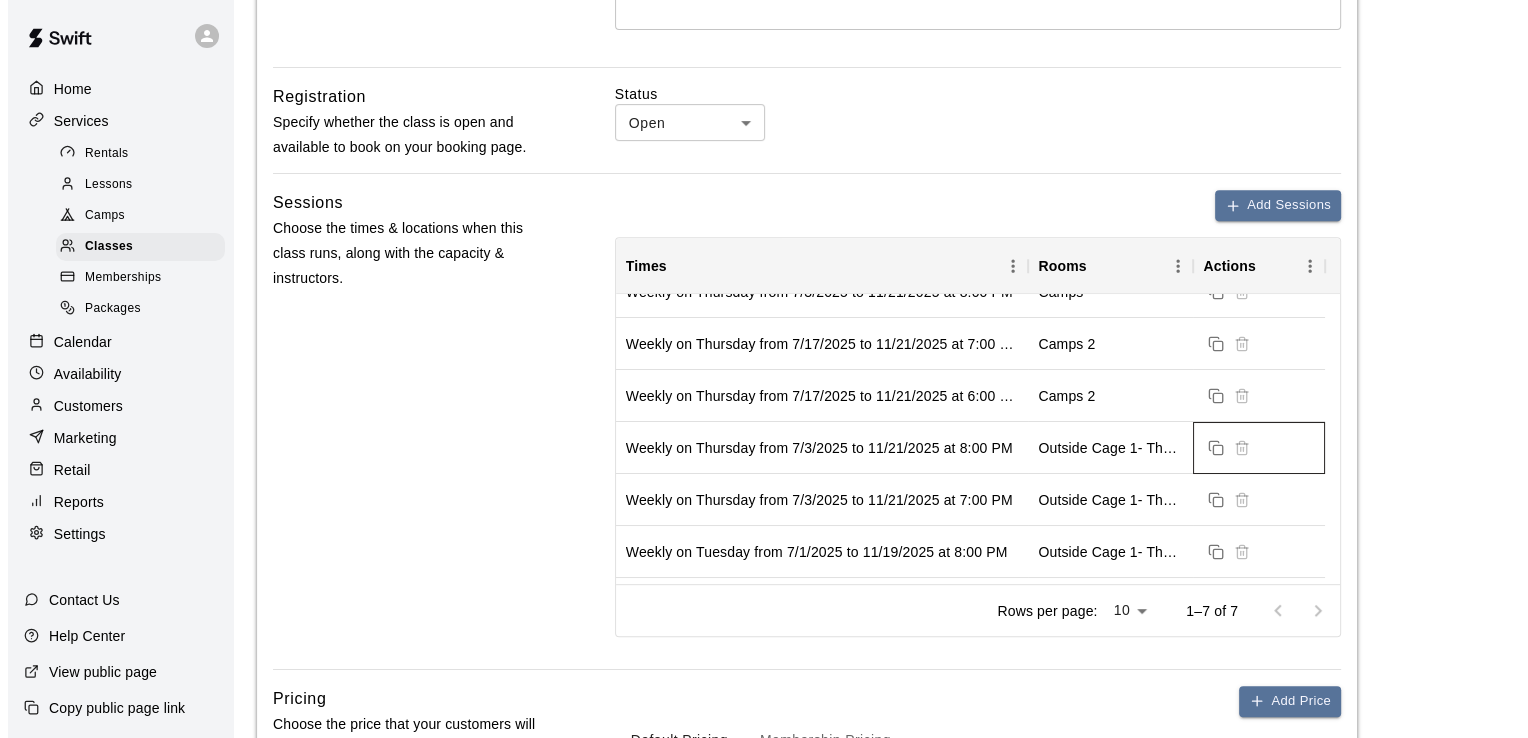 scroll, scrollTop: 0, scrollLeft: 0, axis: both 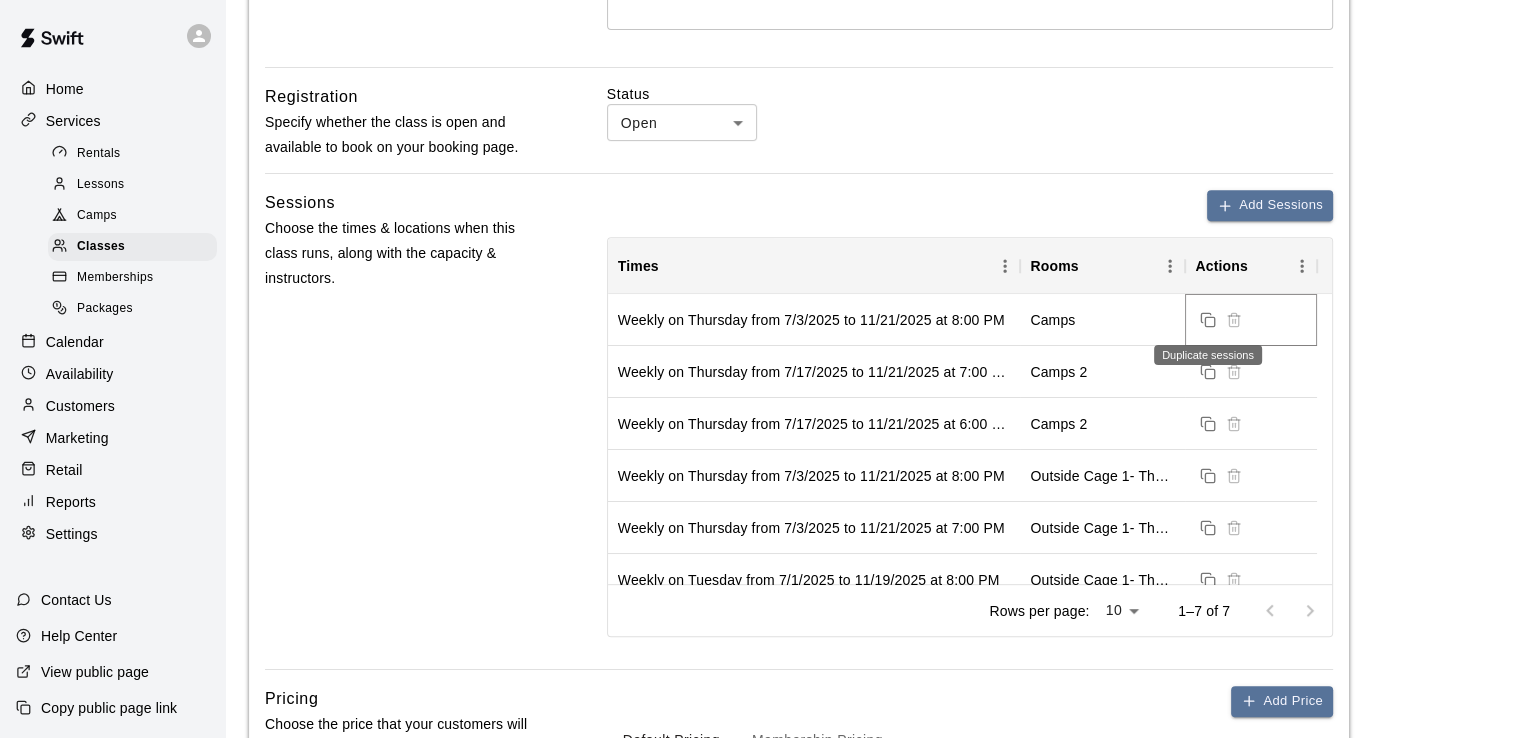 click 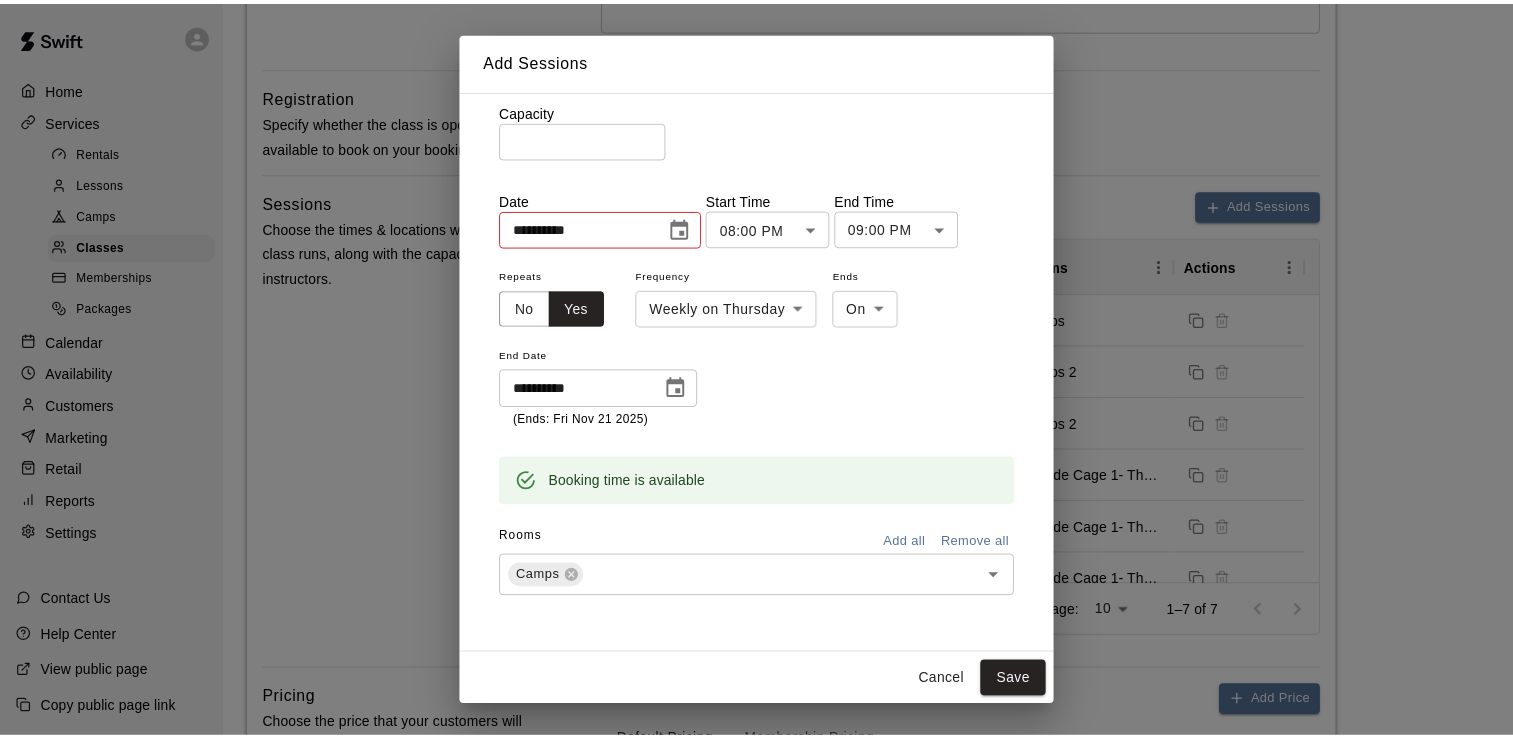 scroll, scrollTop: 0, scrollLeft: 0, axis: both 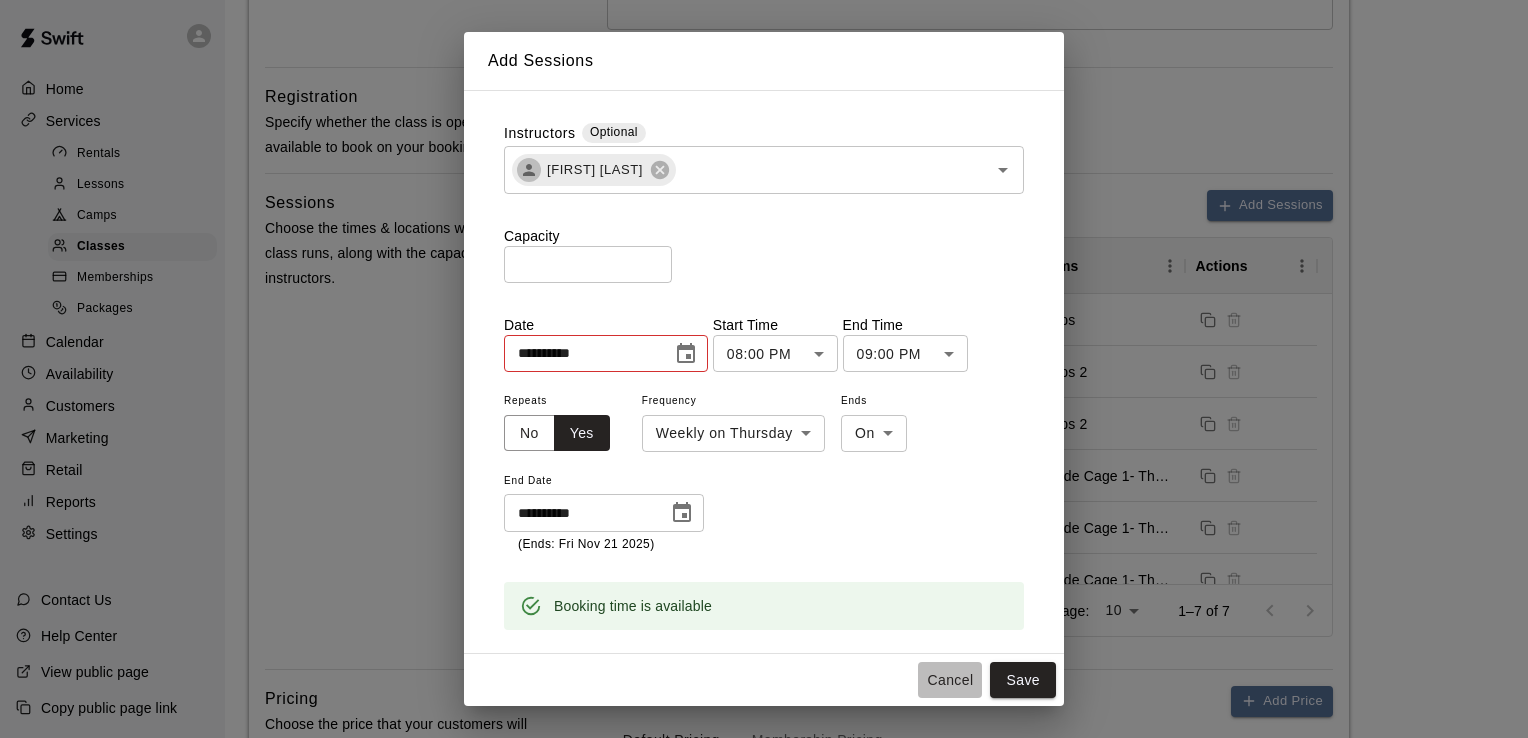 click on "Cancel" at bounding box center (950, 680) 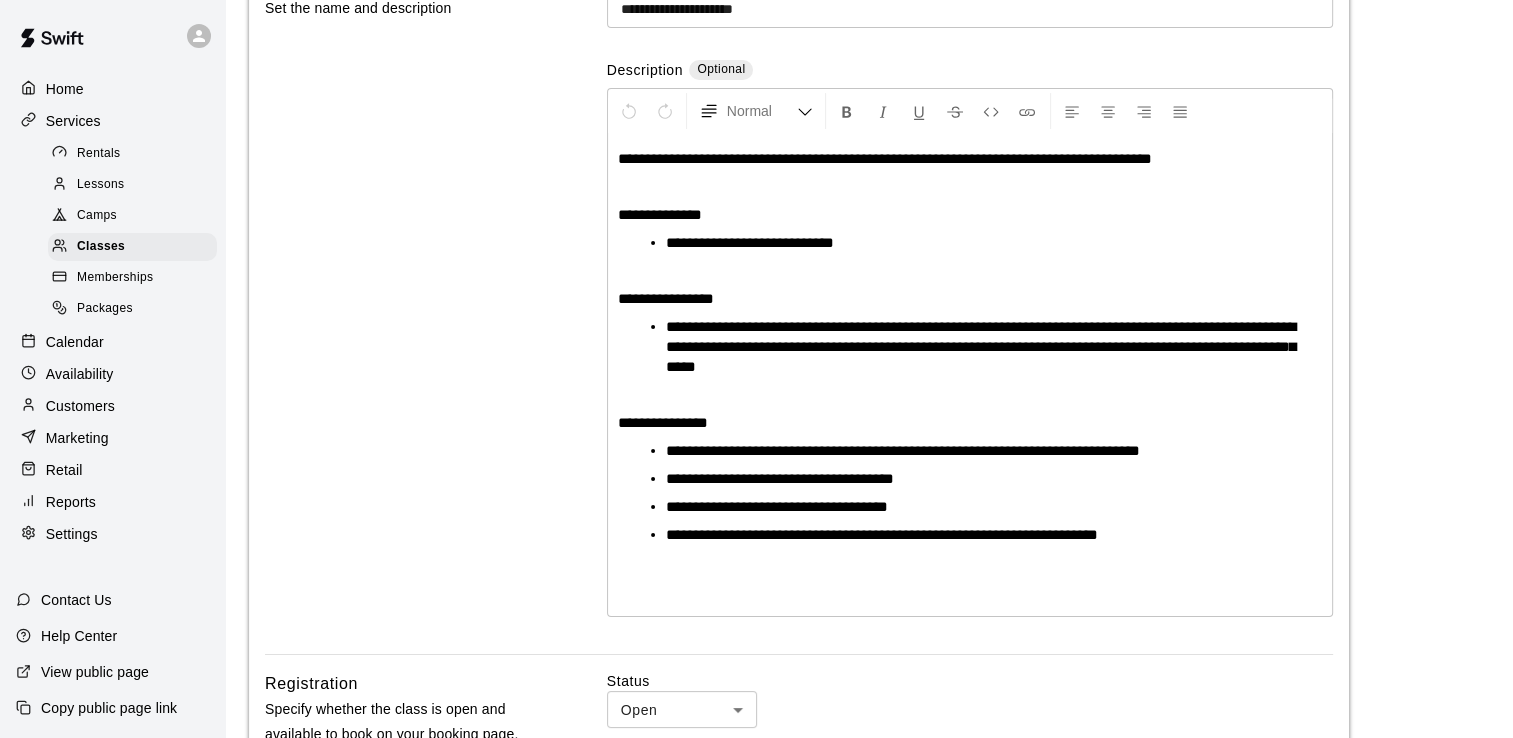 scroll, scrollTop: 0, scrollLeft: 0, axis: both 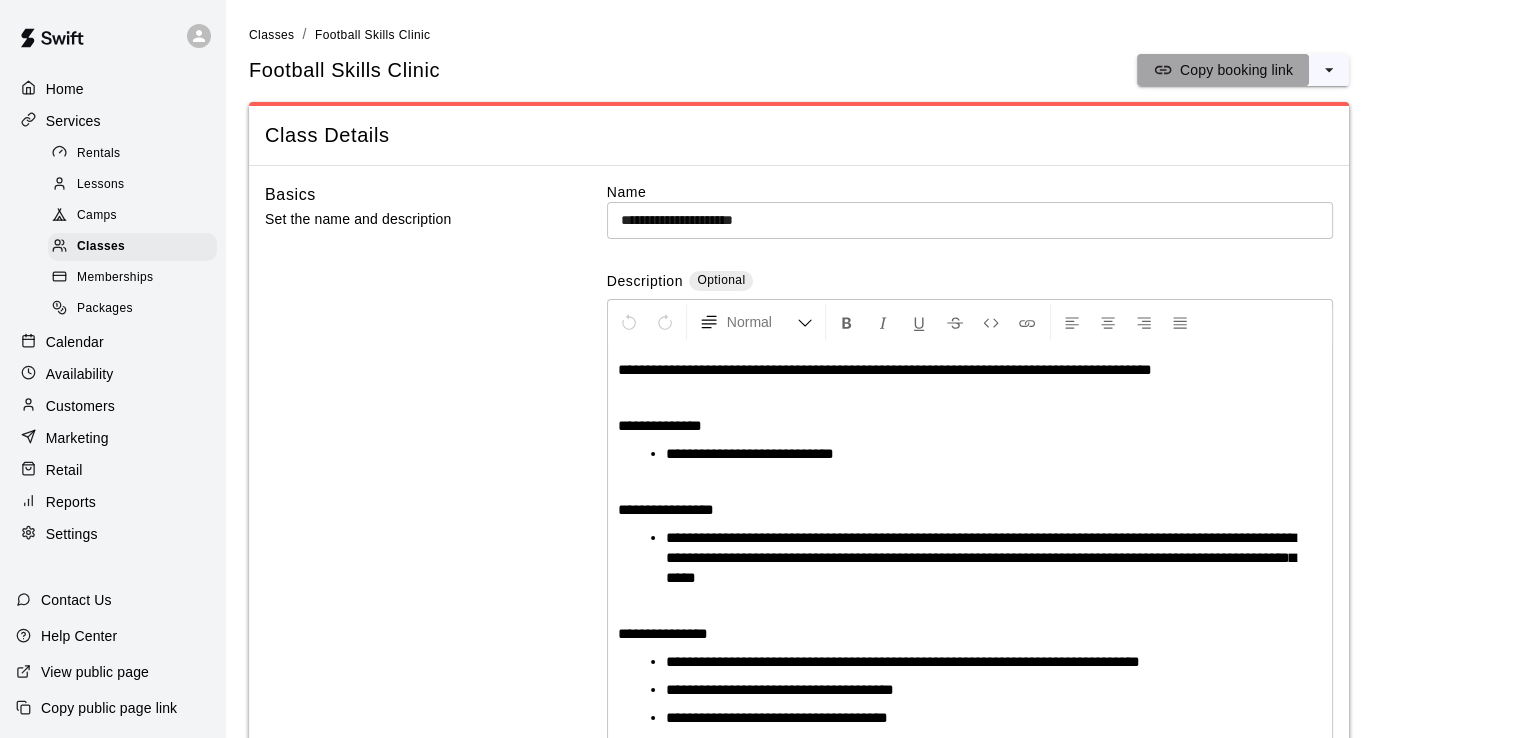 click on "Copy booking link" at bounding box center (1236, 70) 